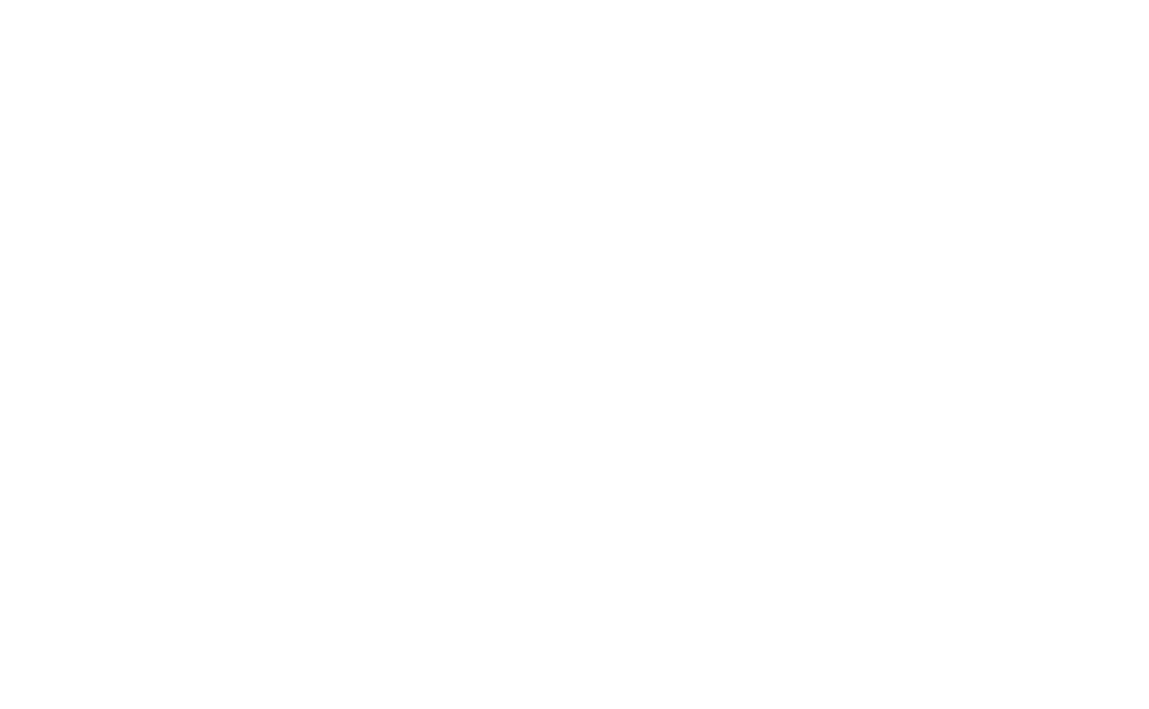 scroll, scrollTop: 0, scrollLeft: 0, axis: both 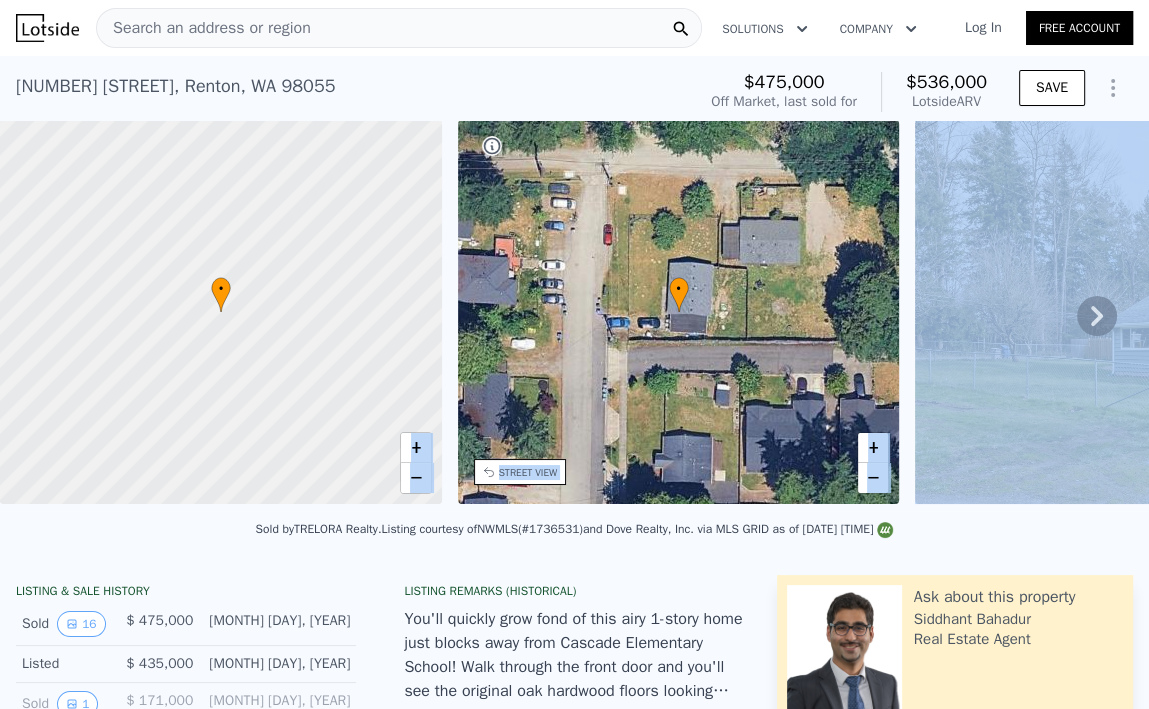 click on "Search an address or region Solutions Company Open main menu Log In Free Account [NUMBER] [STREET] , Renton , WA 98055 Sold [MONTH] [YEAR] for $475k (~ARV $536k ) $475,000 Off Market, last sold for $536,000 Lotside ARV SAVE • + − • + − STREET VIEW Loading... SATELLITE VIEW Sold by TRELORA Realty . Listing courtesy of NWMLS (#1736531) and Dove Realty, Inc. via MLS GRID as of [DATE] [TIME] LISTING & SALE HISTORY Sold 16 $ 475,000 [MONTH] [DAY], [YEAR] Listed $ 435,000 [MONTH] [DAY], [YEAR] Sold 1 $ 171,000 [MONTH]/[DAY]/[YEAR] Listed $ 171,000 [MONTH]/[DAY]/[YEAR] Rent Sale Rent over time Price per Square Foot 1Y 3Y 10Y Max 2003 2006 2009 2012 2015 2018 2021 2024 $1 $1.4 $1.8 $2.2 $2.48 King Co. Renton Metro Houses Median Sale Price per Square Foot 1Y 3Y 10Y Max 2000 2003 2006 2010 2013 2017 2020 2024 $147 $257 $367 $477 $559 King Co. Renton Zip Sale Loan history from public records FHA 2.8% $459,146 3/[DAY]/[YEAR] 4.08% $119,700" at bounding box center (574, 2887) 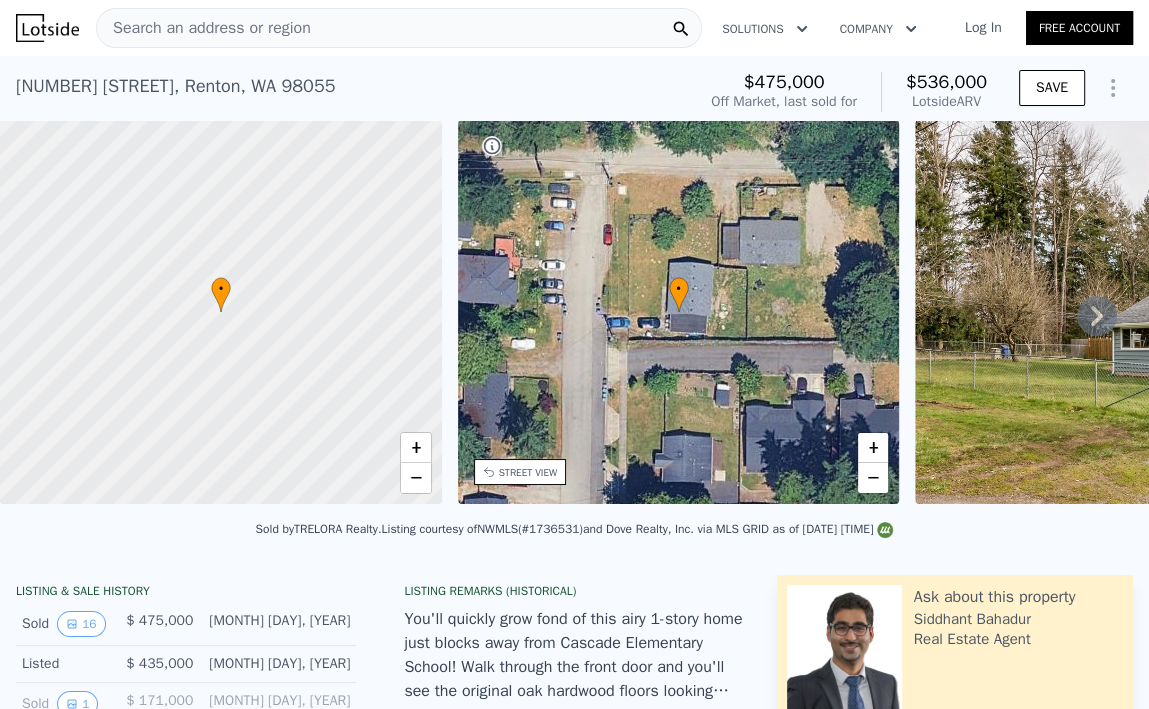 click on "Sold by TRELORA Realty . Listing courtesy of NWMLS (#1736531) and Dove Realty, Inc. via MLS GRID as of [DATE] [TIME]" at bounding box center (574, 535) 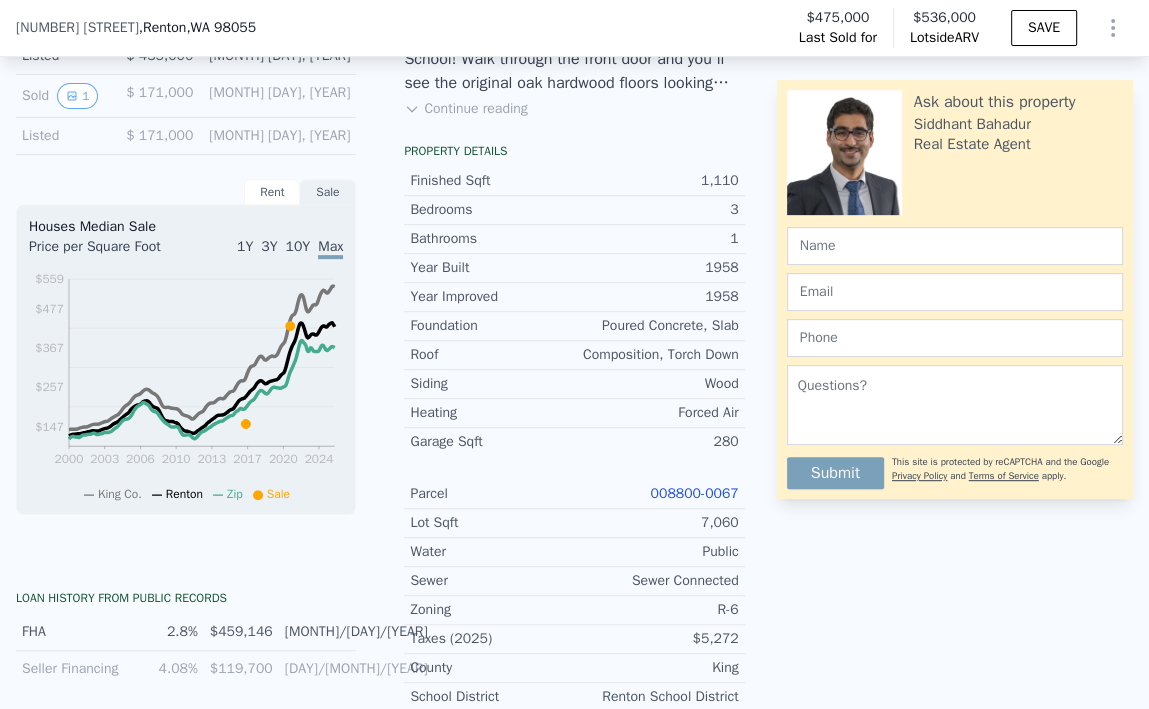 scroll, scrollTop: 744, scrollLeft: 0, axis: vertical 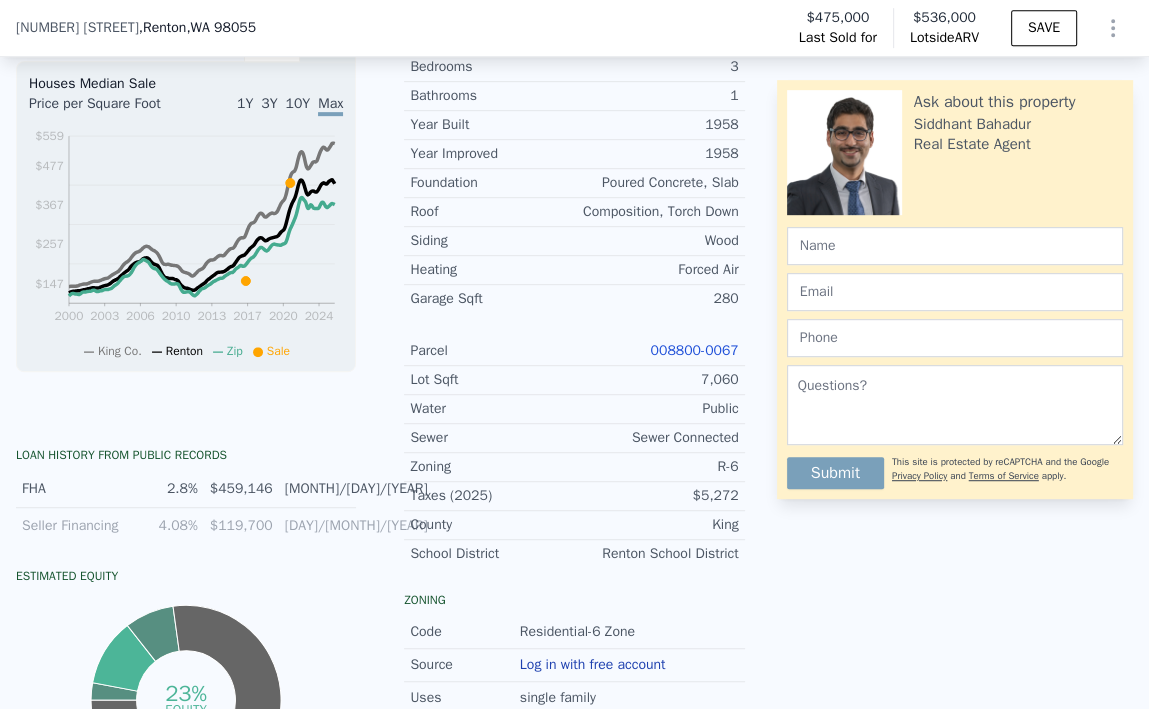 click on "008800-0067" at bounding box center [694, 350] 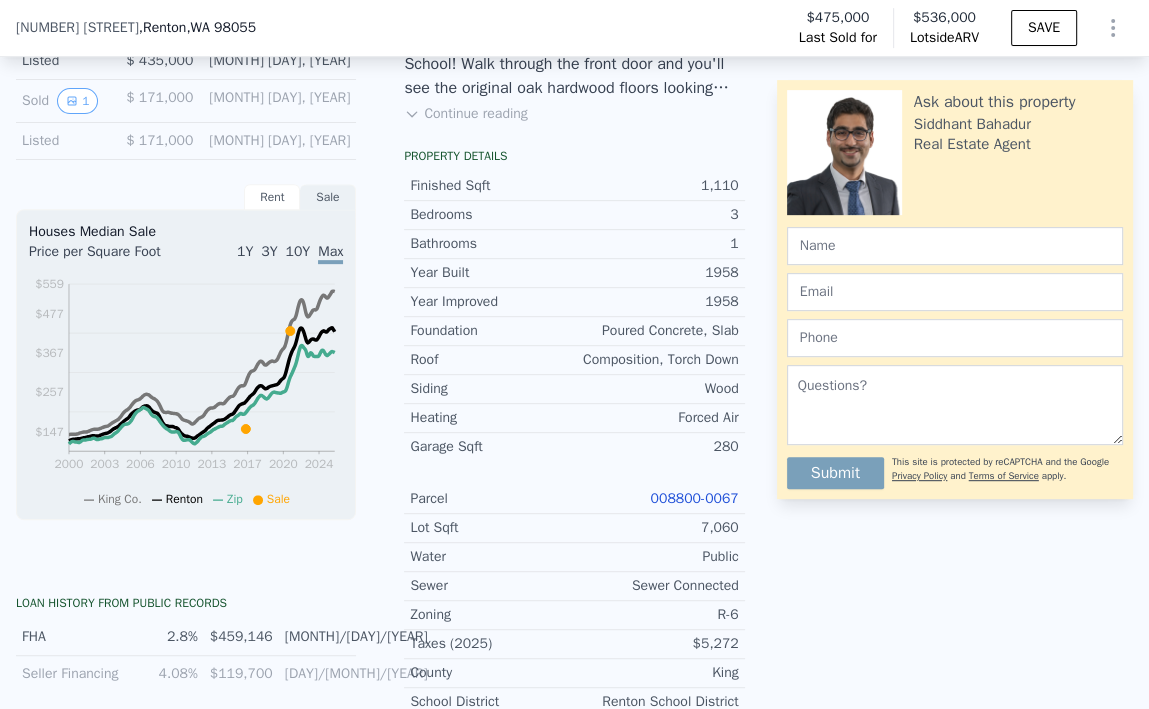 scroll, scrollTop: 504, scrollLeft: 0, axis: vertical 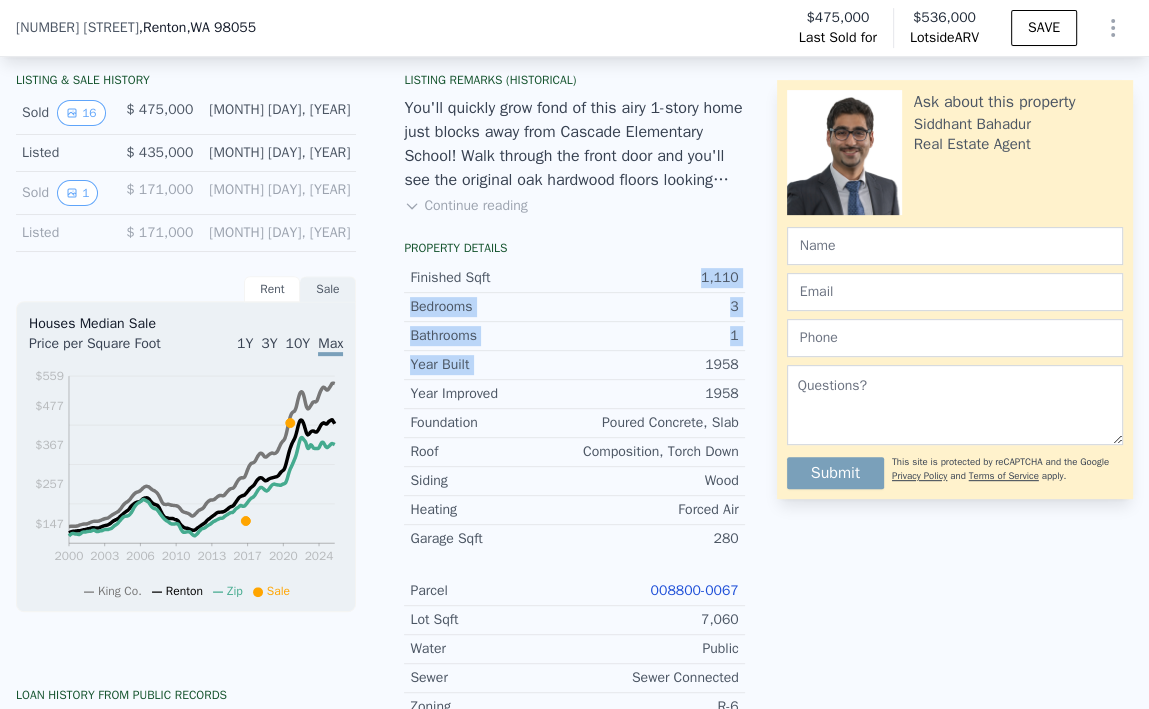 drag, startPoint x: 696, startPoint y: 290, endPoint x: 727, endPoint y: 364, distance: 80.23092 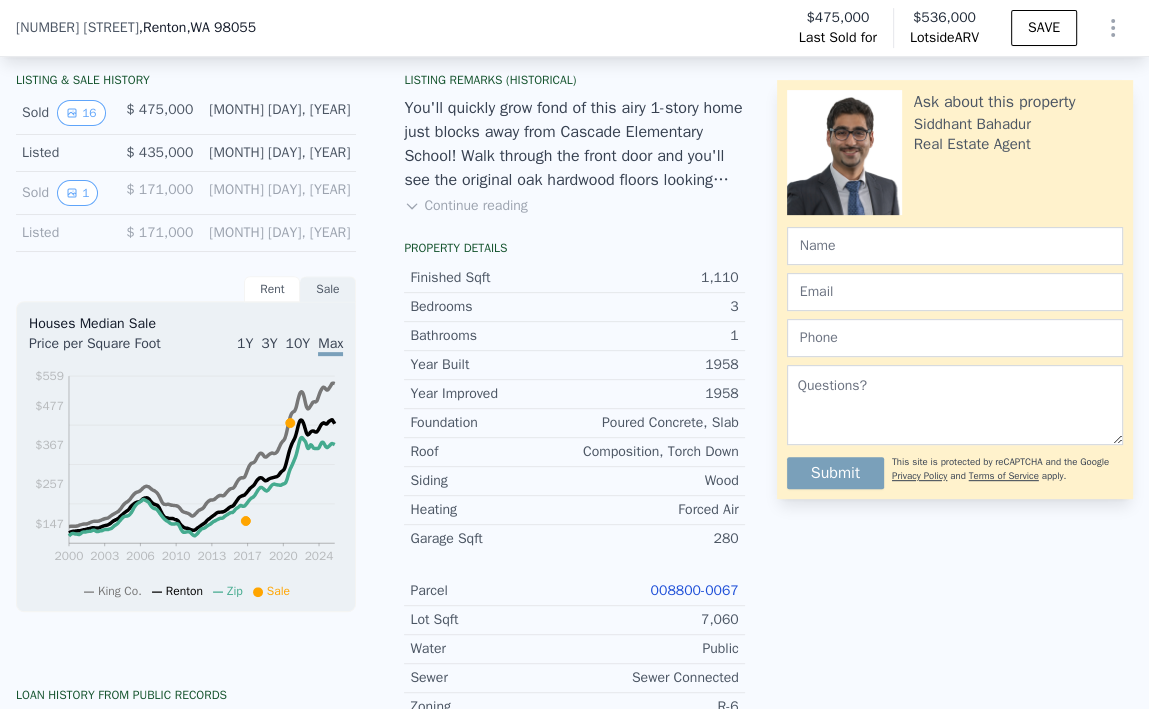 click on "1,110" at bounding box center [656, 278] 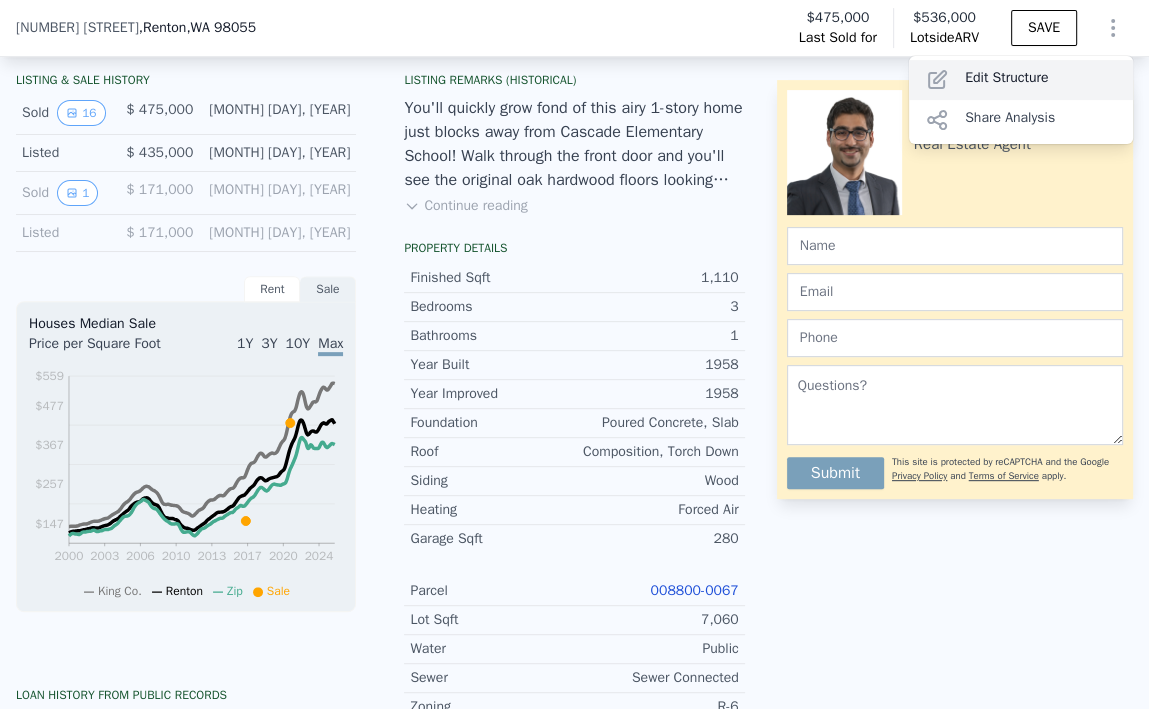 click on "Edit Structure" at bounding box center [1021, 80] 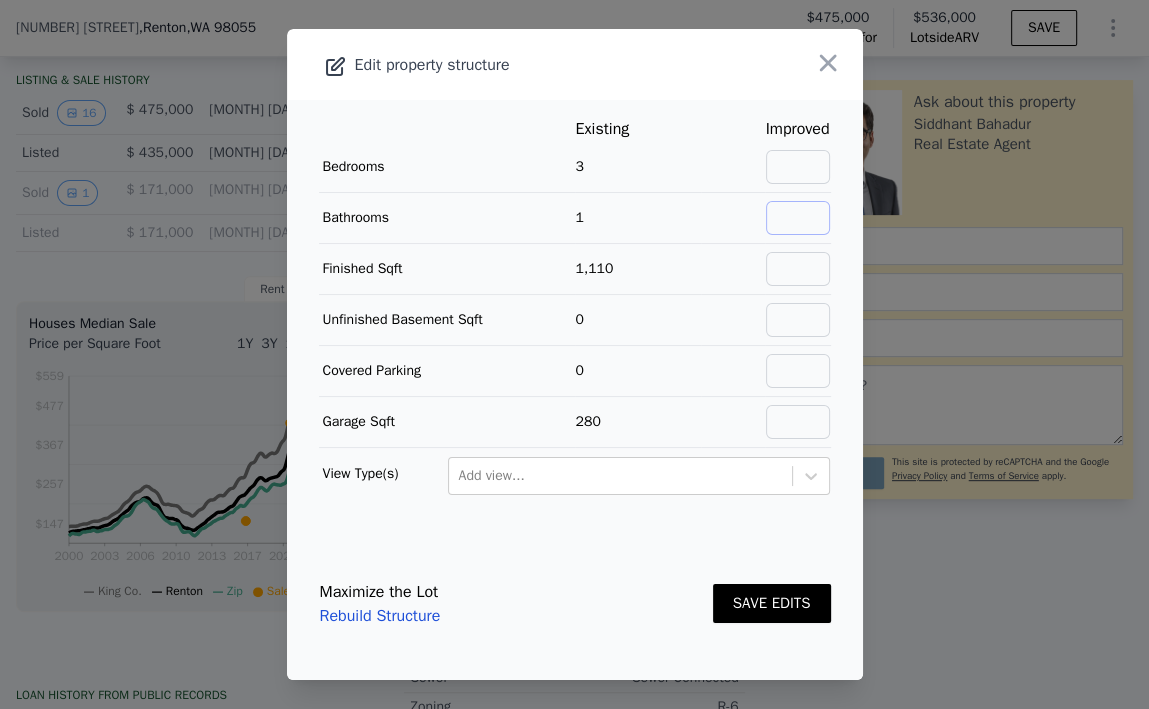 click at bounding box center (798, 218) 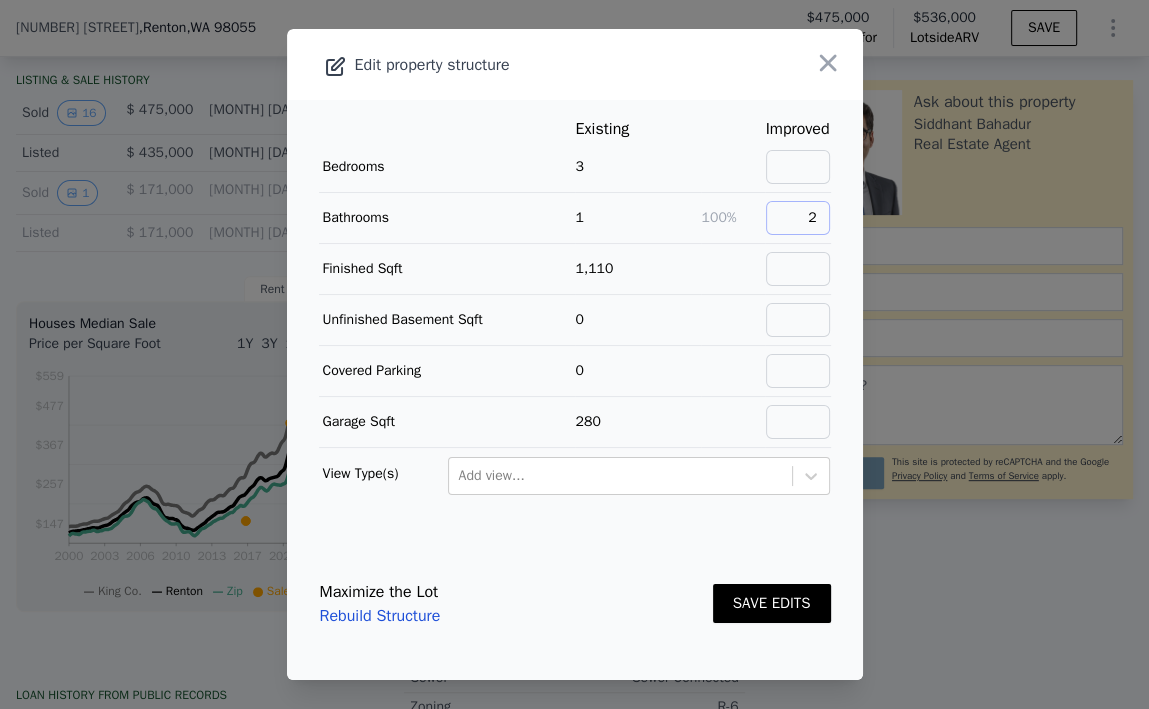 type on "2" 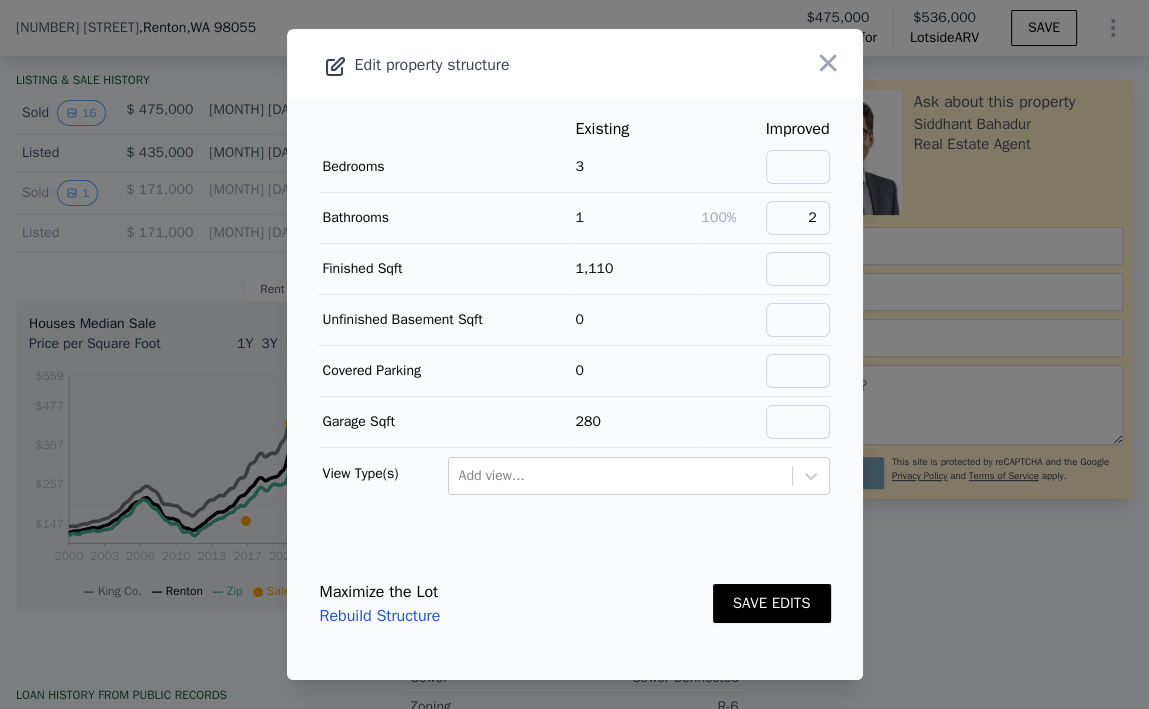 click on "100%" at bounding box center [733, 218] 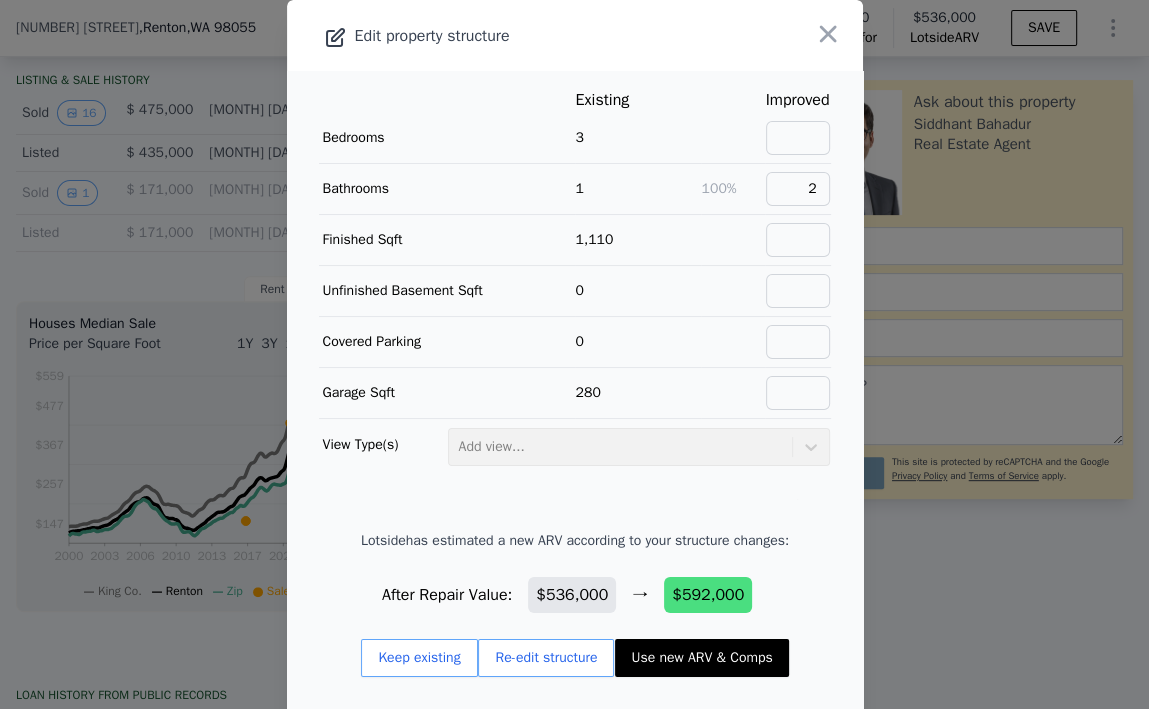 click on "Use new ARV & Comps" at bounding box center (701, 658) 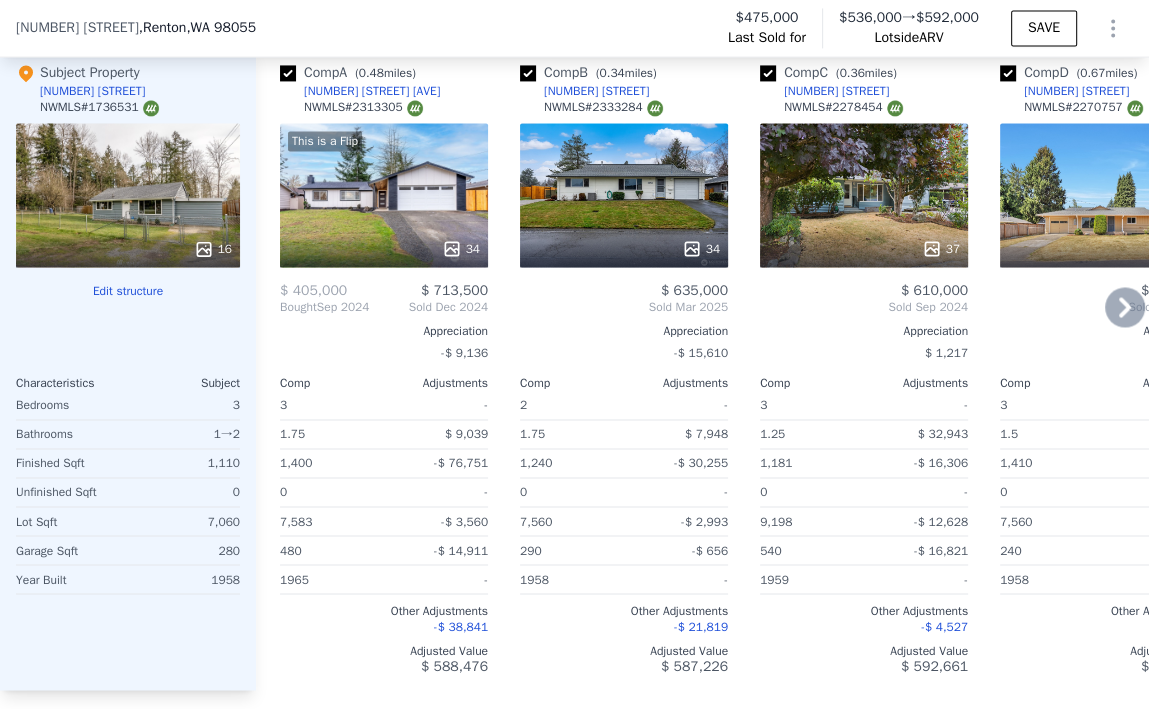 scroll, scrollTop: 2394, scrollLeft: 0, axis: vertical 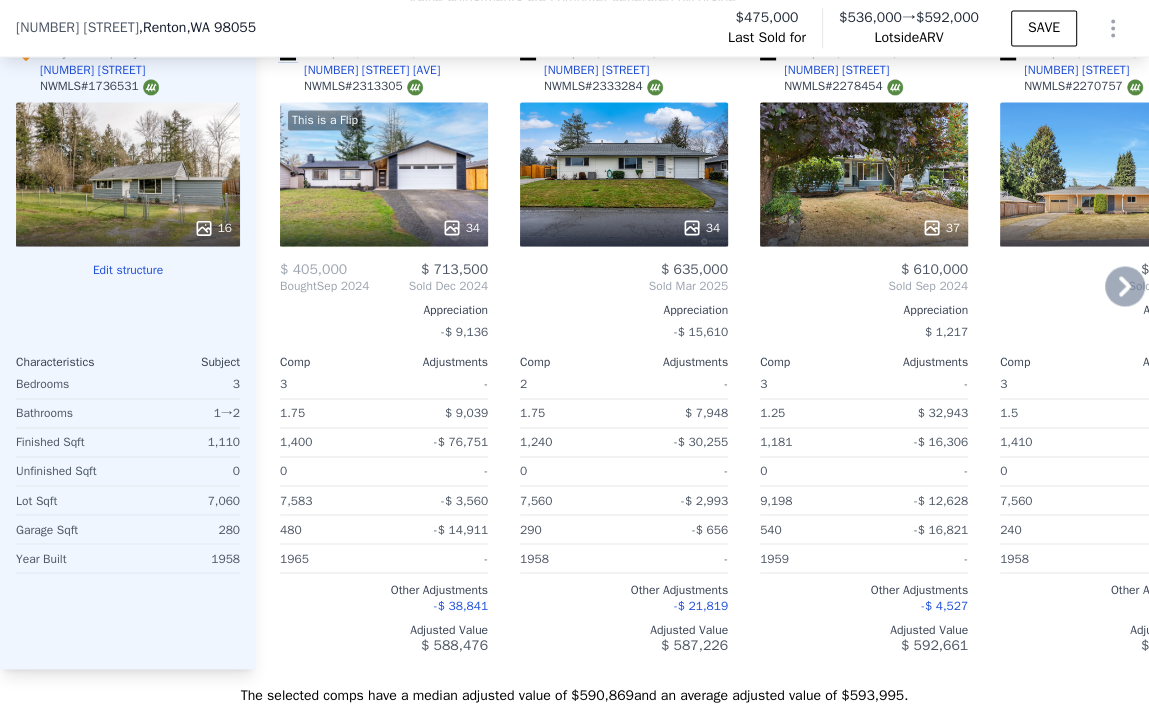 click at bounding box center [288, 52] 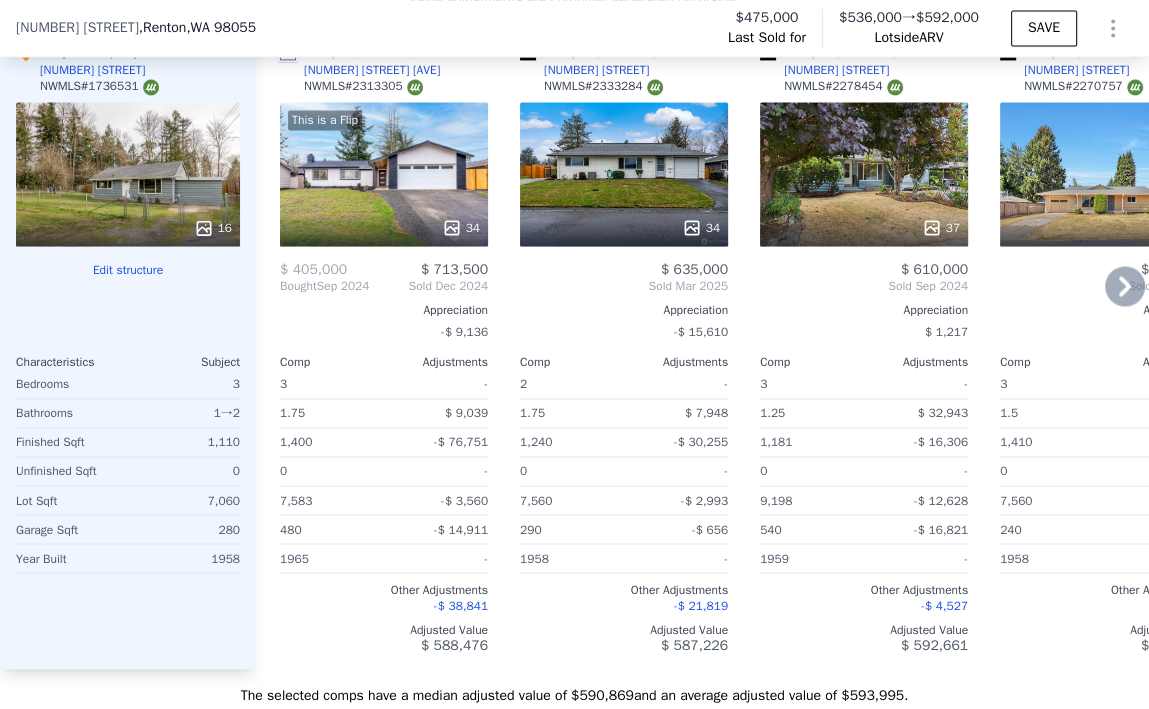 checkbox on "false" 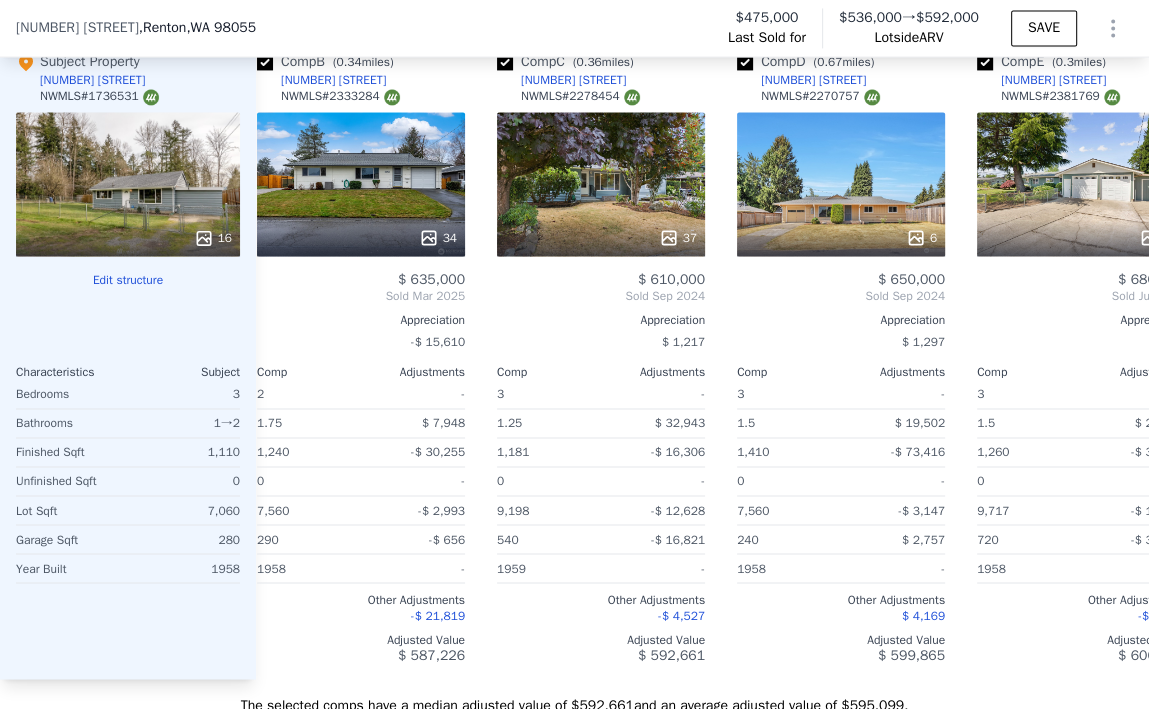 scroll, scrollTop: 0, scrollLeft: 0, axis: both 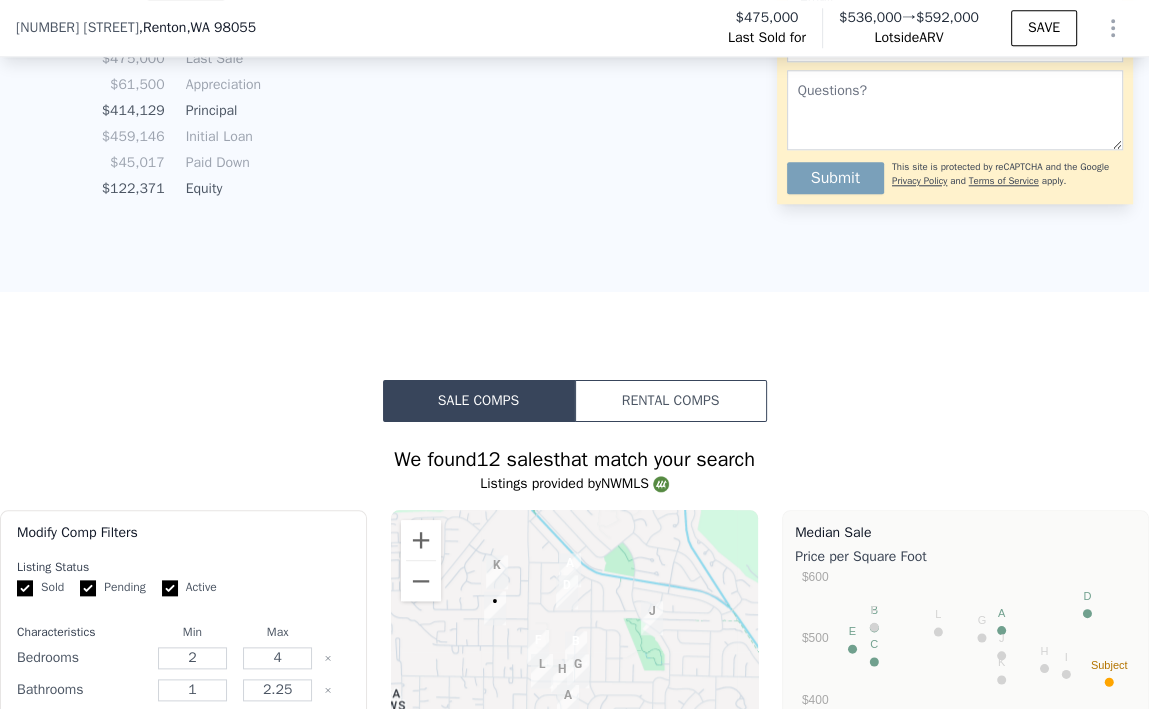click 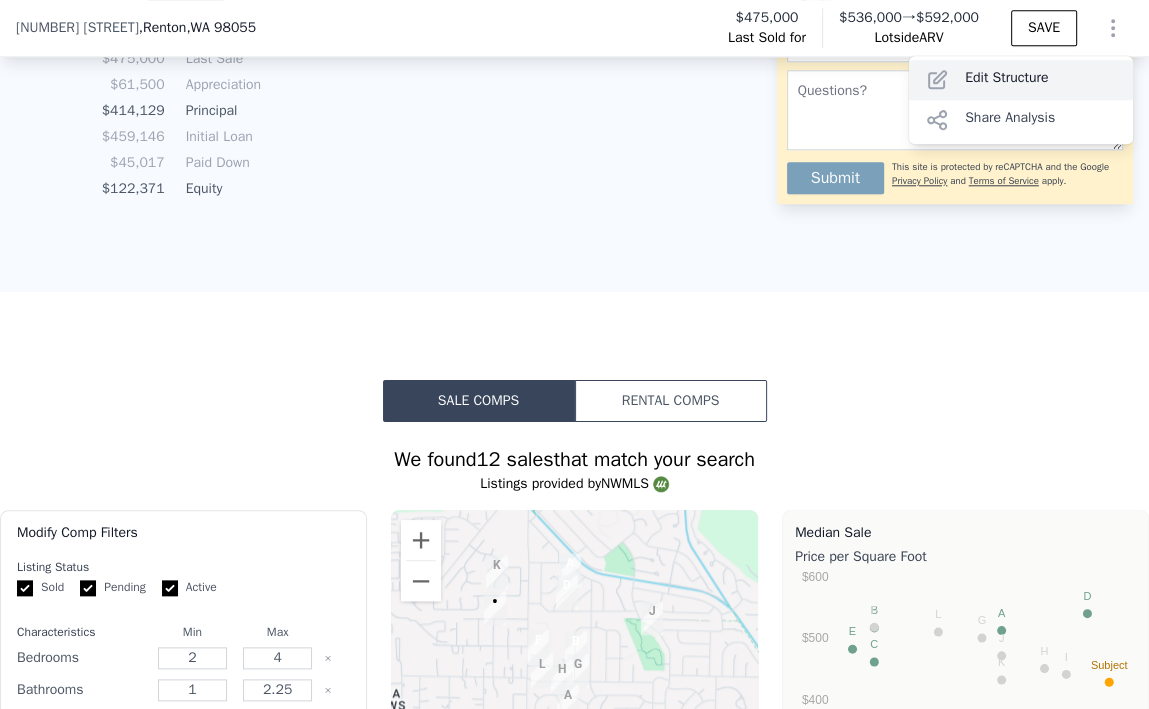 click on "Edit Structure" at bounding box center (1021, 80) 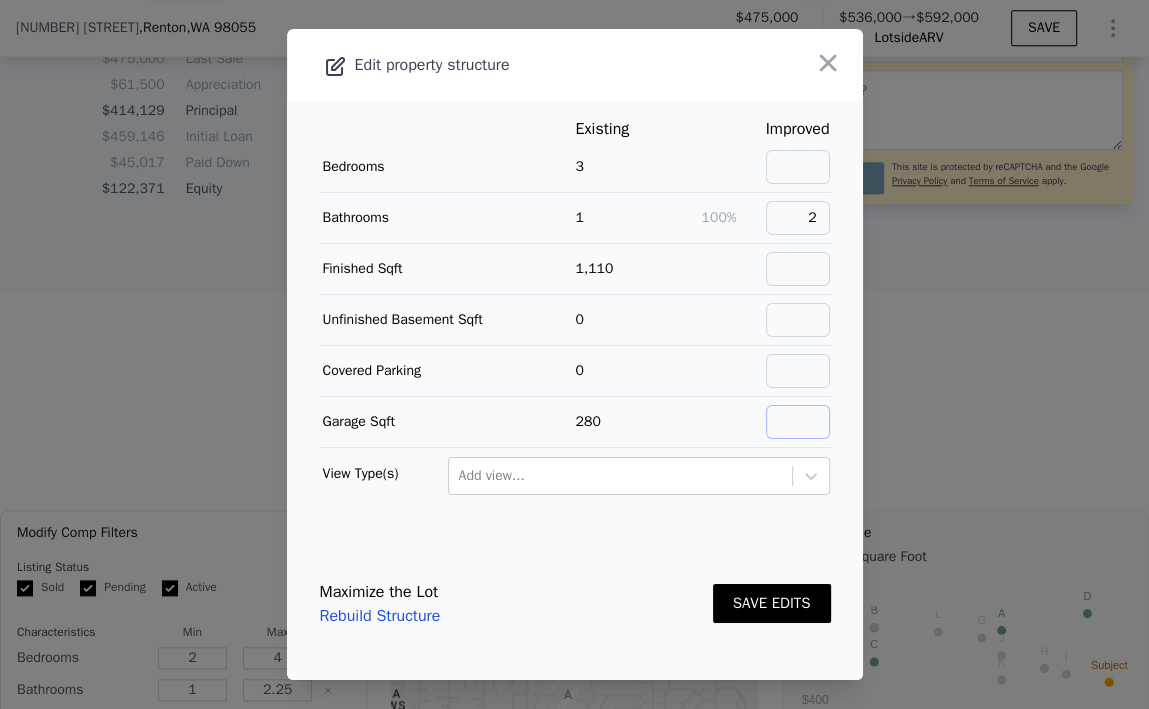 click at bounding box center [798, 422] 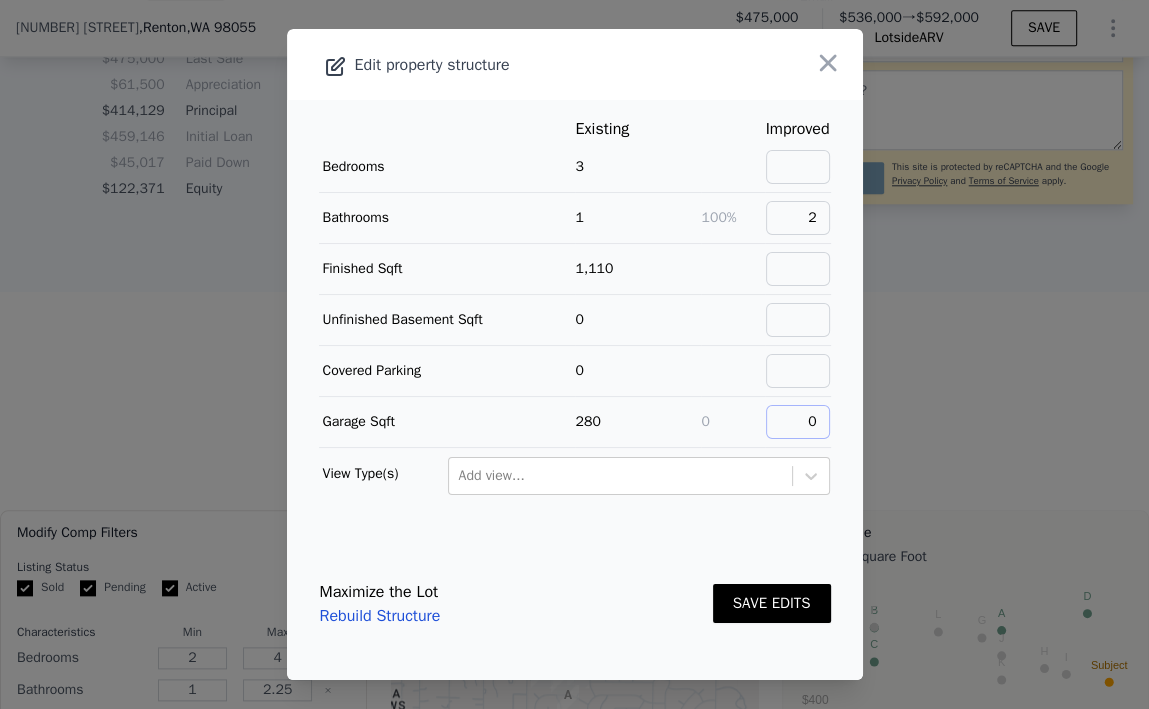 type on "0" 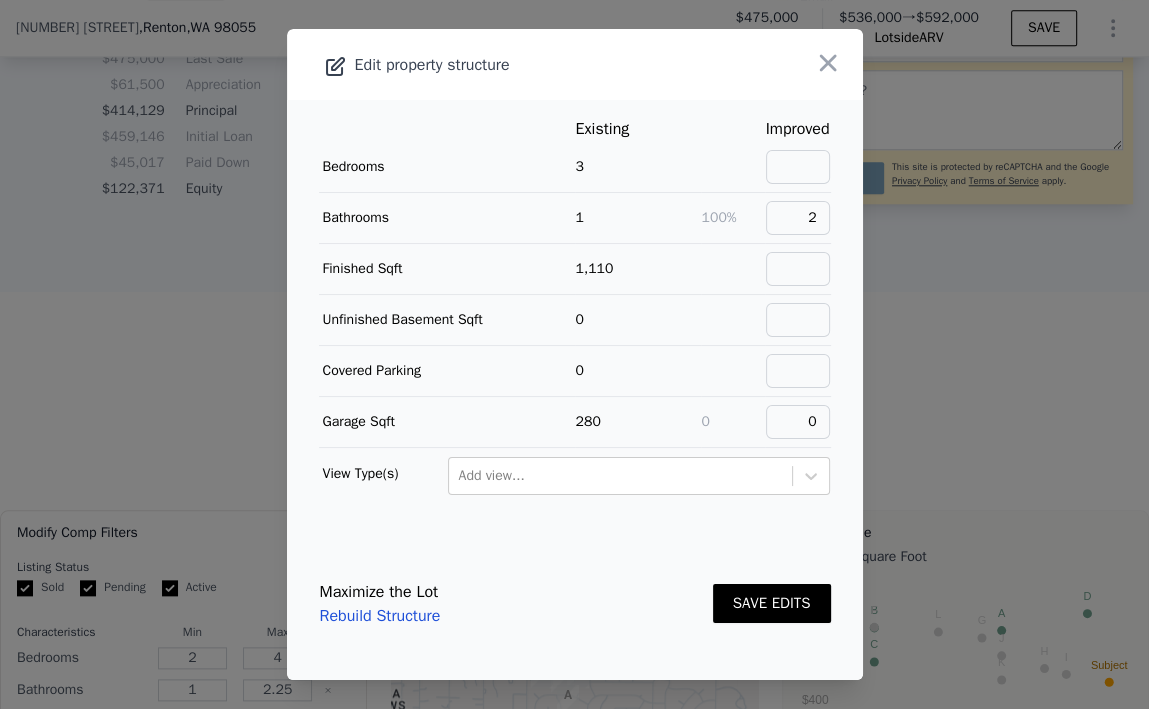 click on "SAVE EDITS" at bounding box center [772, 603] 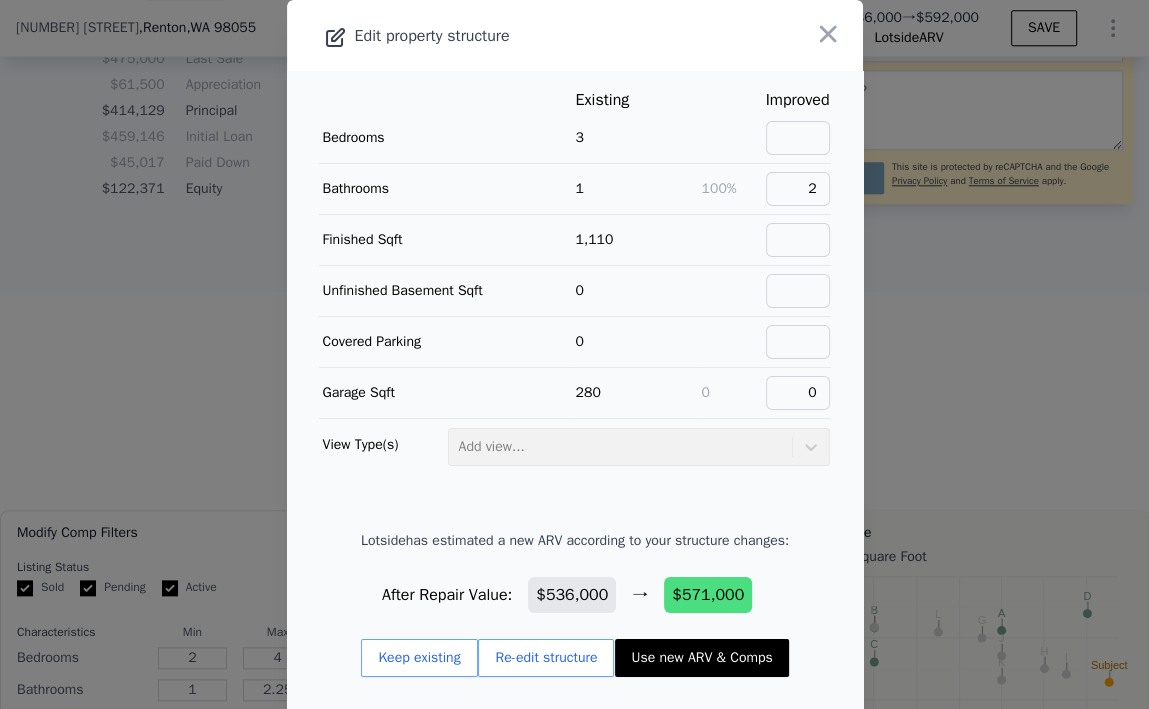 click on "Use new ARV & Comps" at bounding box center [701, 658] 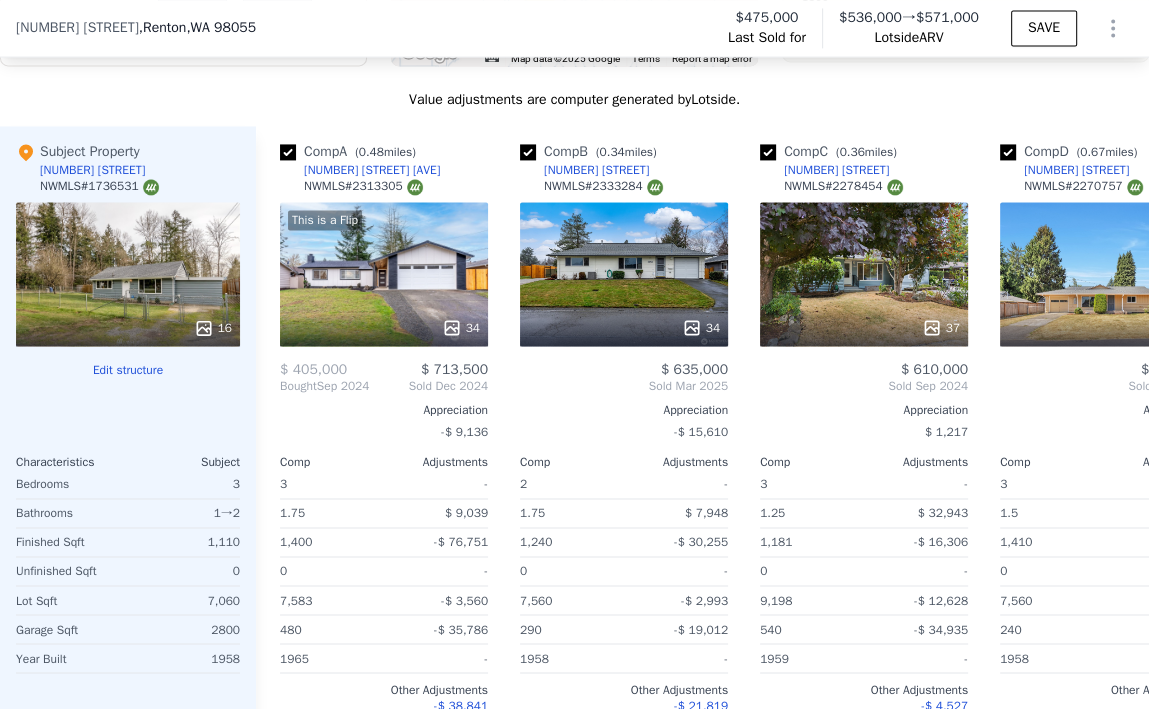 scroll, scrollTop: 2267, scrollLeft: 0, axis: vertical 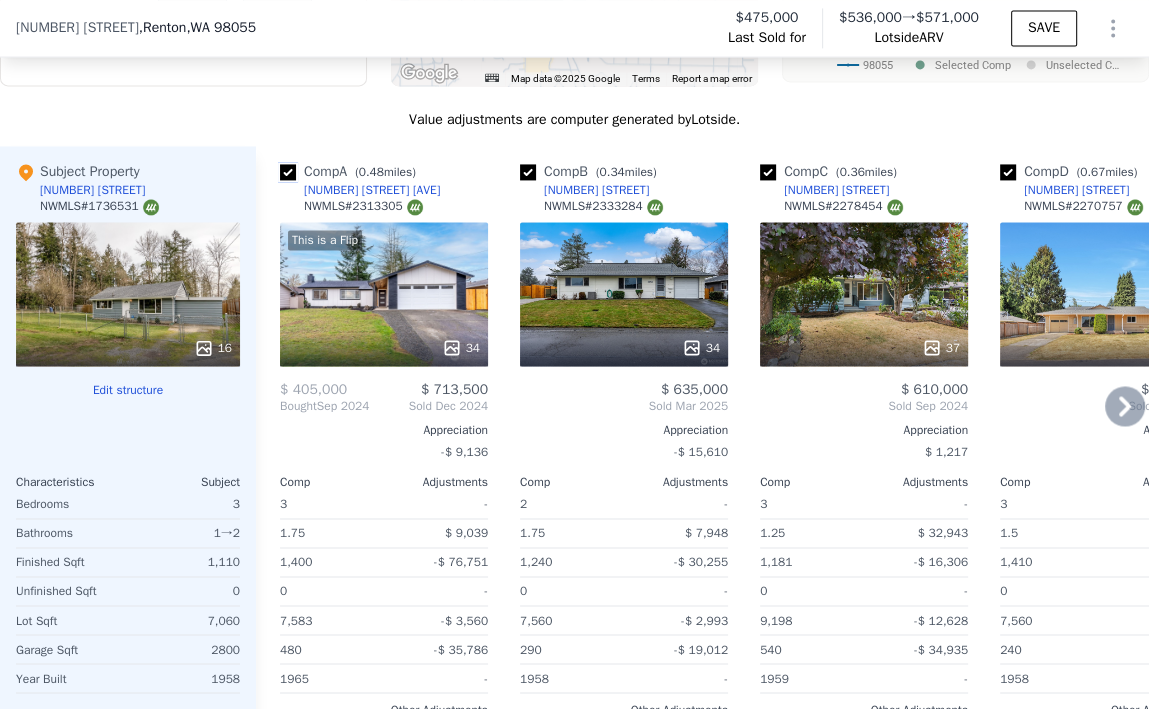 click at bounding box center [288, 172] 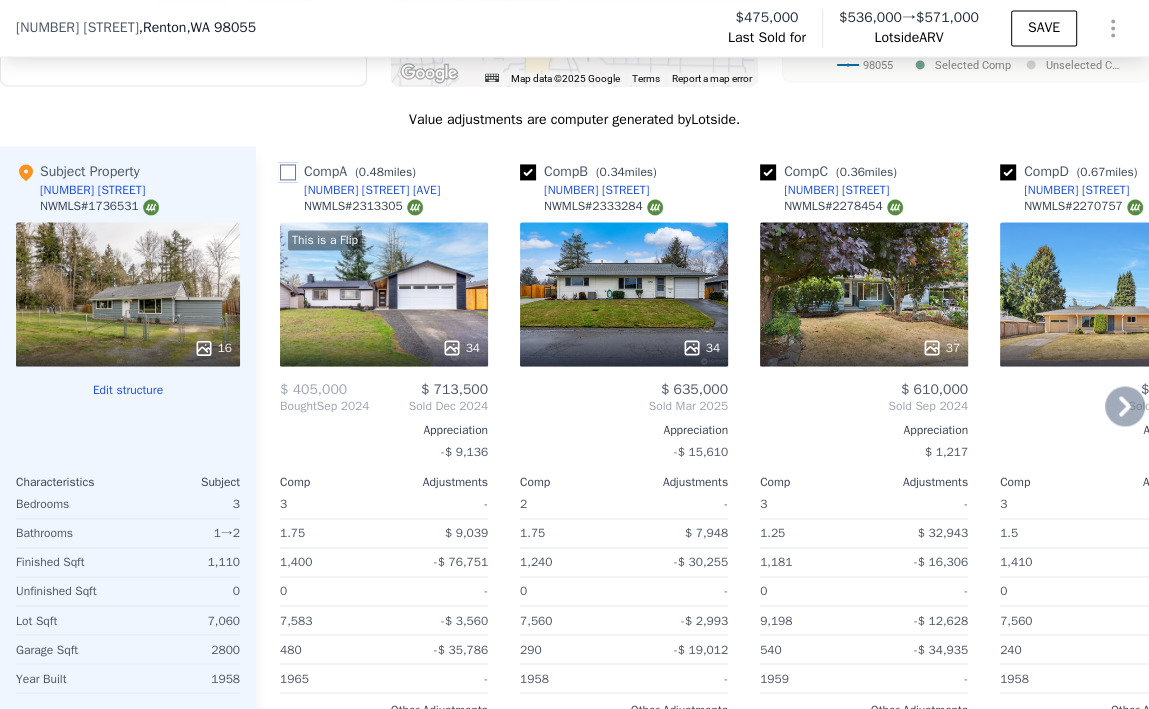 checkbox on "false" 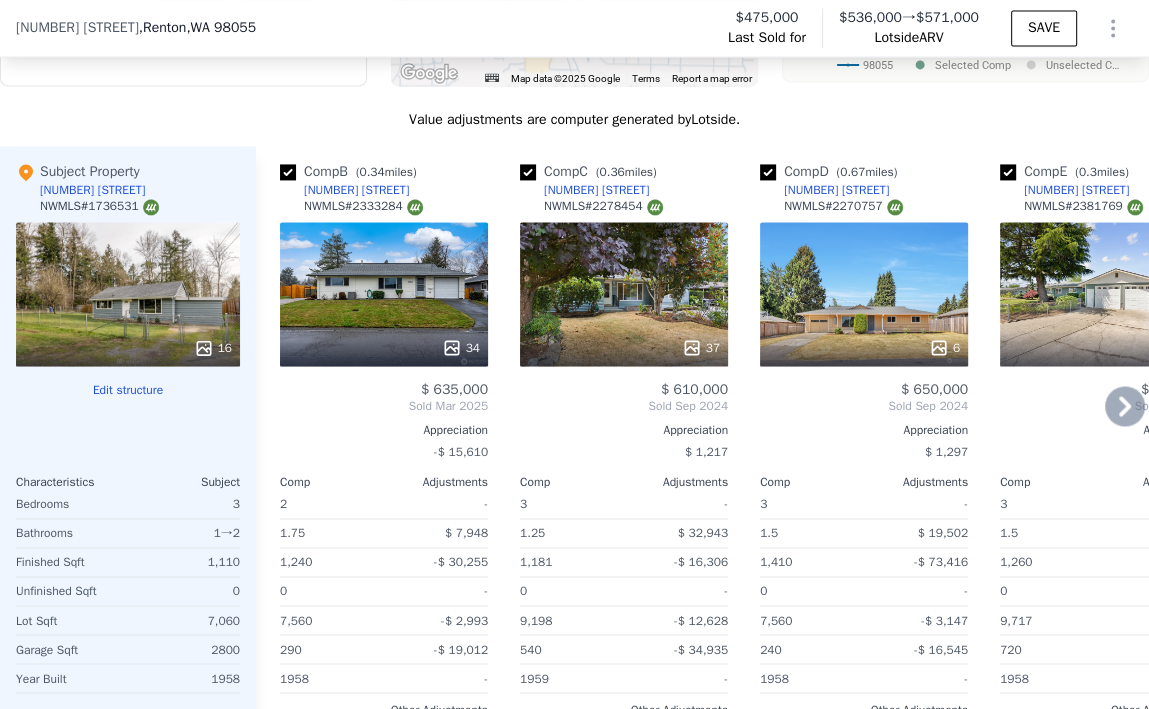 scroll, scrollTop: 2256, scrollLeft: 0, axis: vertical 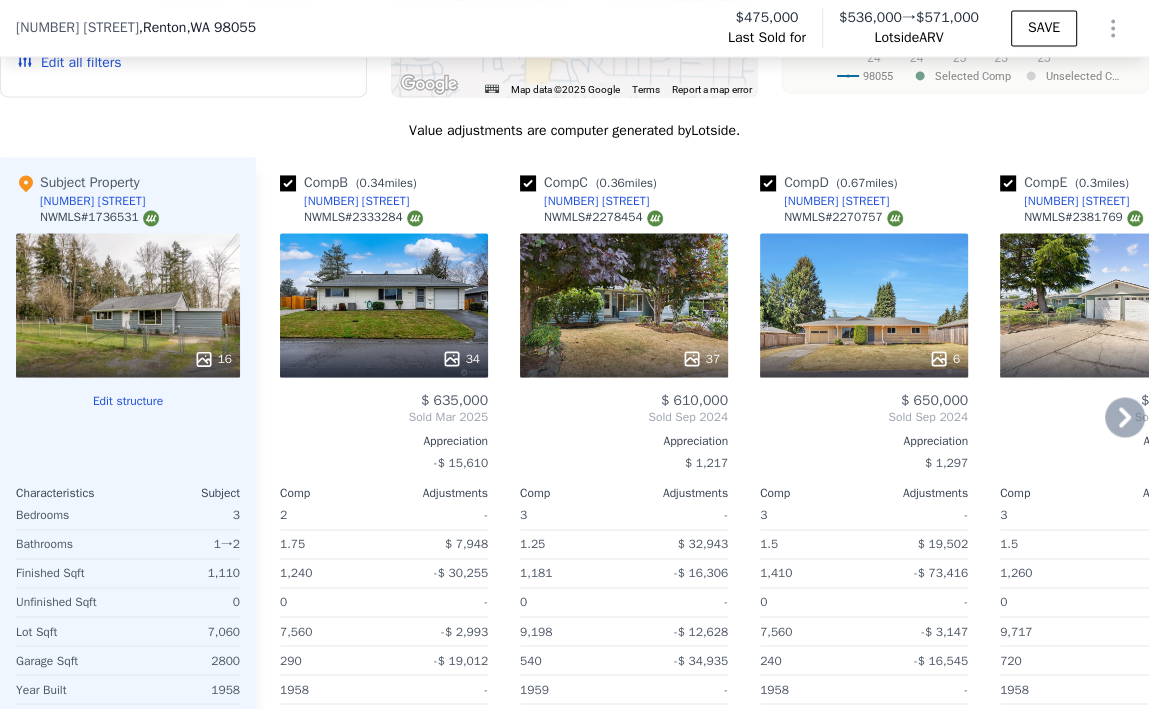 click on "34" at bounding box center (384, 305) 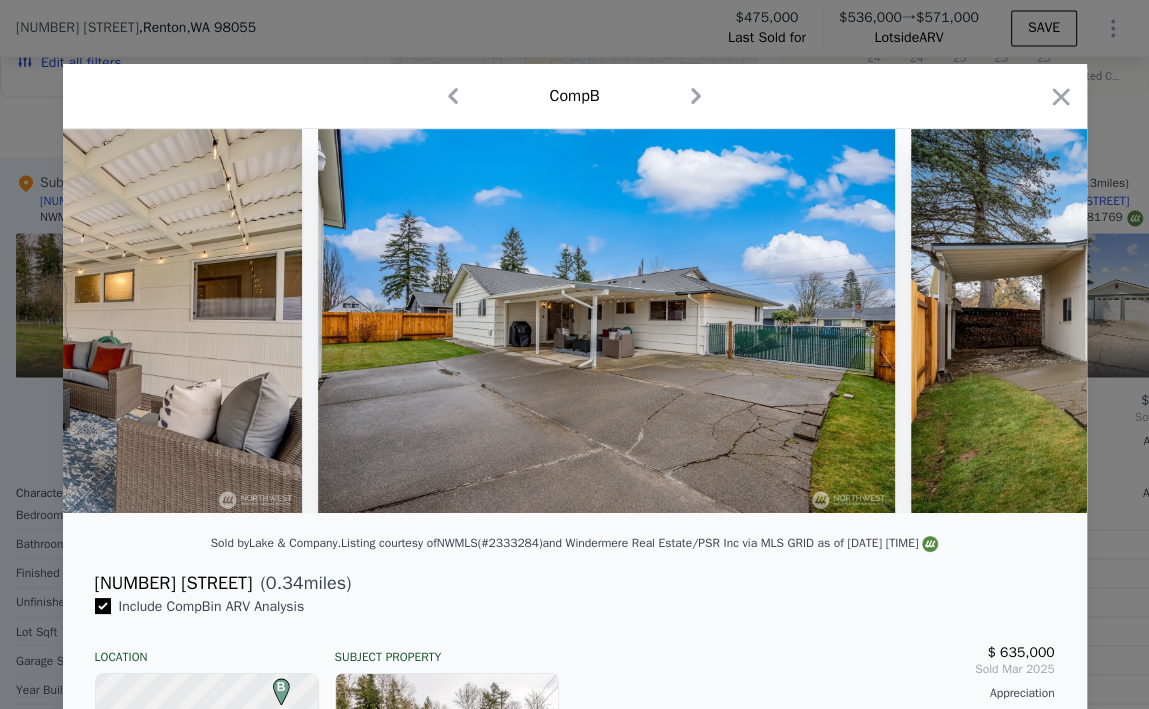 scroll, scrollTop: 0, scrollLeft: 13402, axis: horizontal 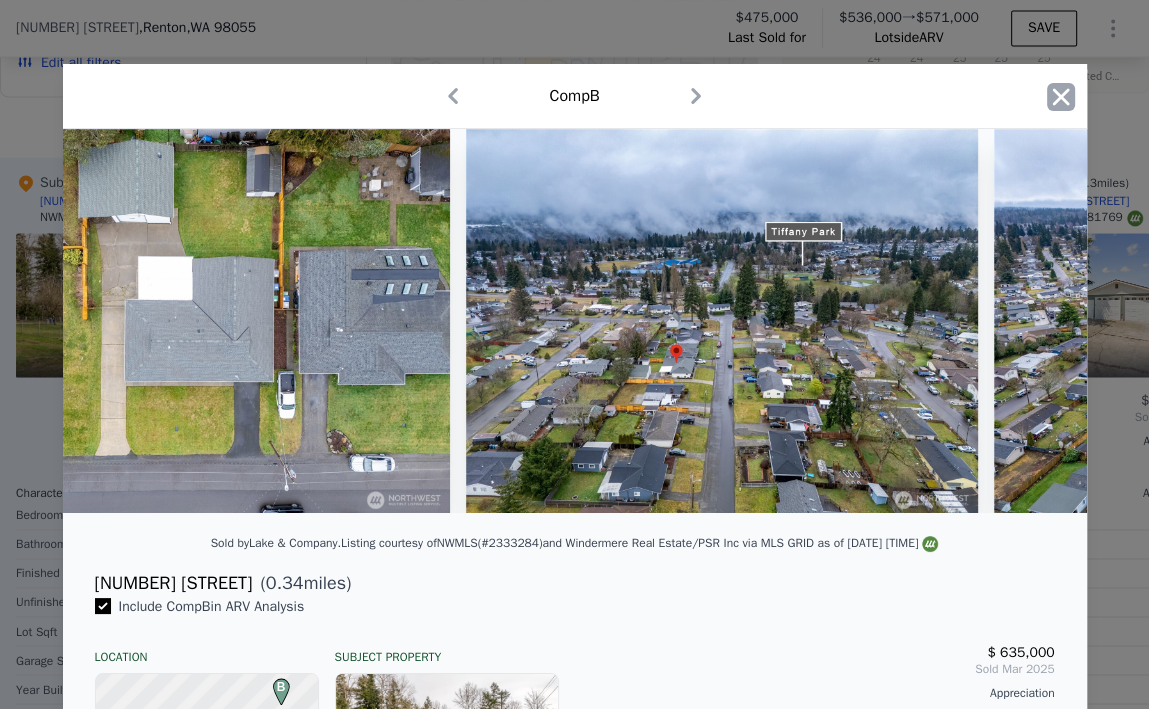 click 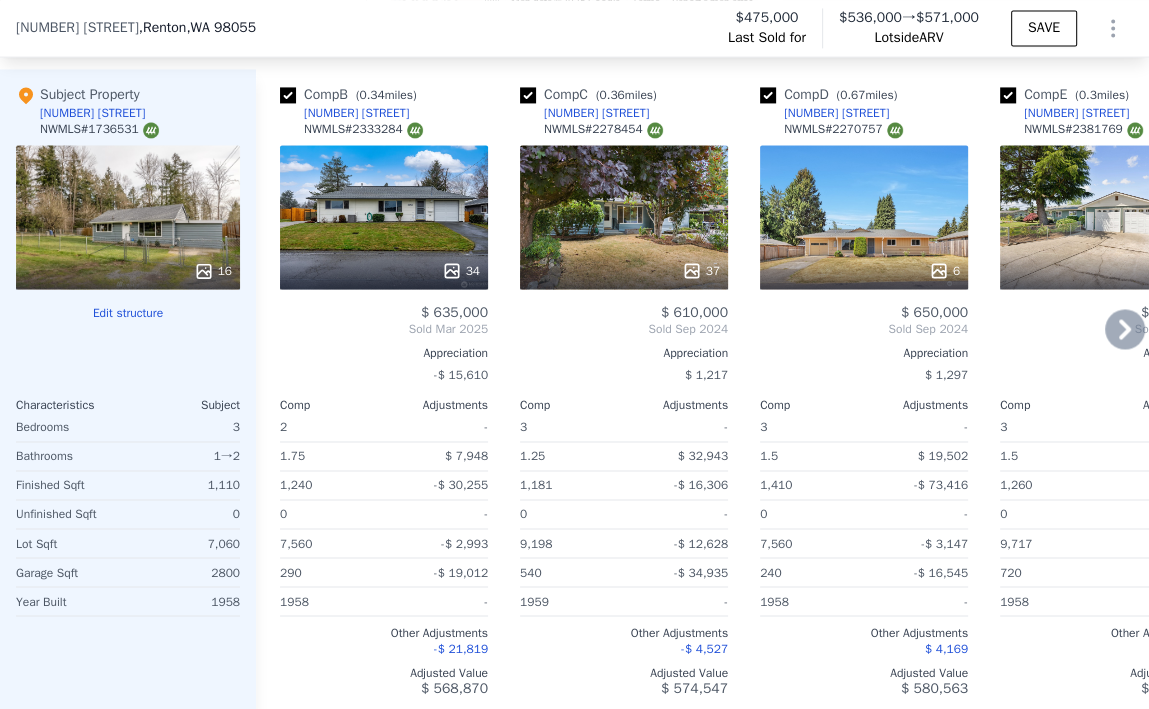 scroll, scrollTop: 2431, scrollLeft: 0, axis: vertical 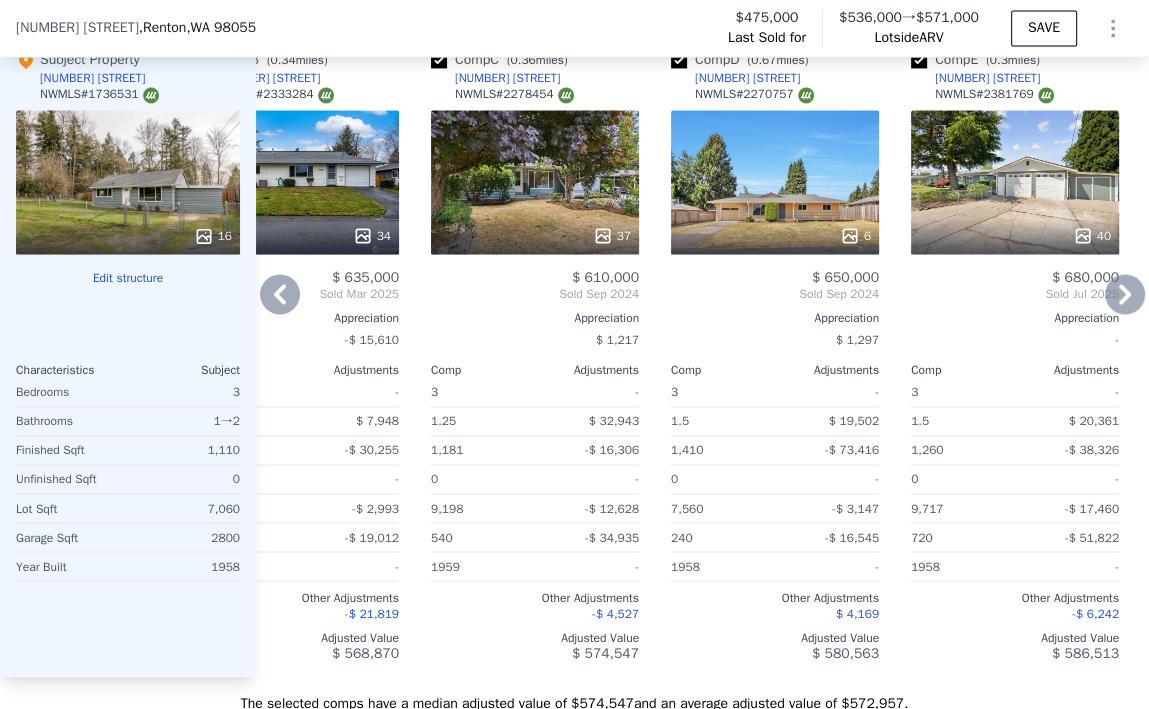 click on "37" at bounding box center [535, 182] 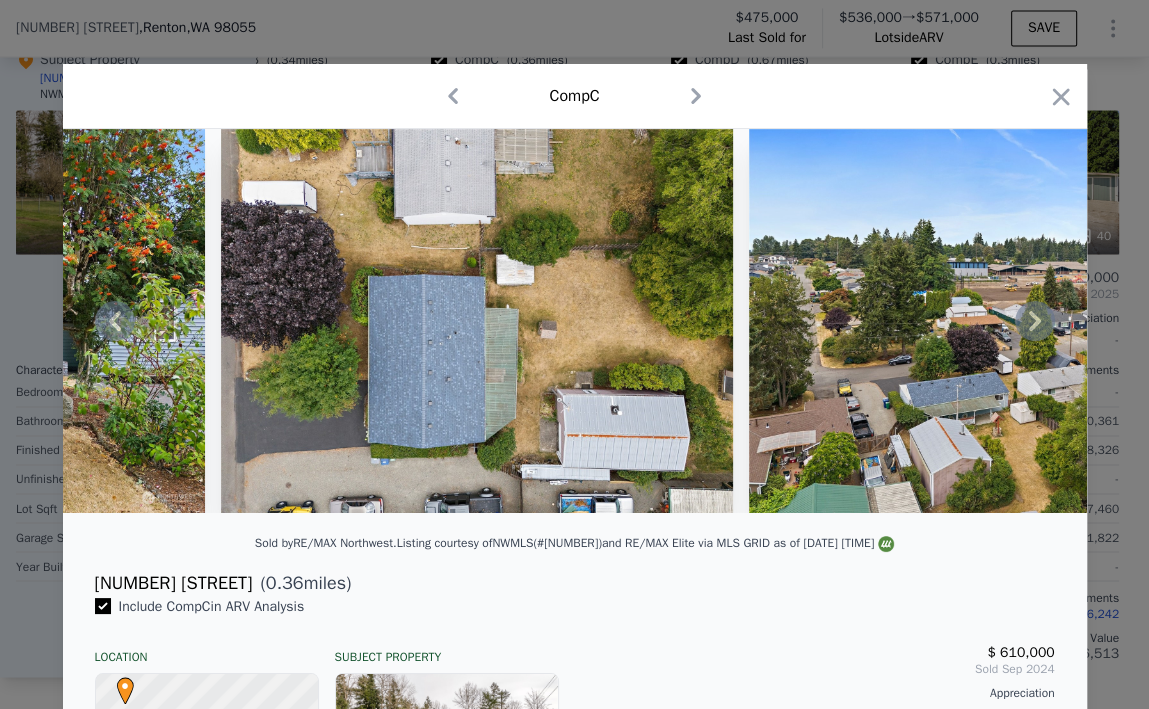 scroll, scrollTop: 0, scrollLeft: 20421, axis: horizontal 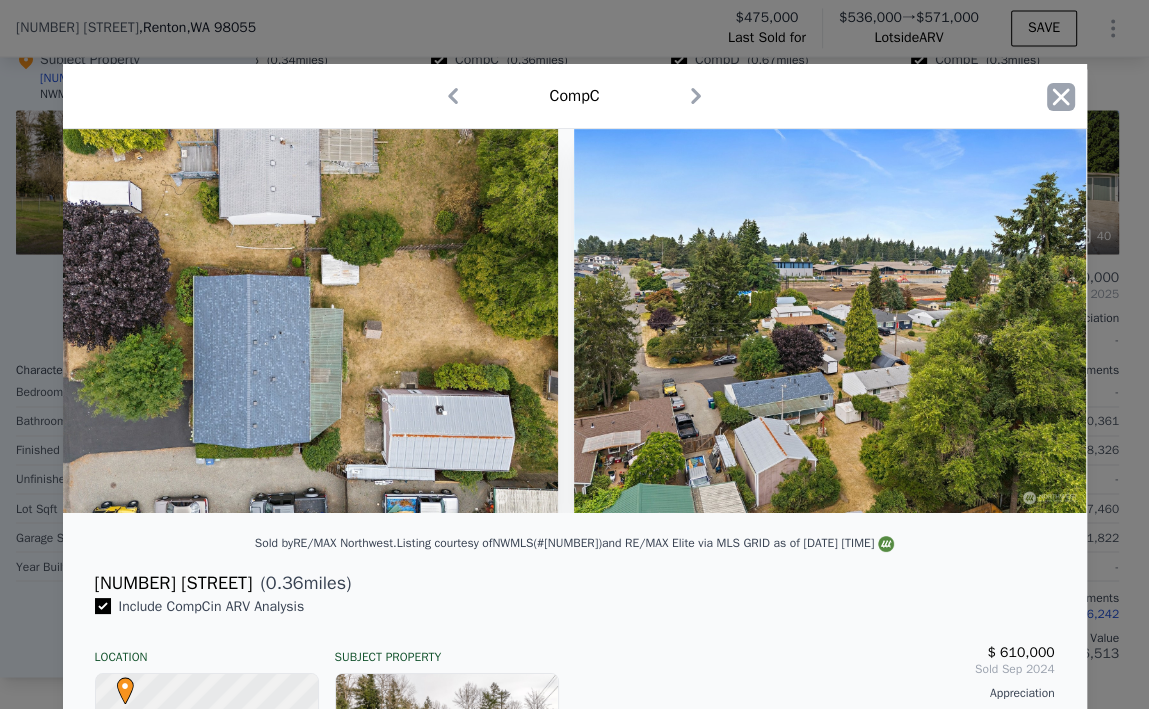 click 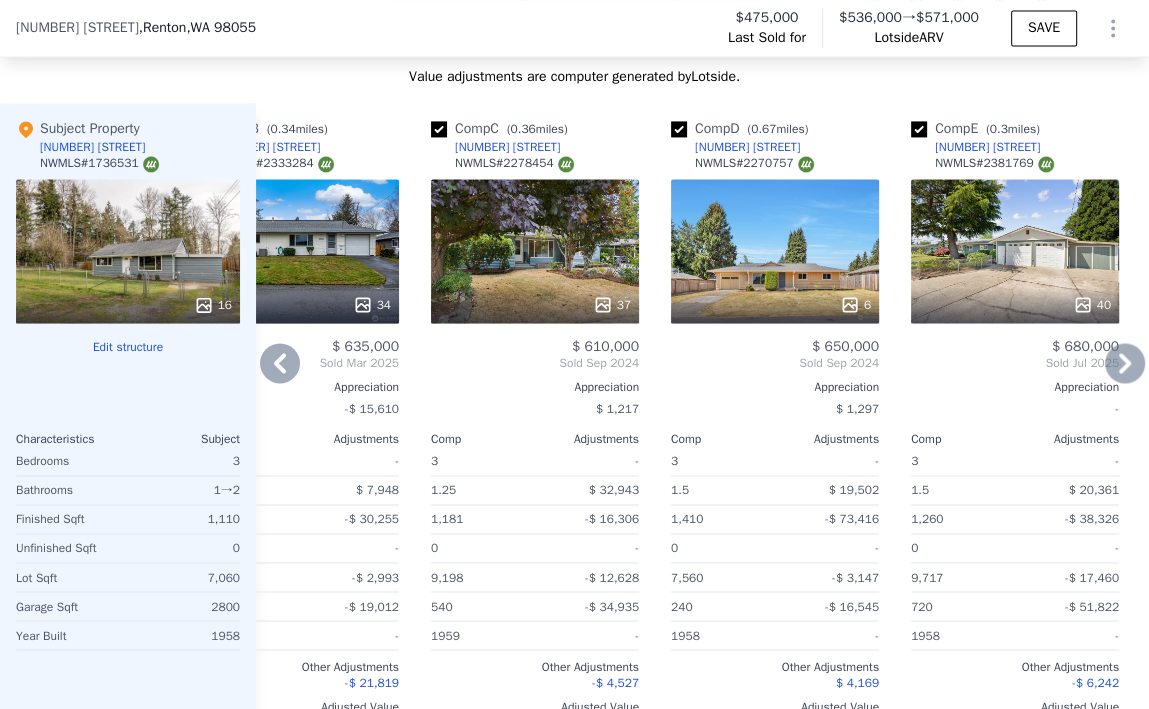 scroll, scrollTop: 2320, scrollLeft: 0, axis: vertical 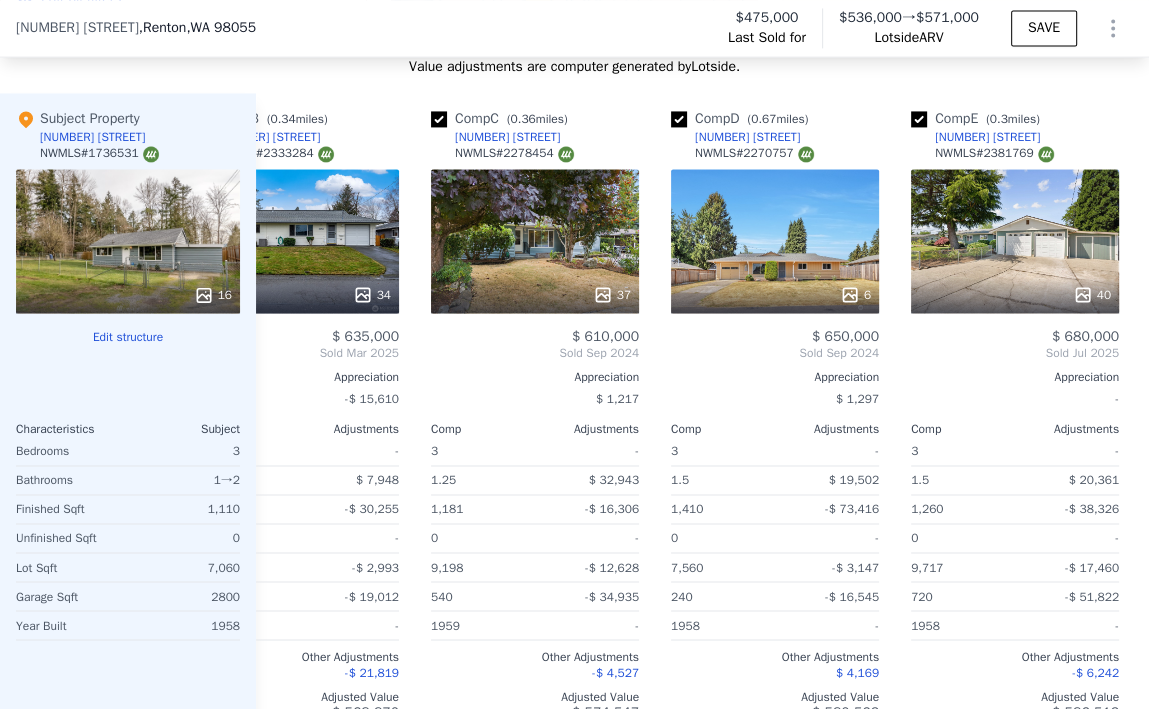 click 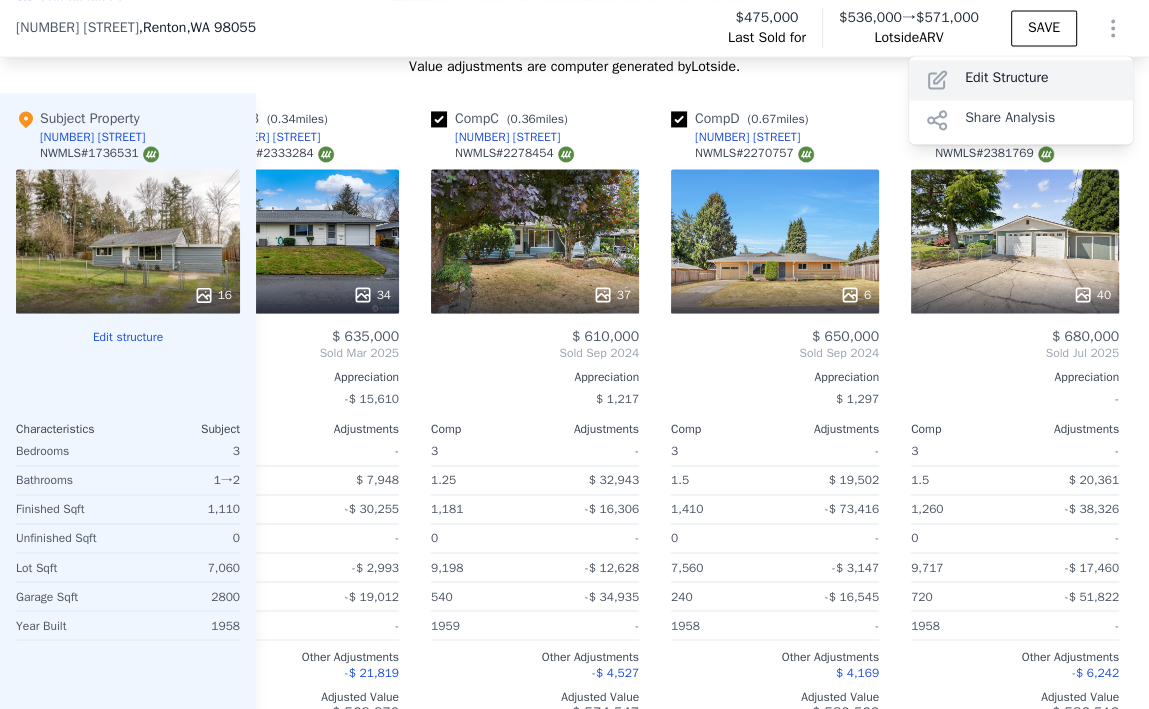click on "Edit Structure" at bounding box center (1021, 80) 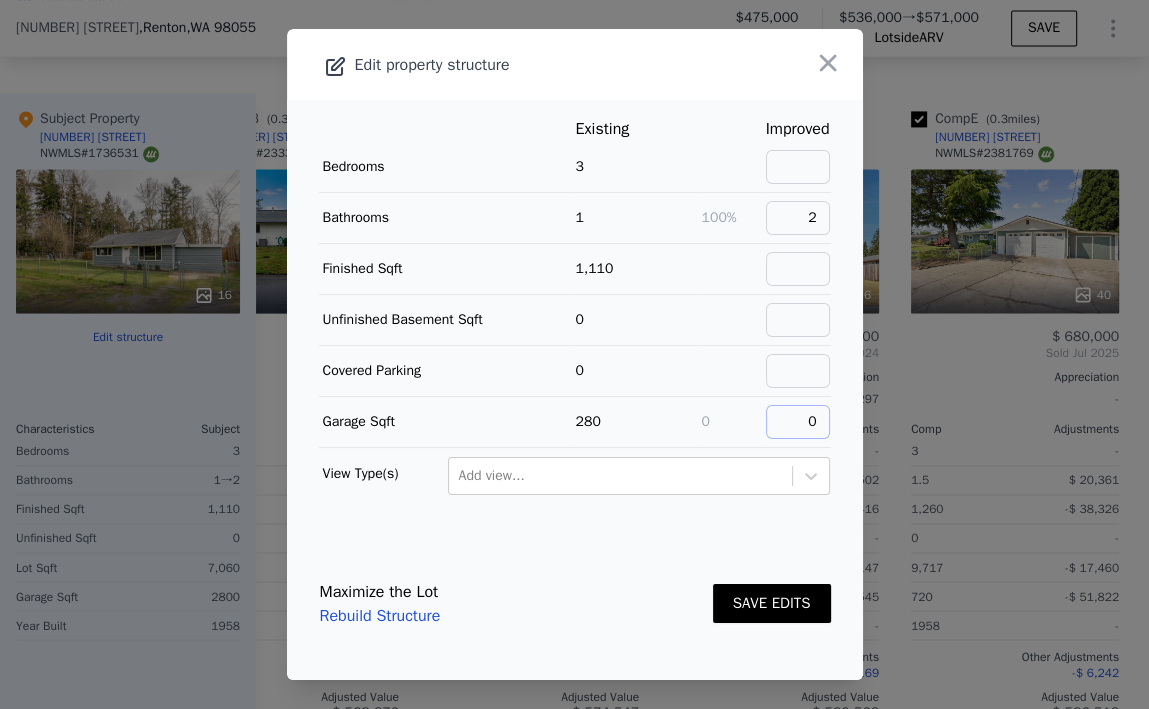 click on "0" at bounding box center [798, 422] 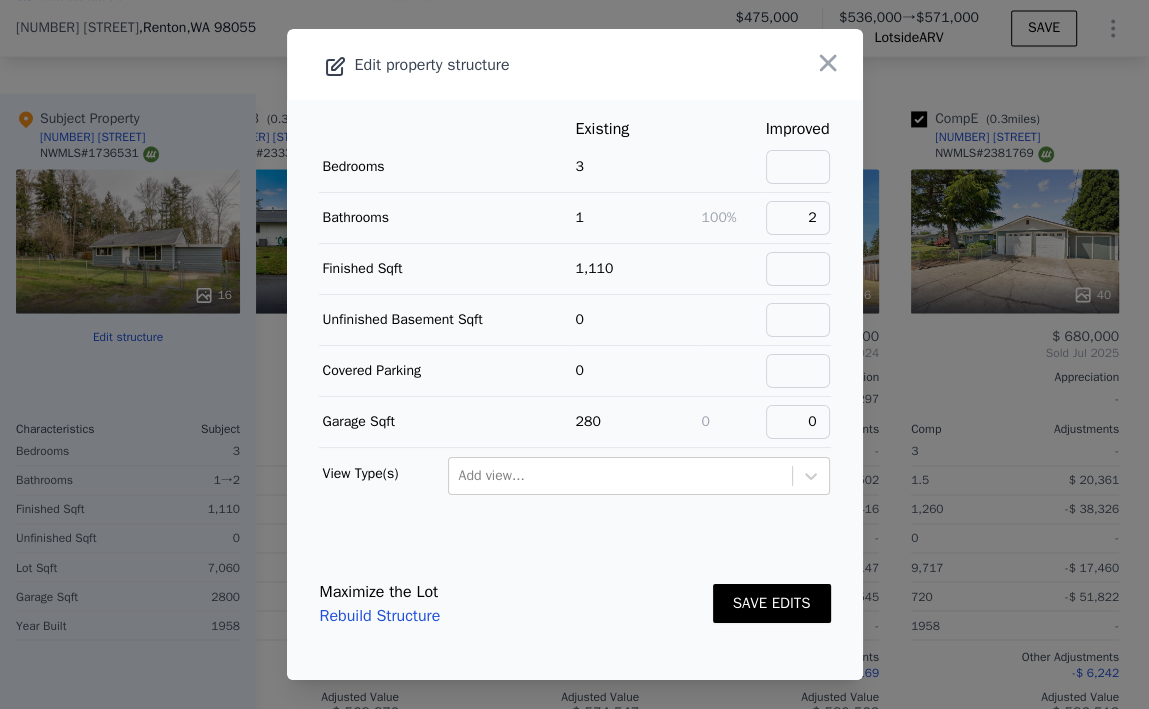 click on "0" at bounding box center [798, 422] 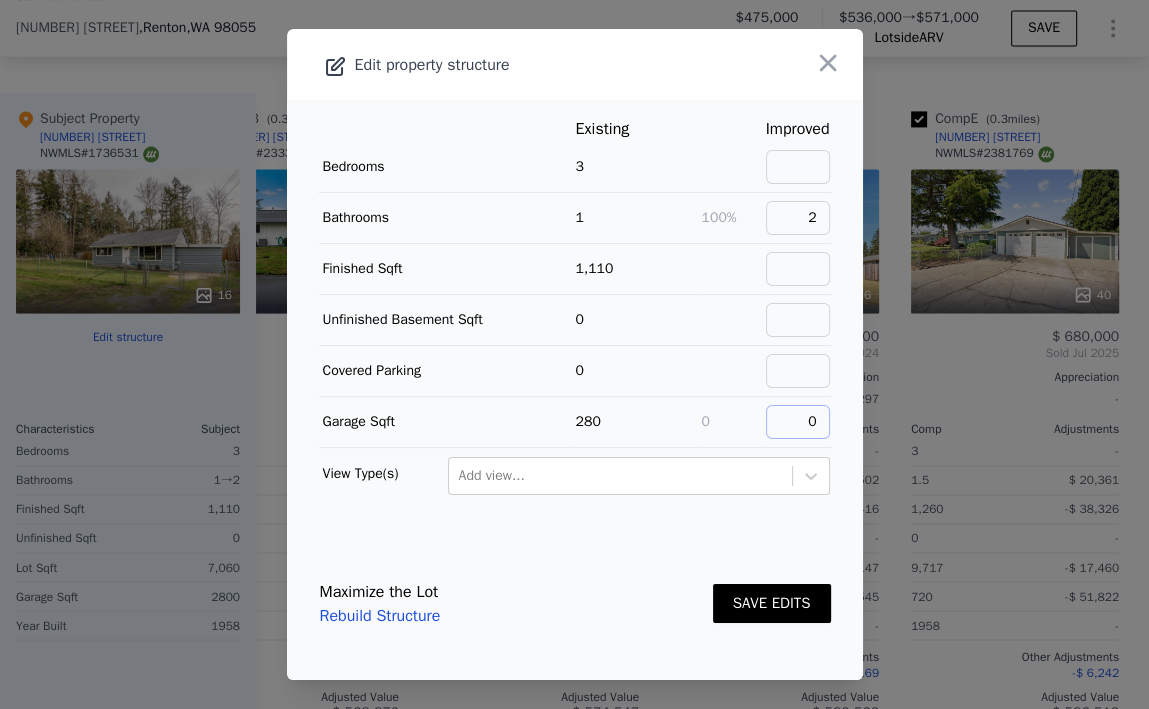 click on "0" at bounding box center (798, 422) 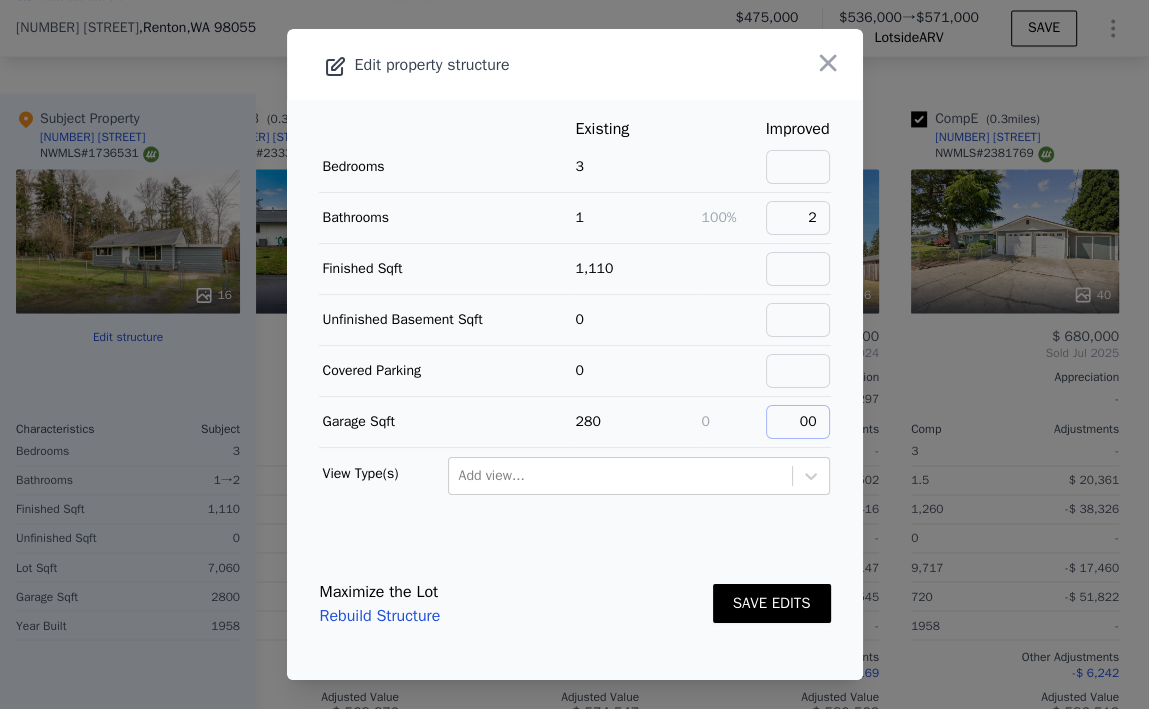 type on "00" 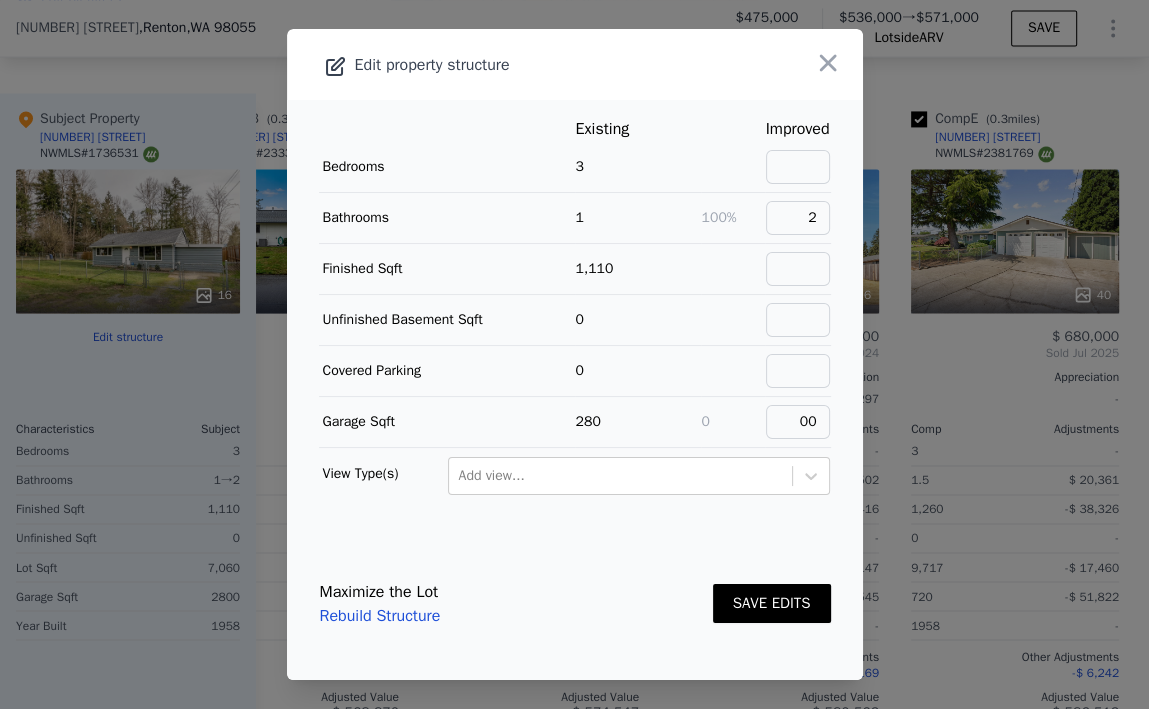 click on "SAVE EDITS" at bounding box center (772, 603) 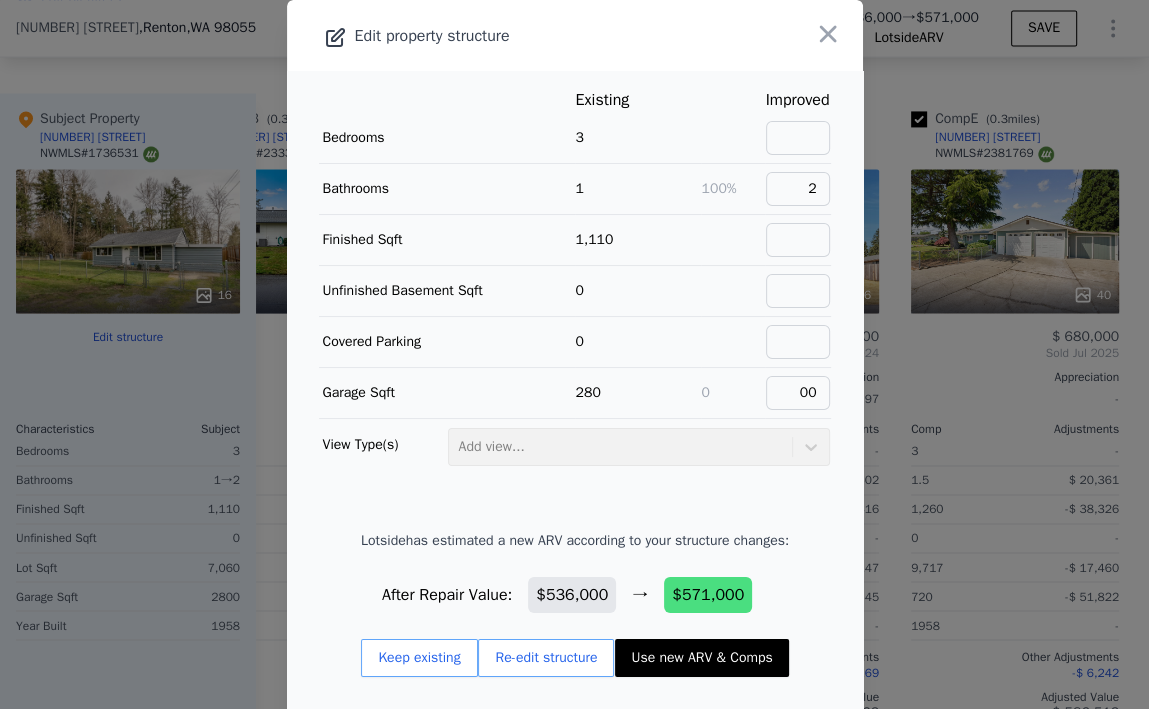 click on "Use new ARV & Comps" at bounding box center [701, 658] 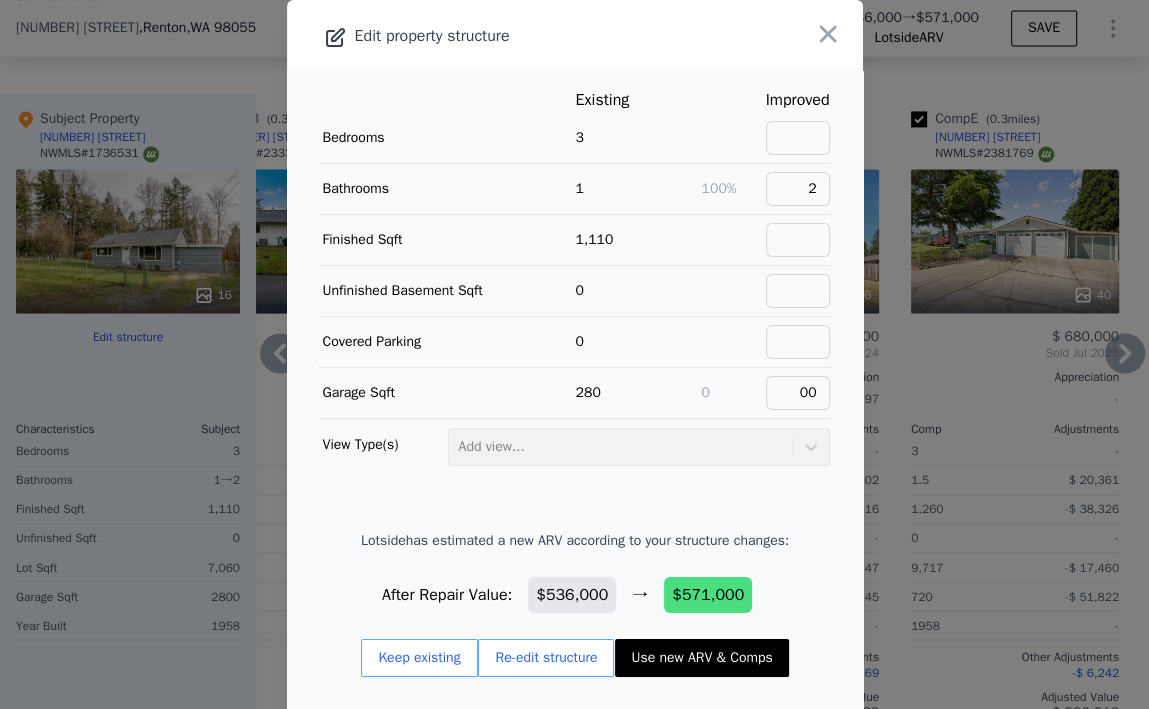 checkbox on "true" 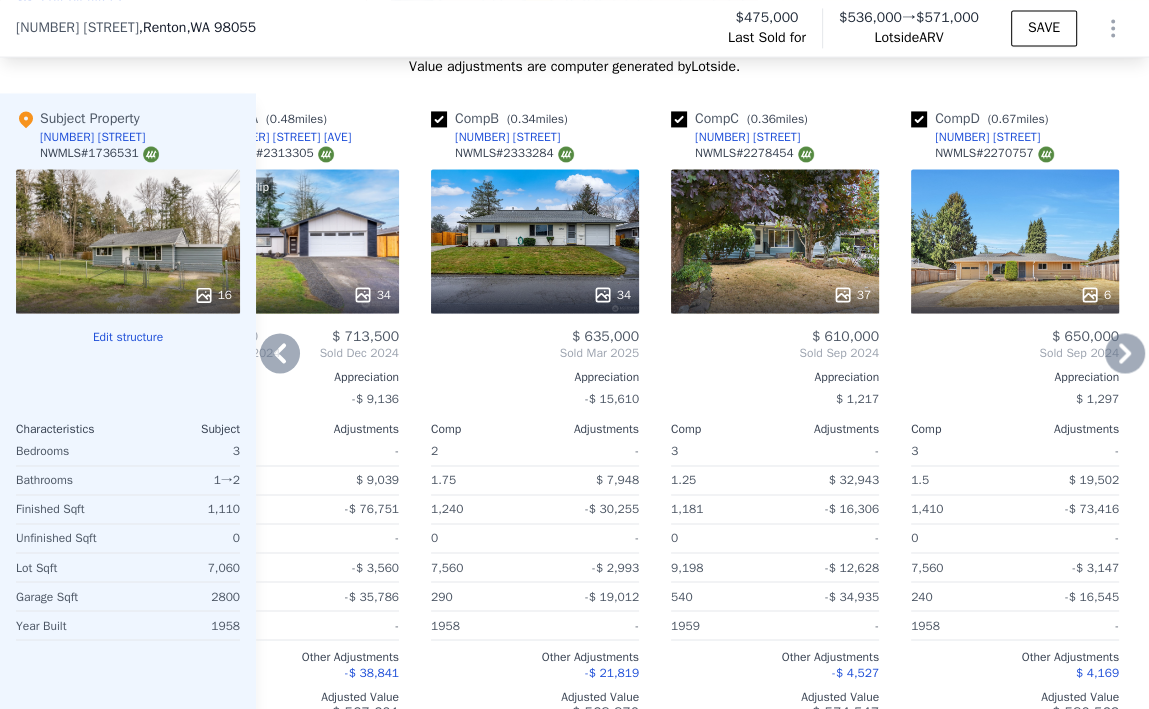 click on "Edit structure" at bounding box center (128, 337) 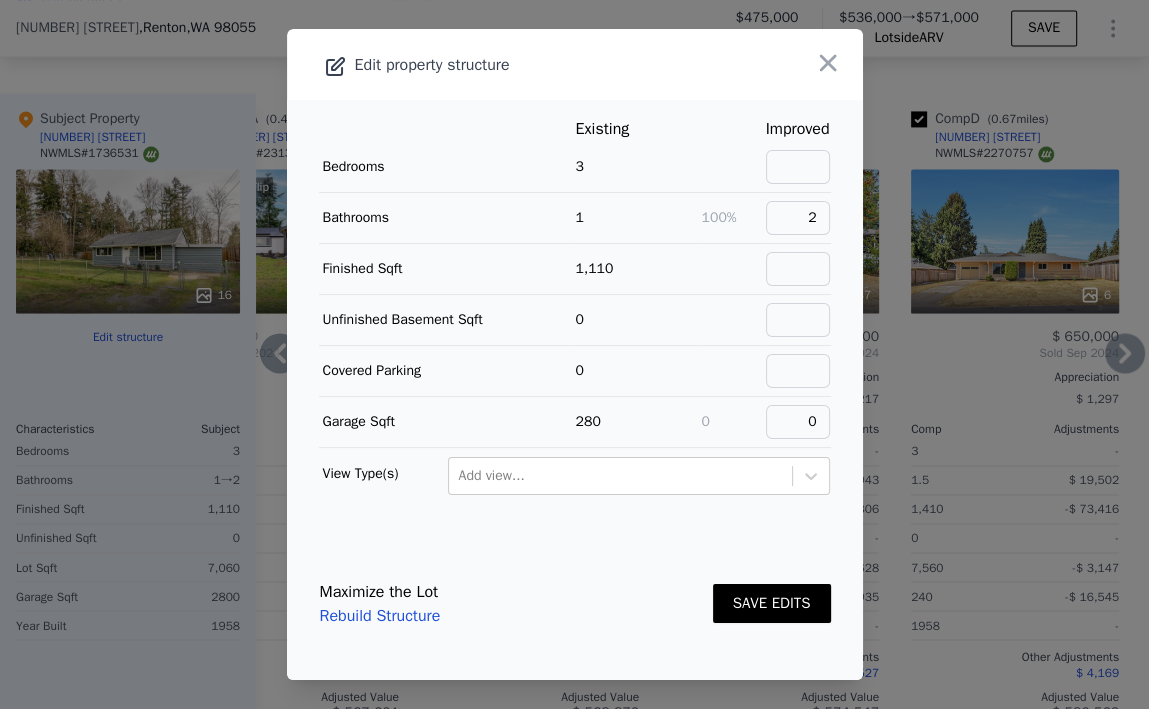 click 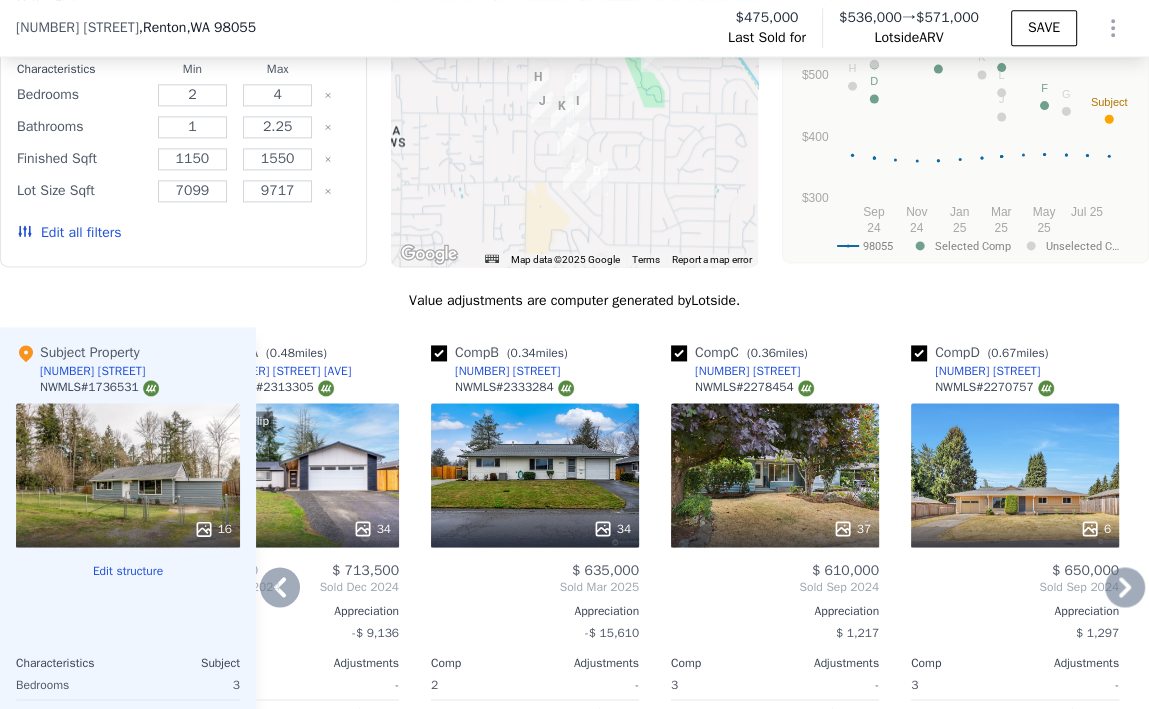 scroll, scrollTop: 2004, scrollLeft: 0, axis: vertical 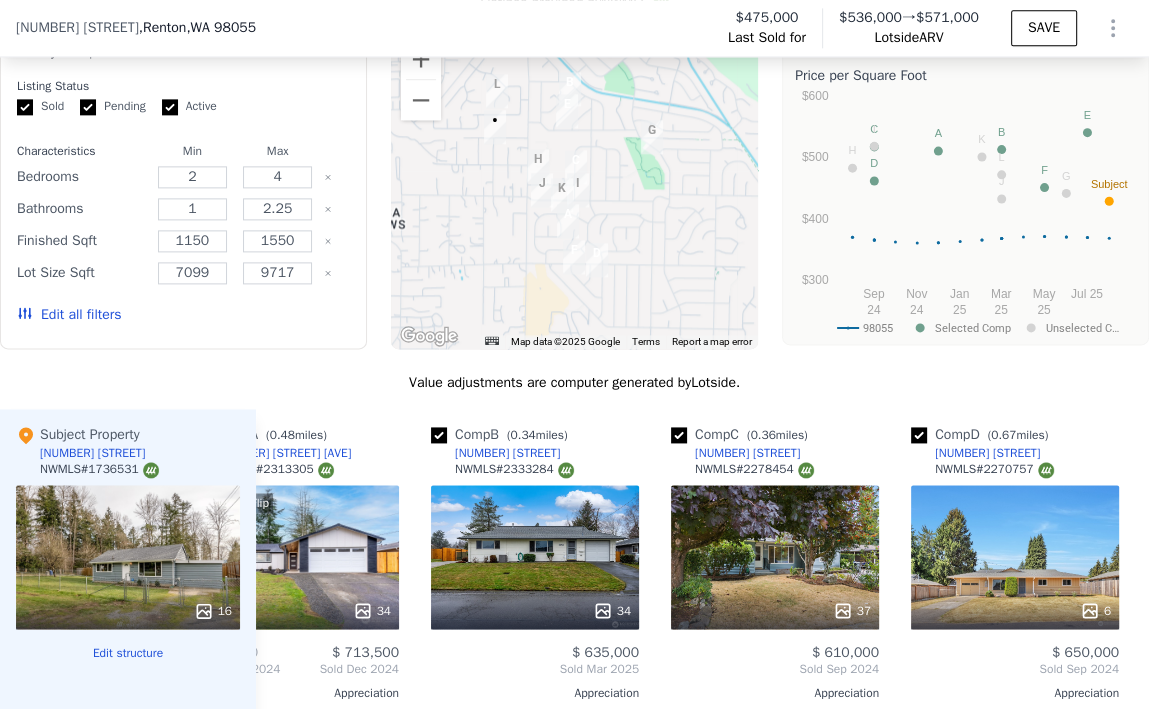 click on "Edit all filters" at bounding box center [69, 315] 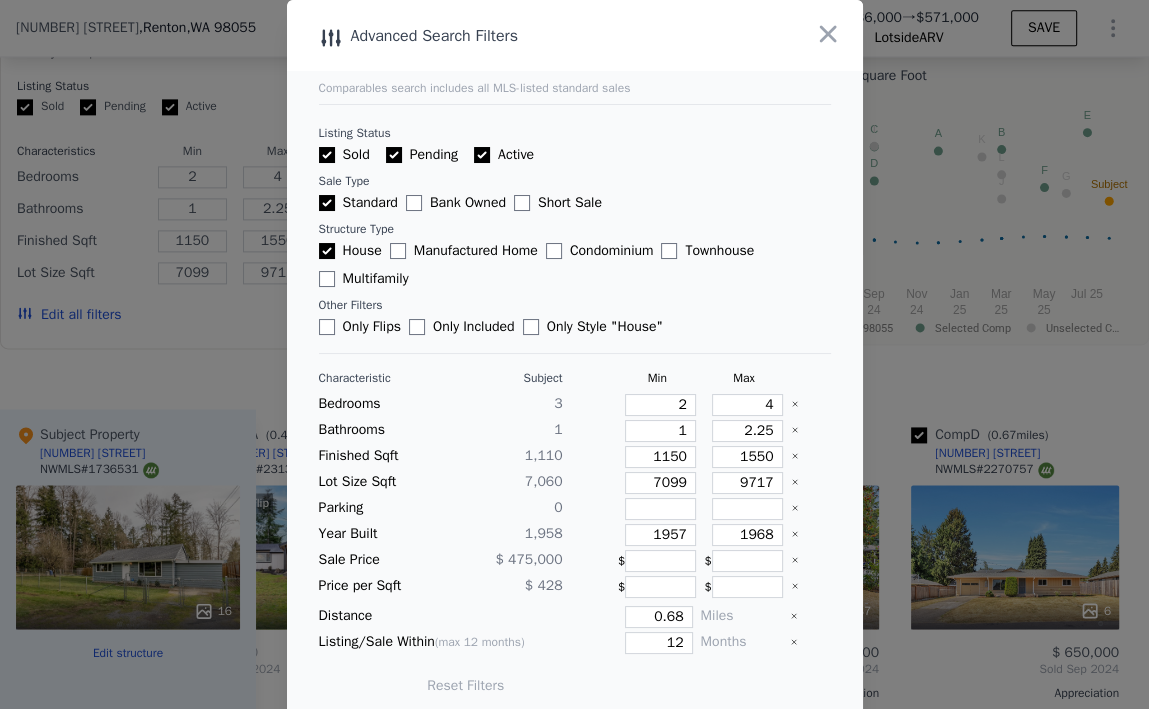 scroll, scrollTop: 12, scrollLeft: 0, axis: vertical 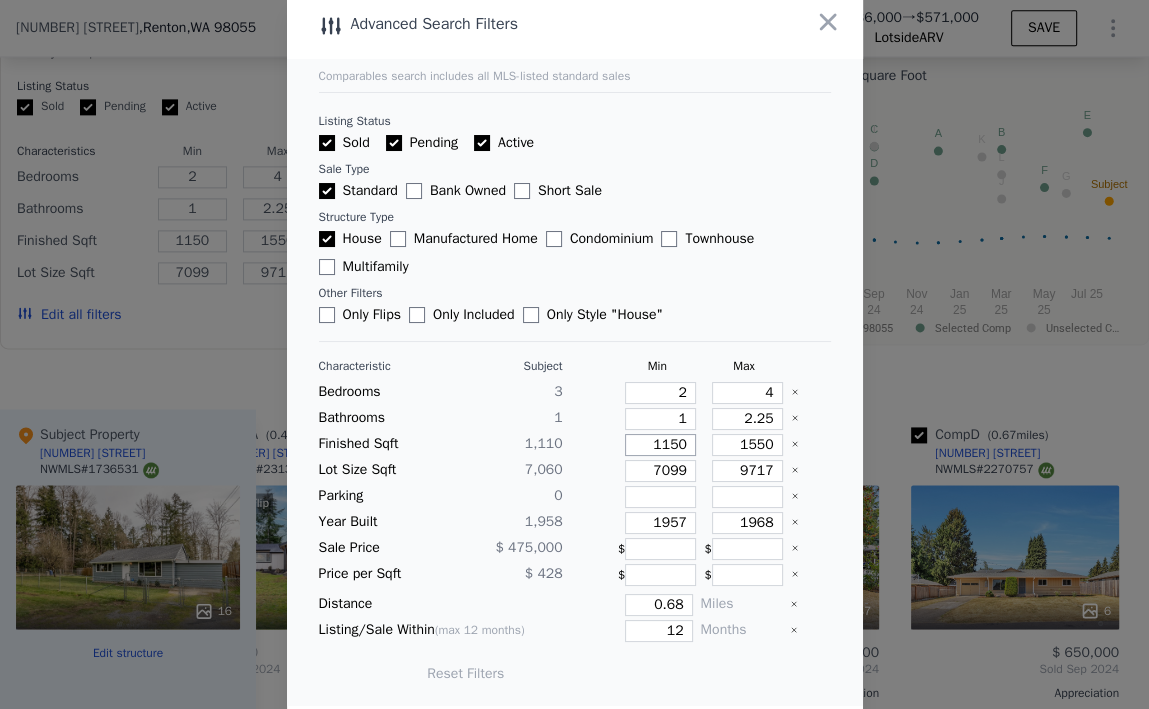 click on "1150" at bounding box center [660, 445] 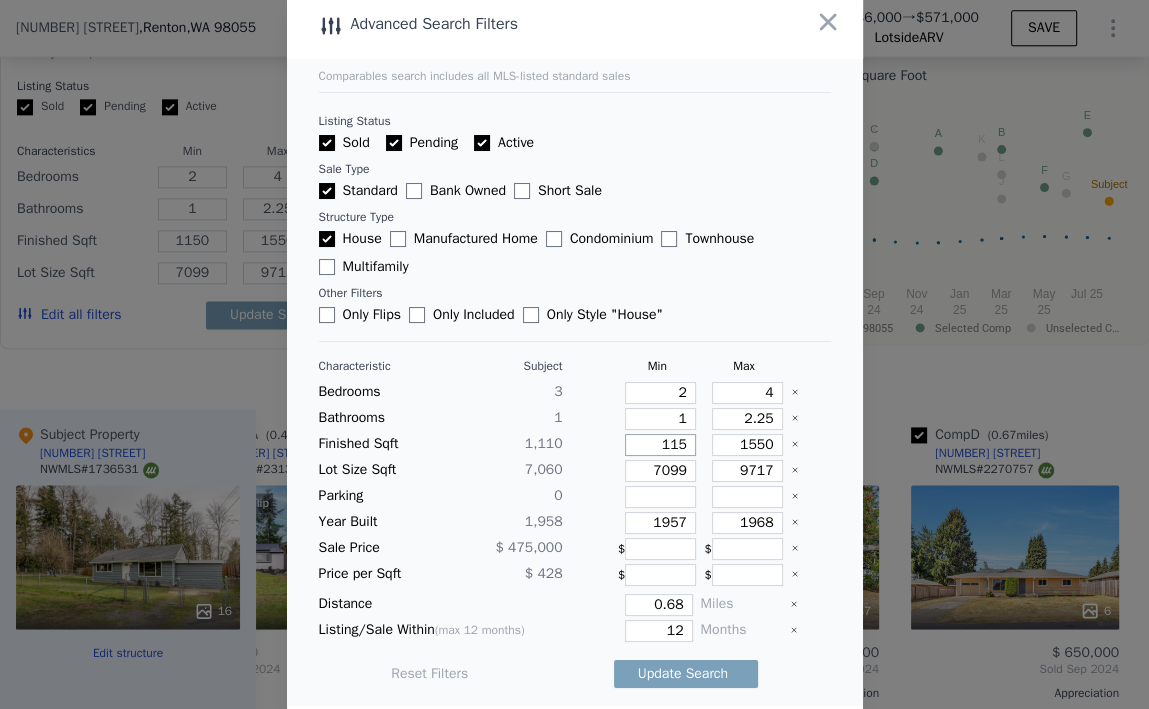 type on "115" 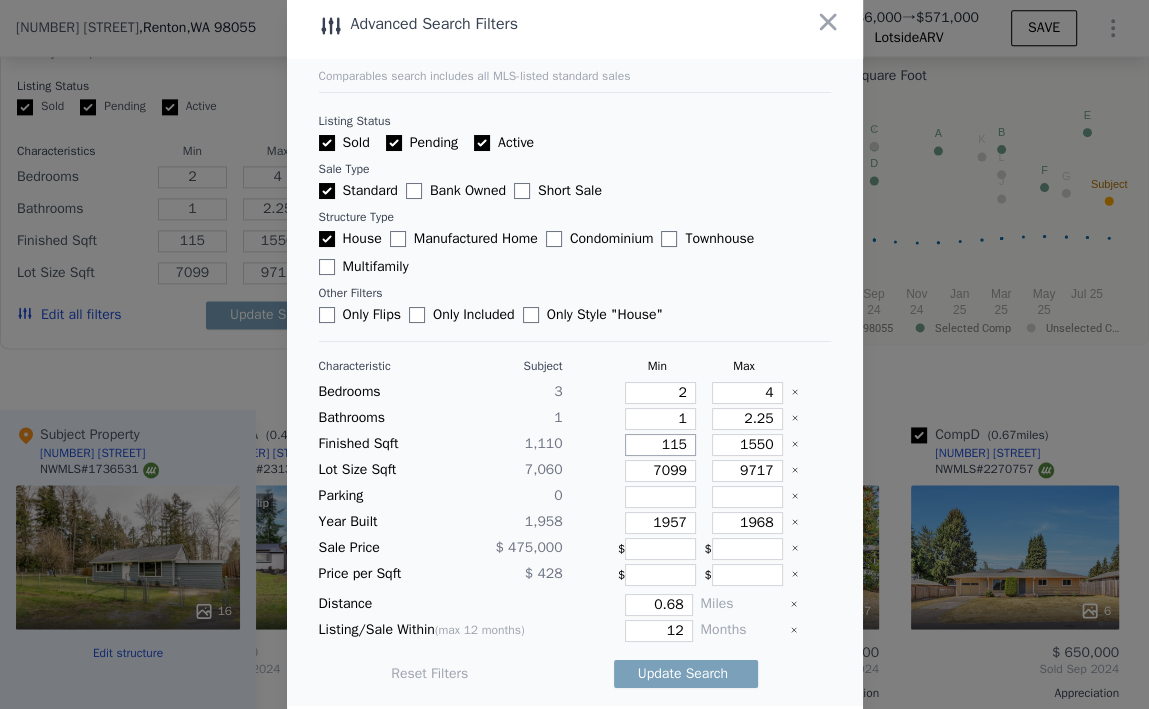 type on "11" 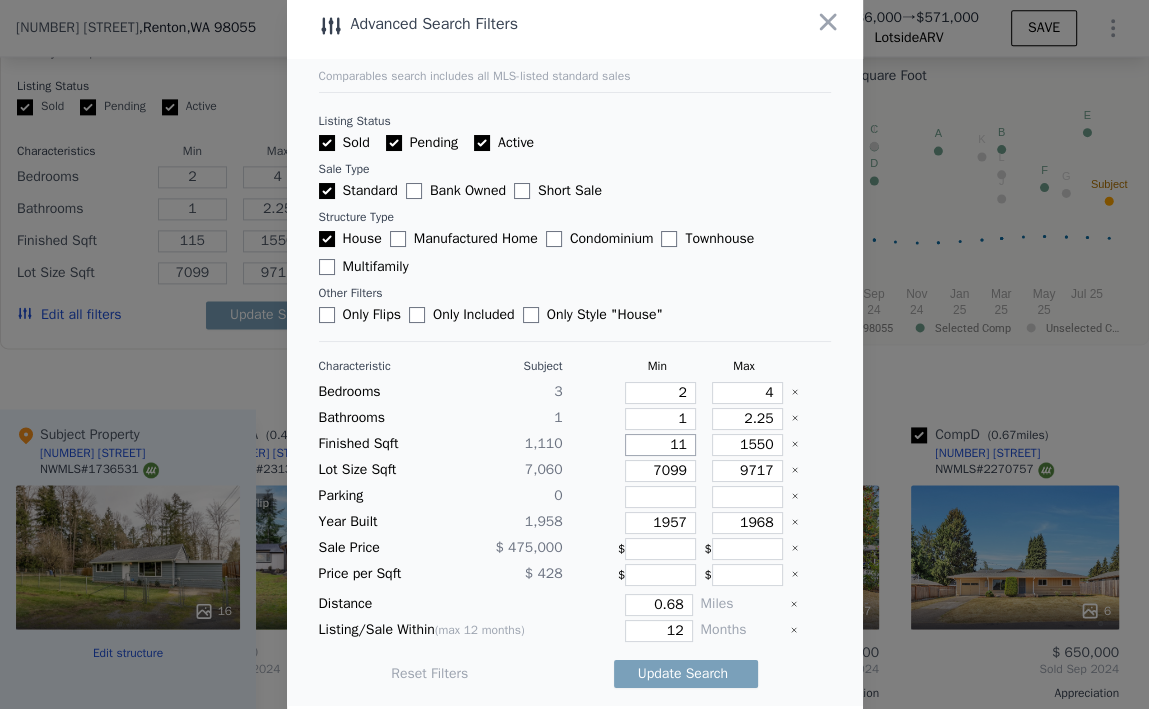 type on "11" 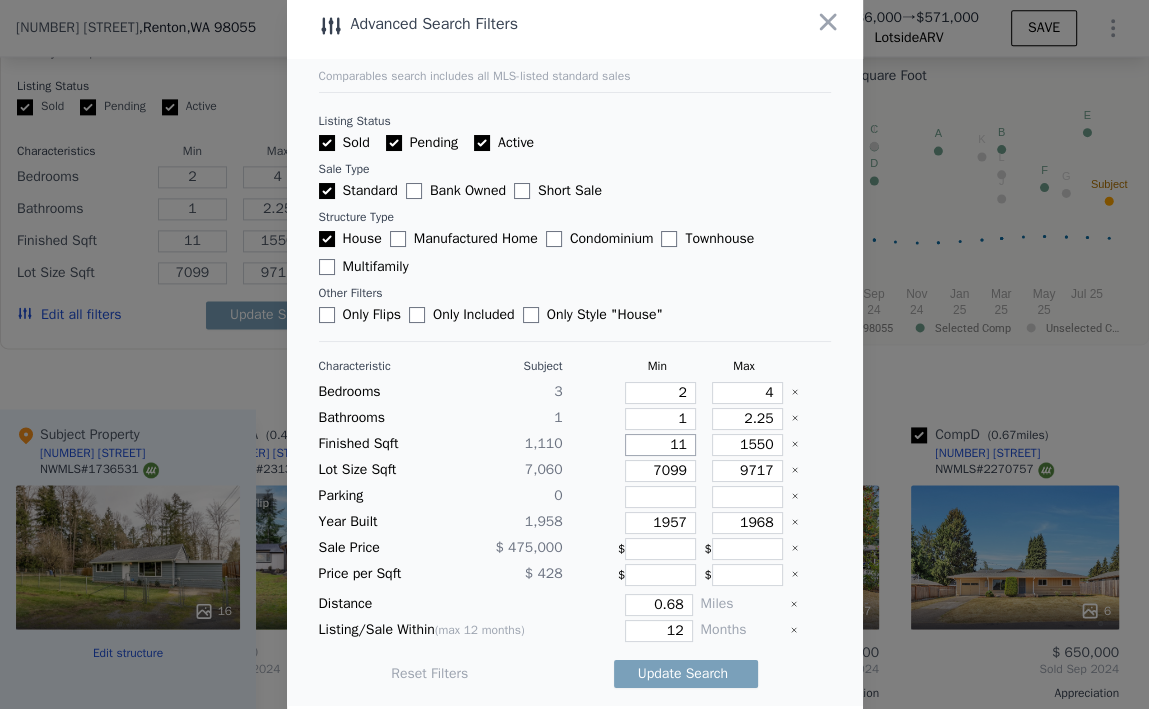 type on "1" 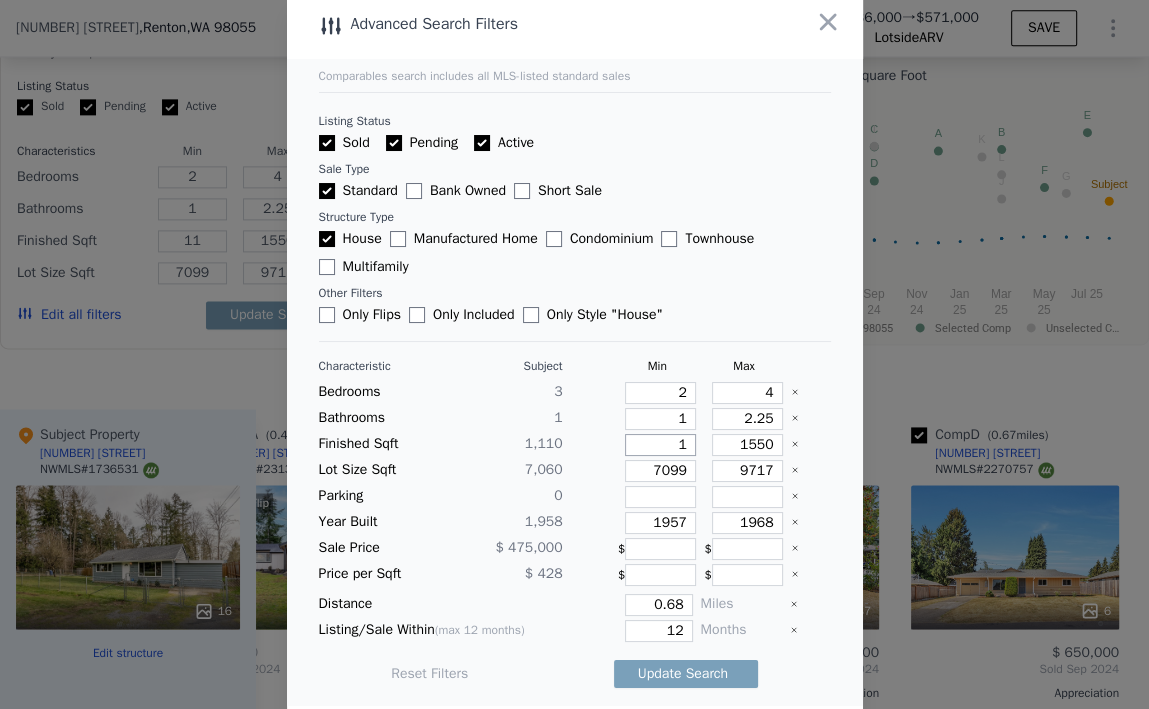type on "1" 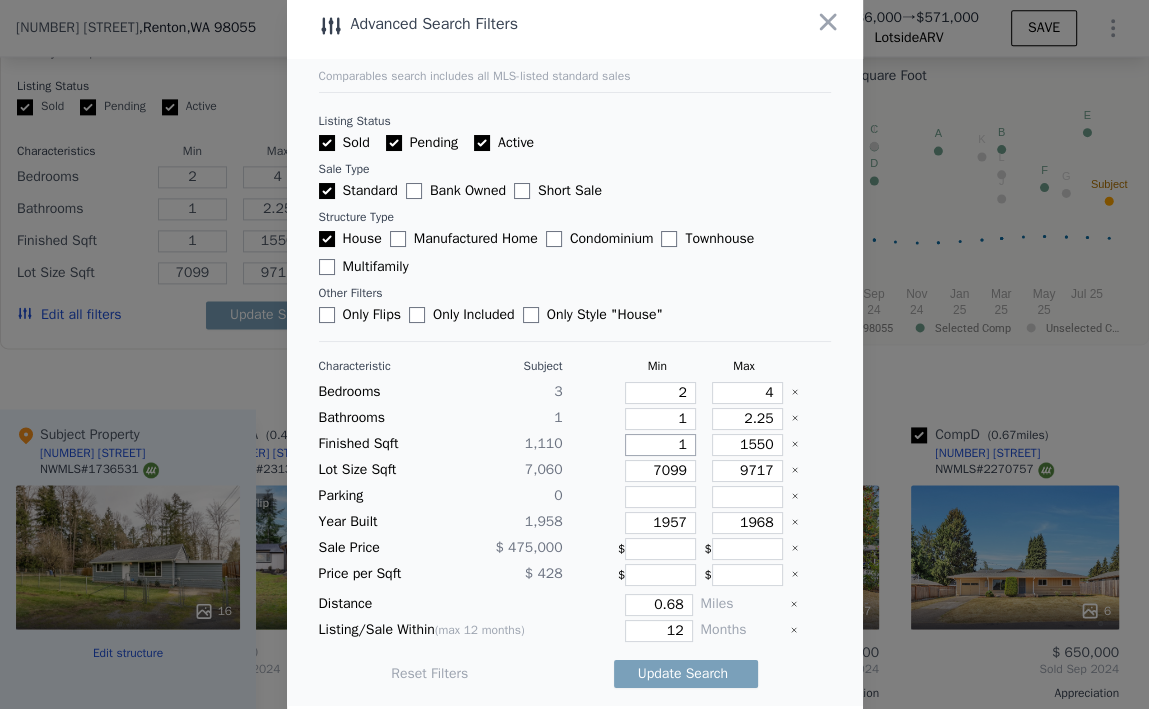 type on "10" 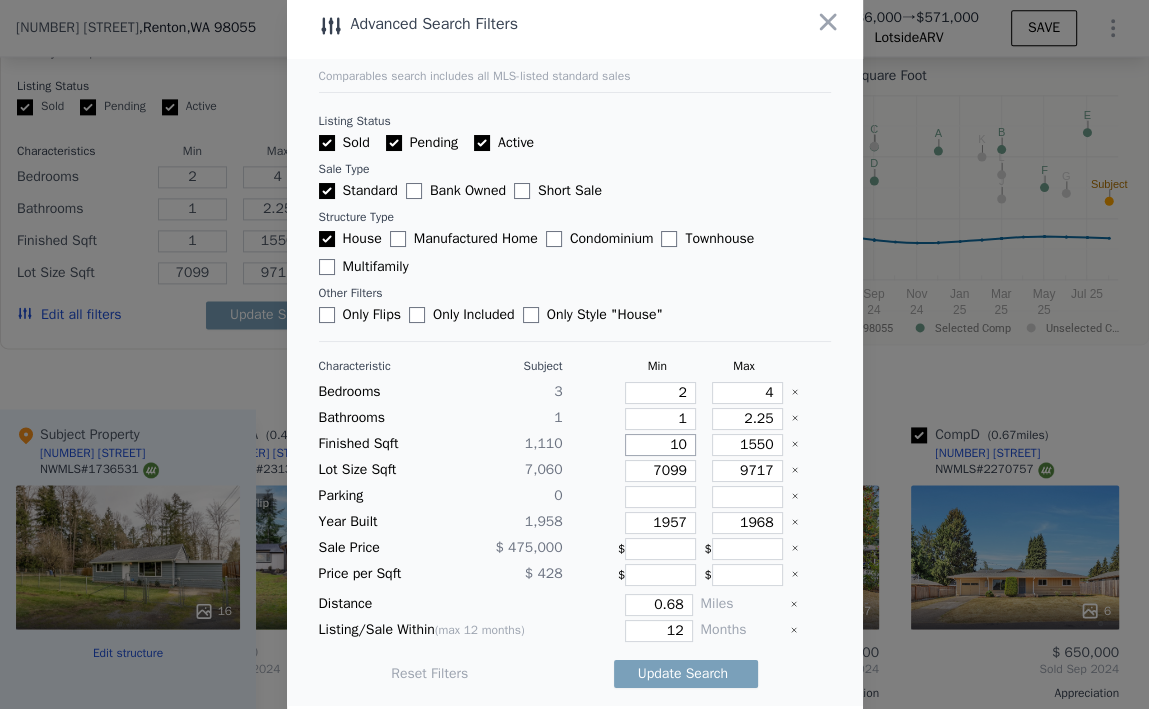 type on "10" 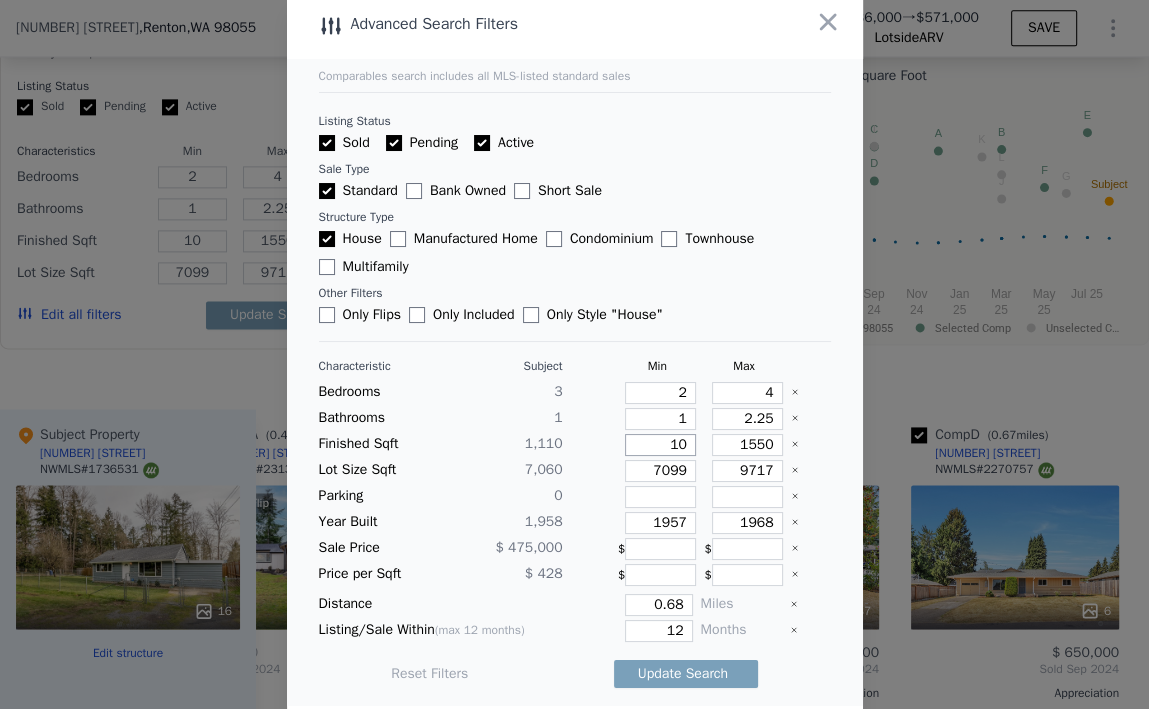 type on "100" 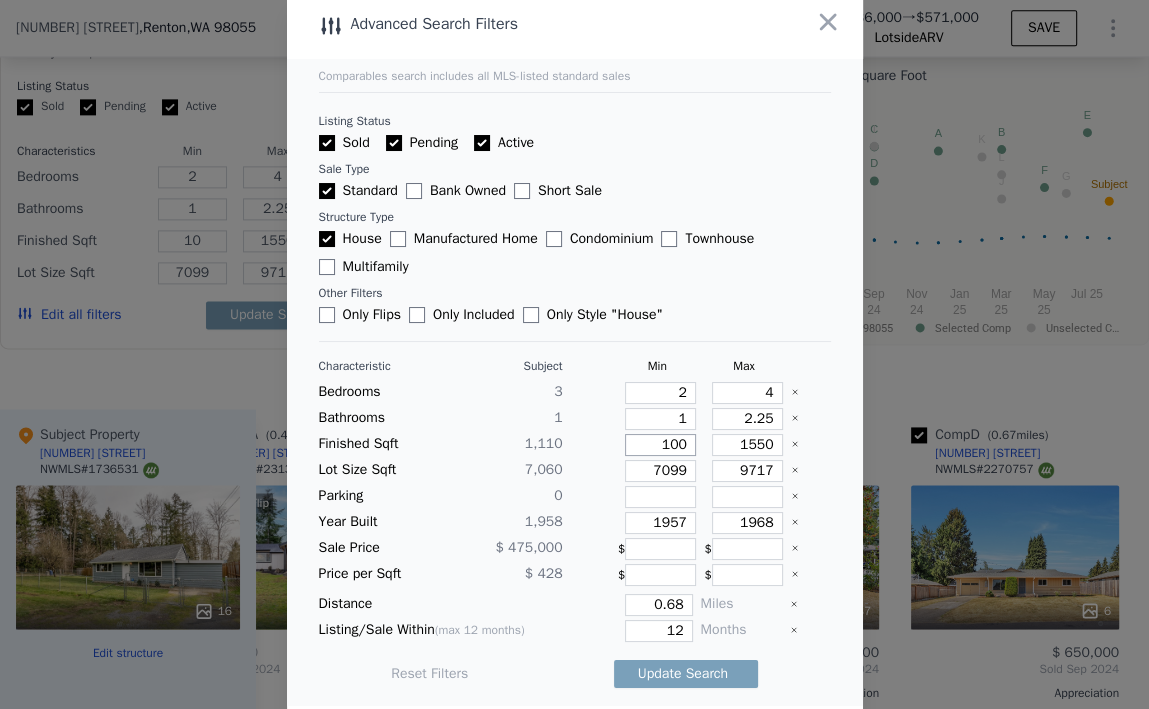 type on "100" 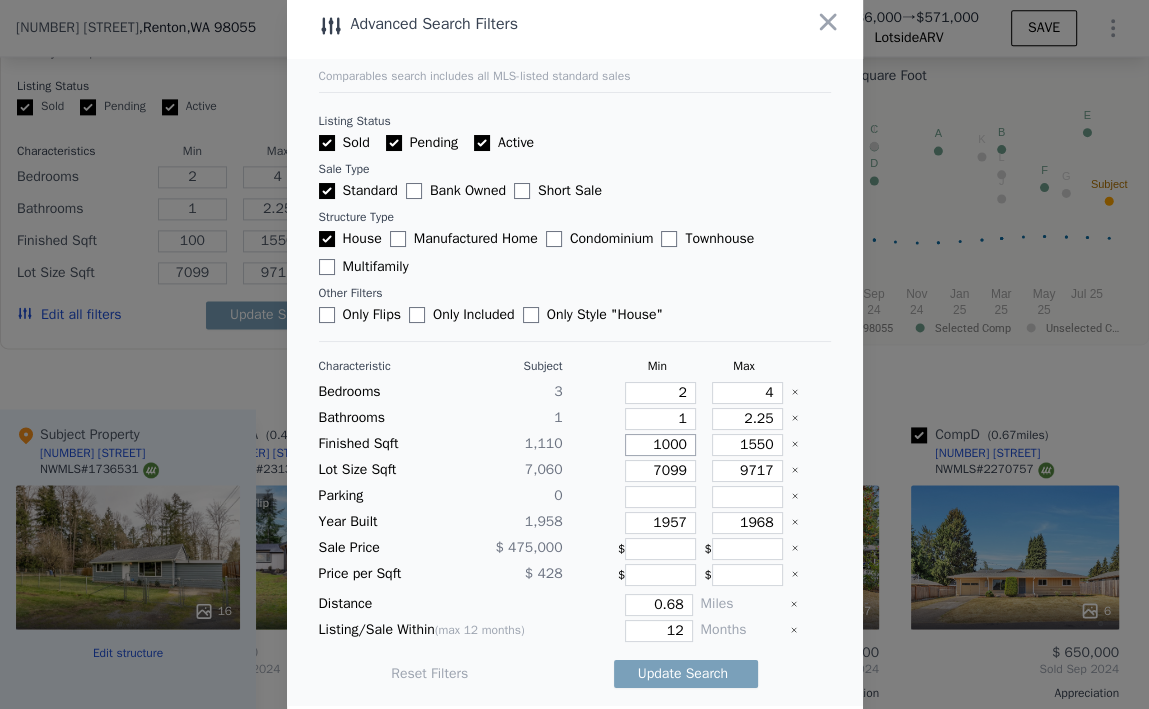 type on "1000" 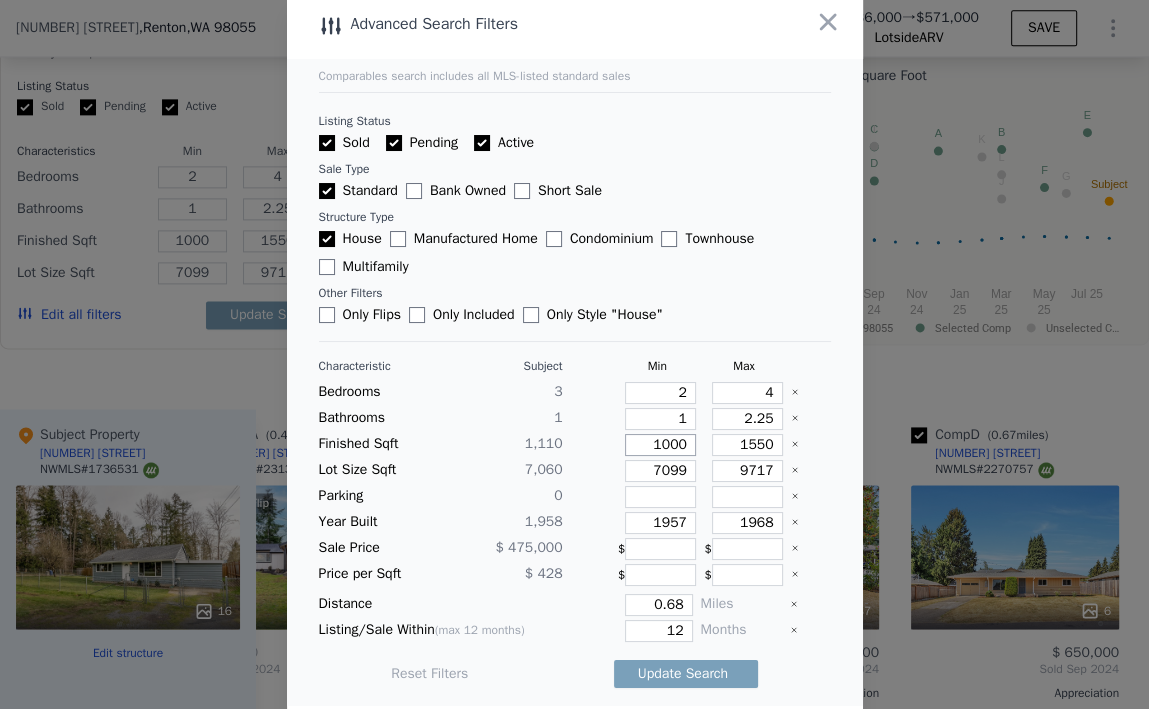 type on "1000" 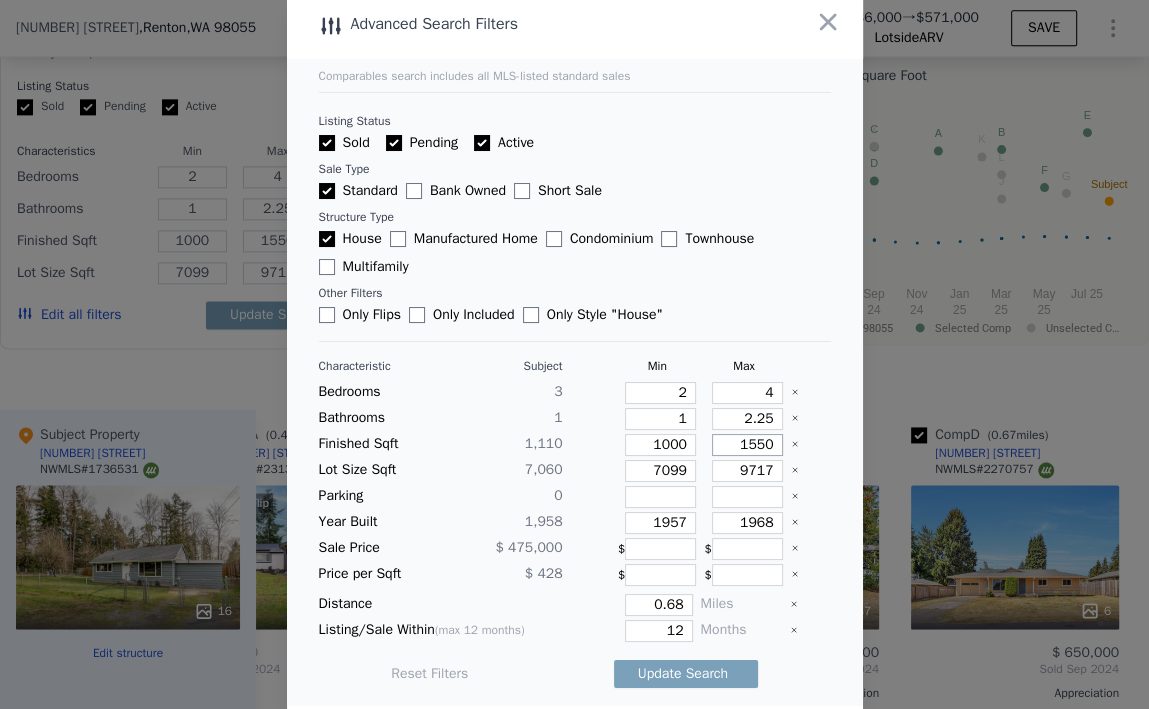 click on "1550" at bounding box center [747, 445] 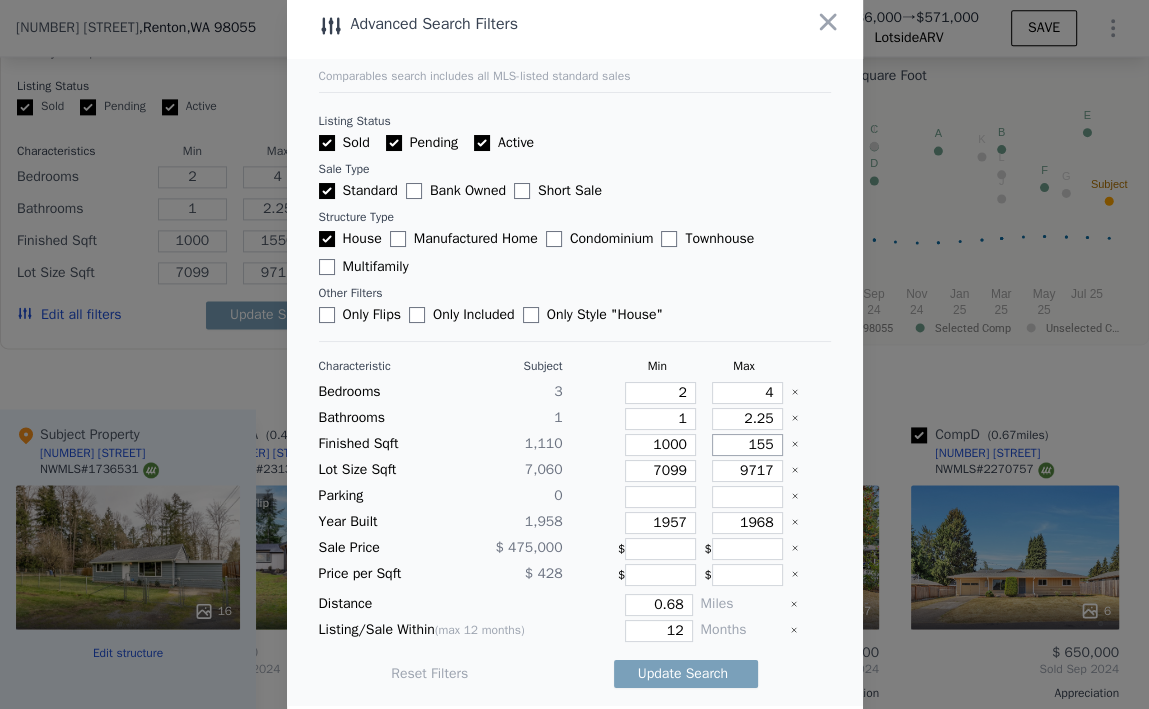 type on "15" 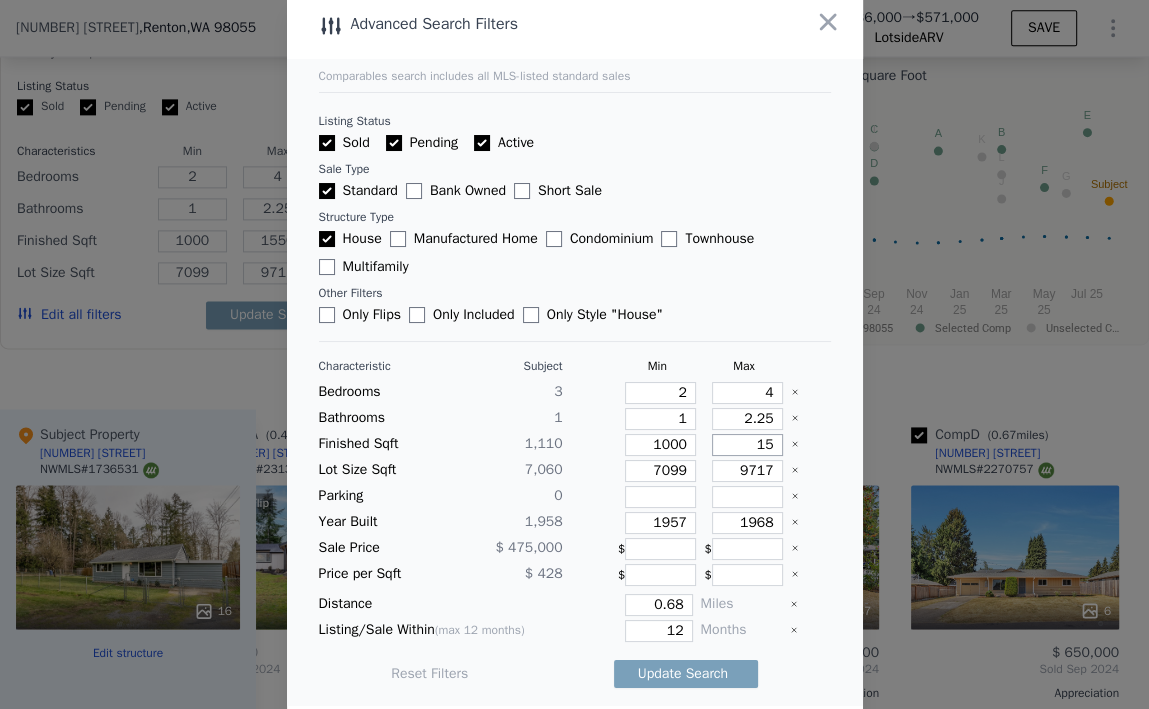 type on "155" 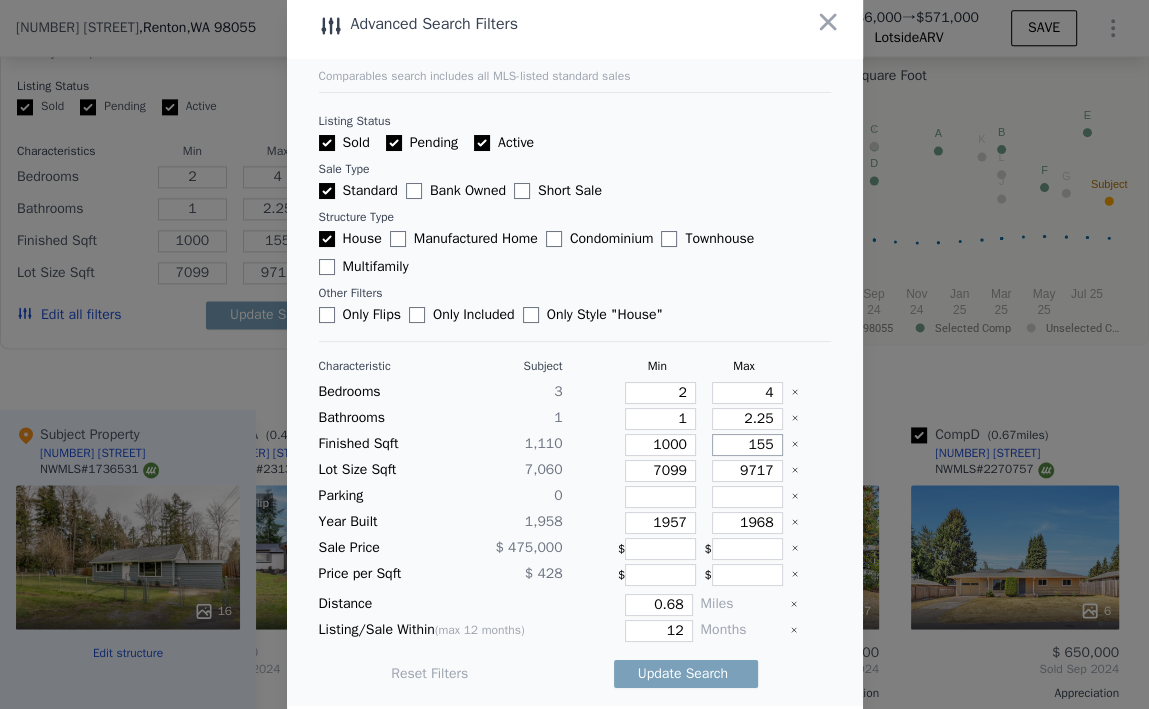 type on "15" 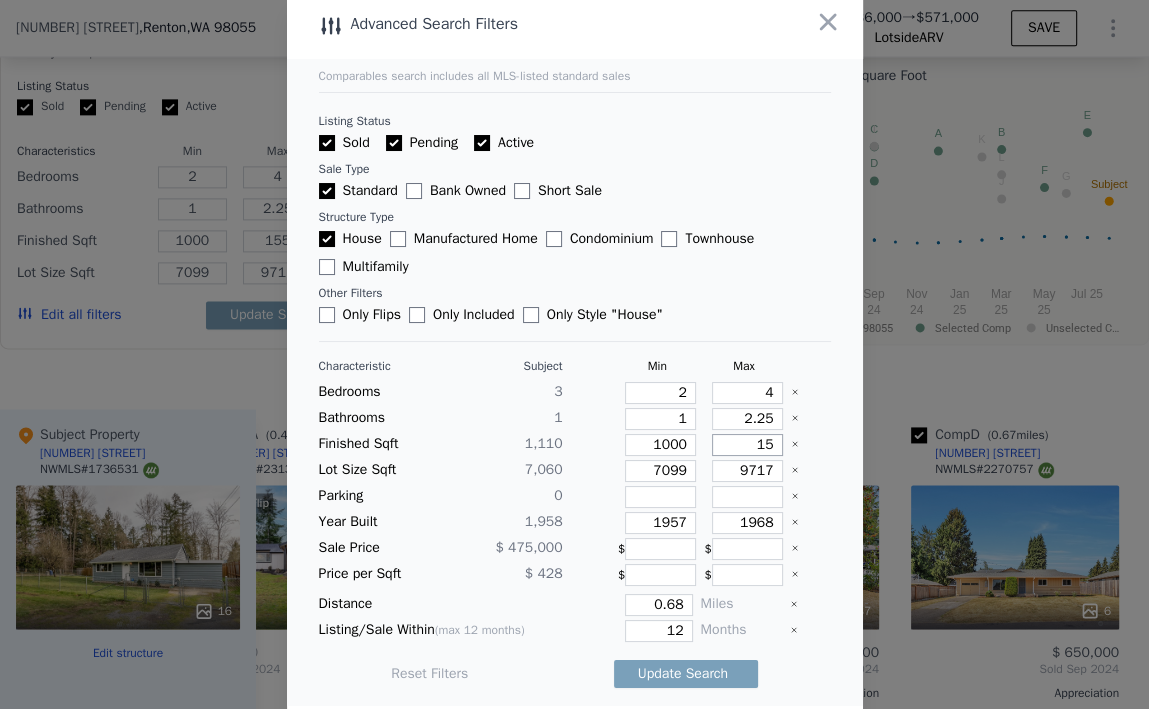 type on "15" 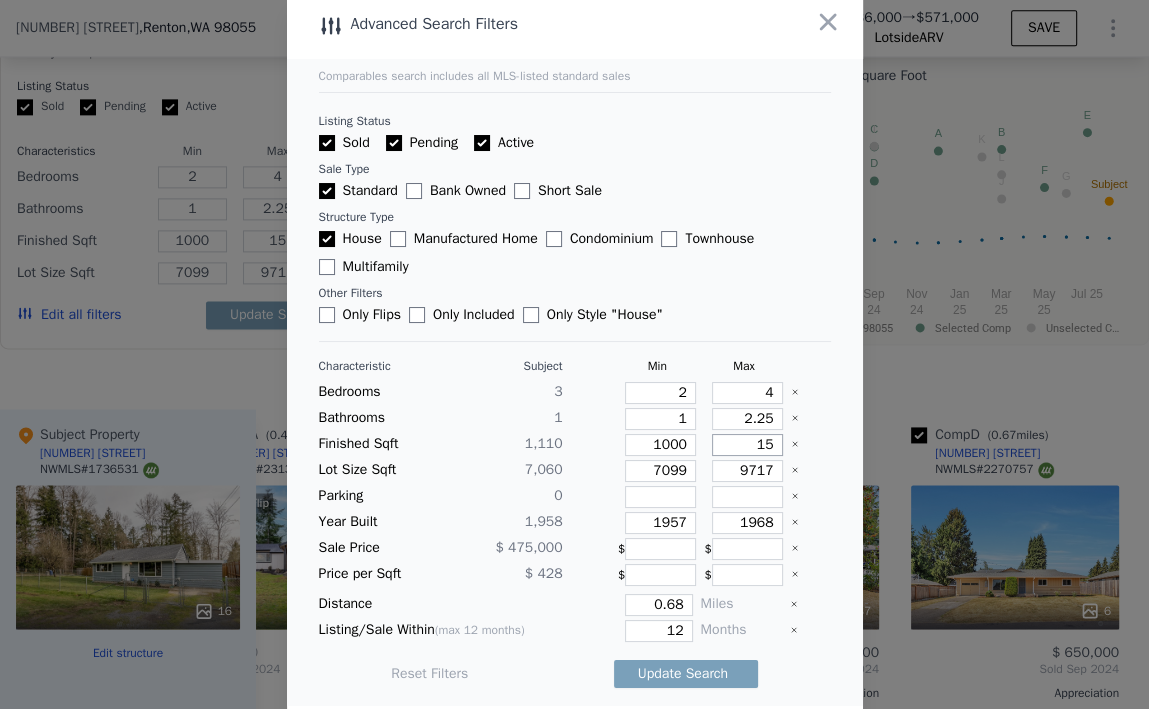 type on "1" 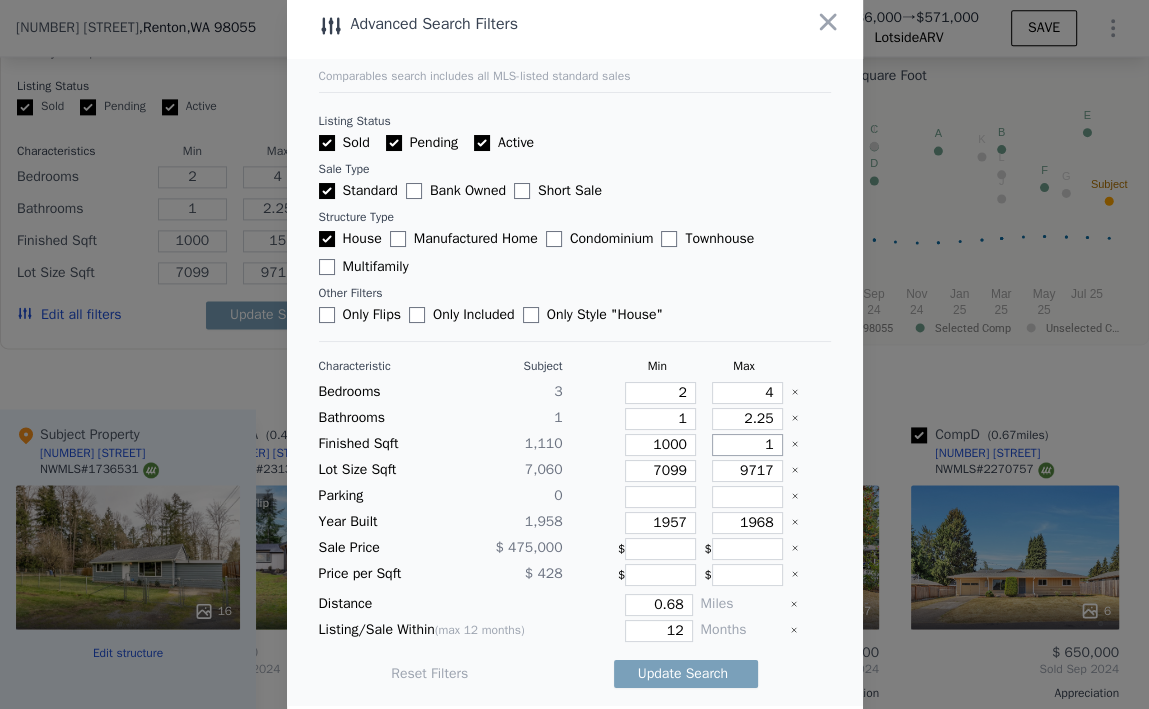 type on "1" 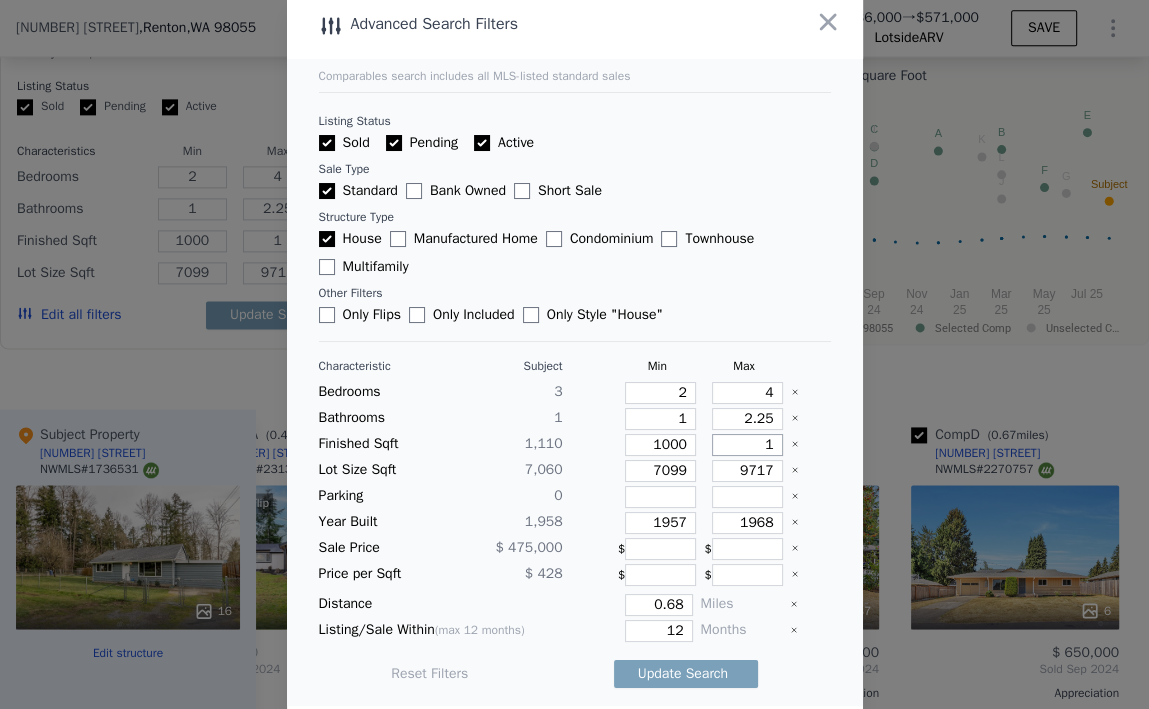 type on "14" 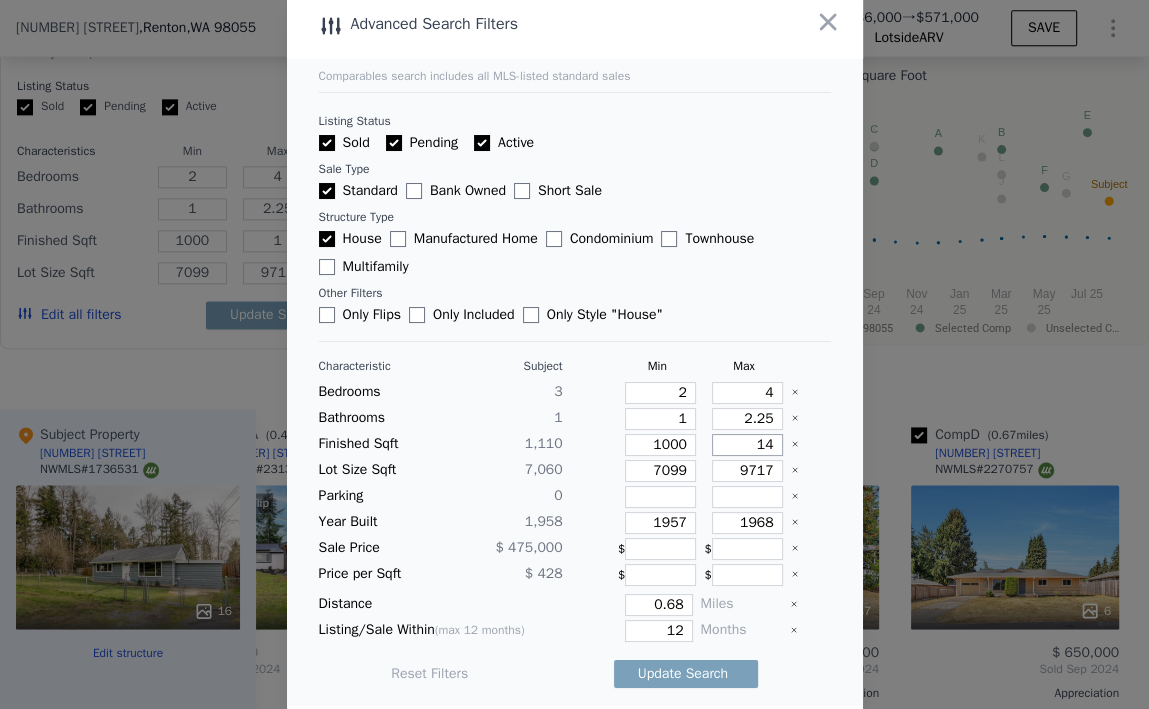 type on "14" 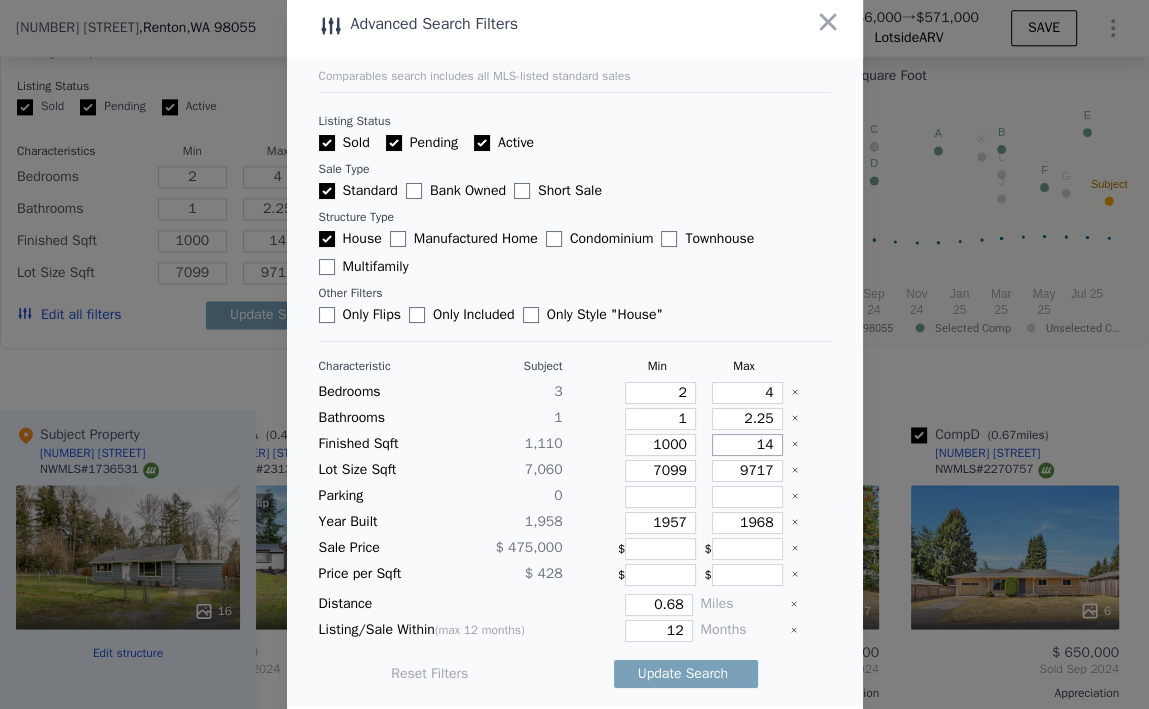 type on "140" 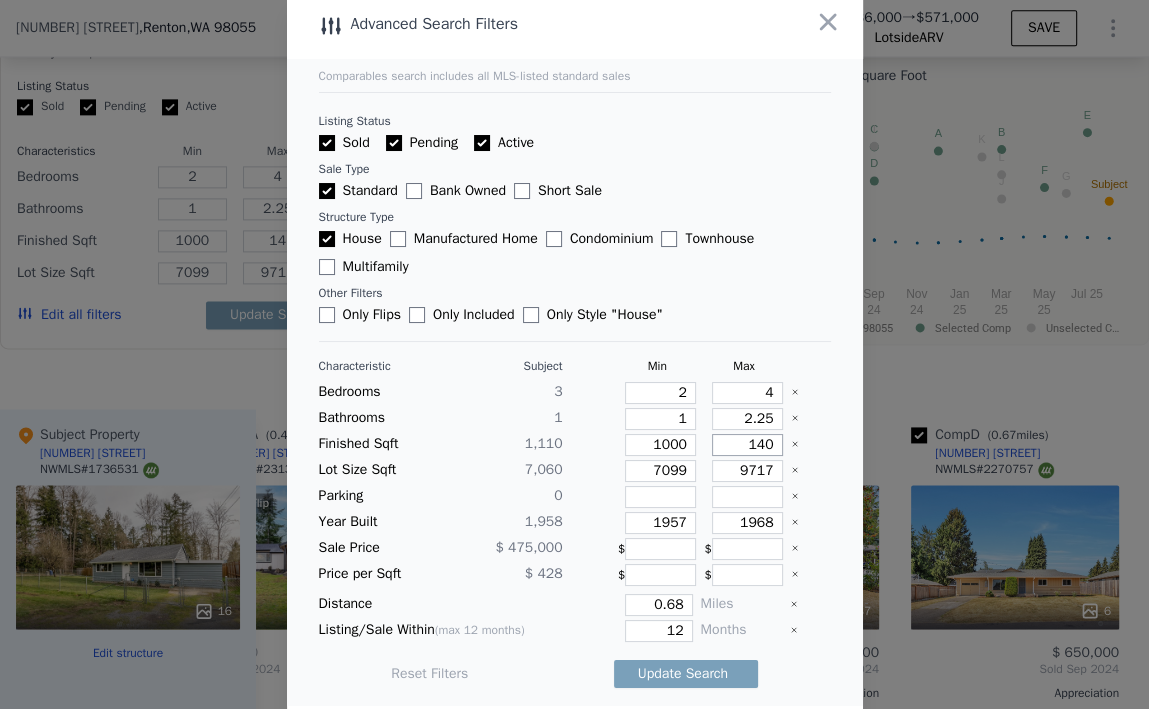 type on "140" 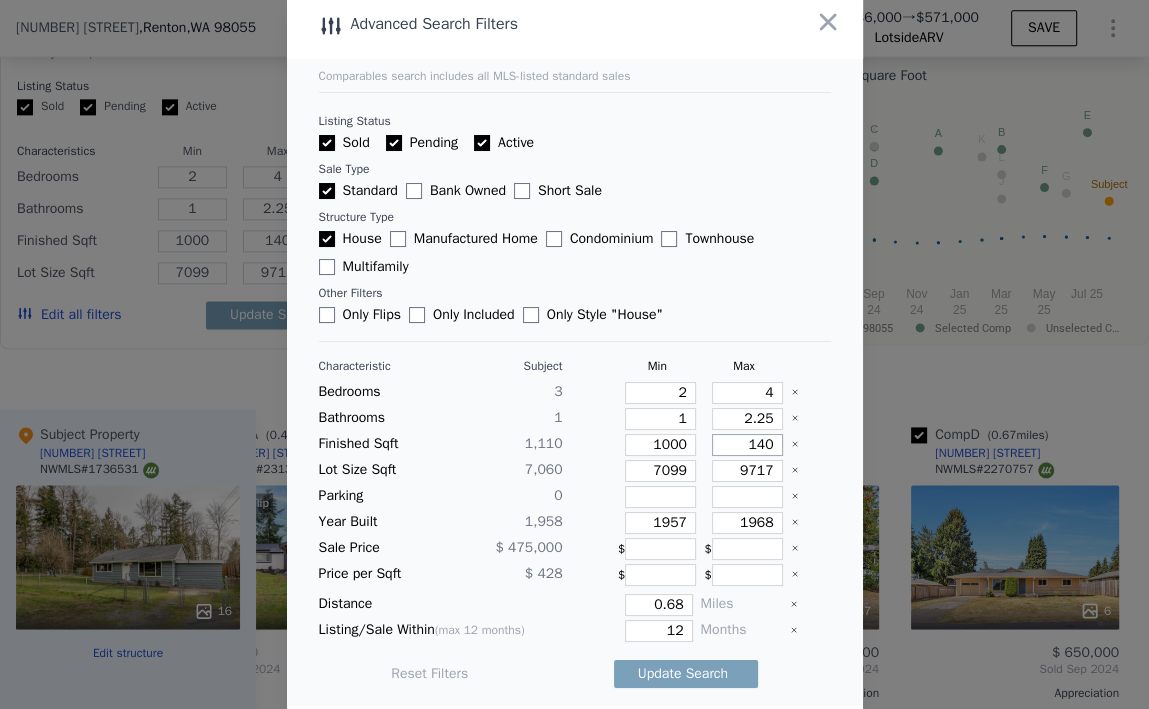 type on "1400" 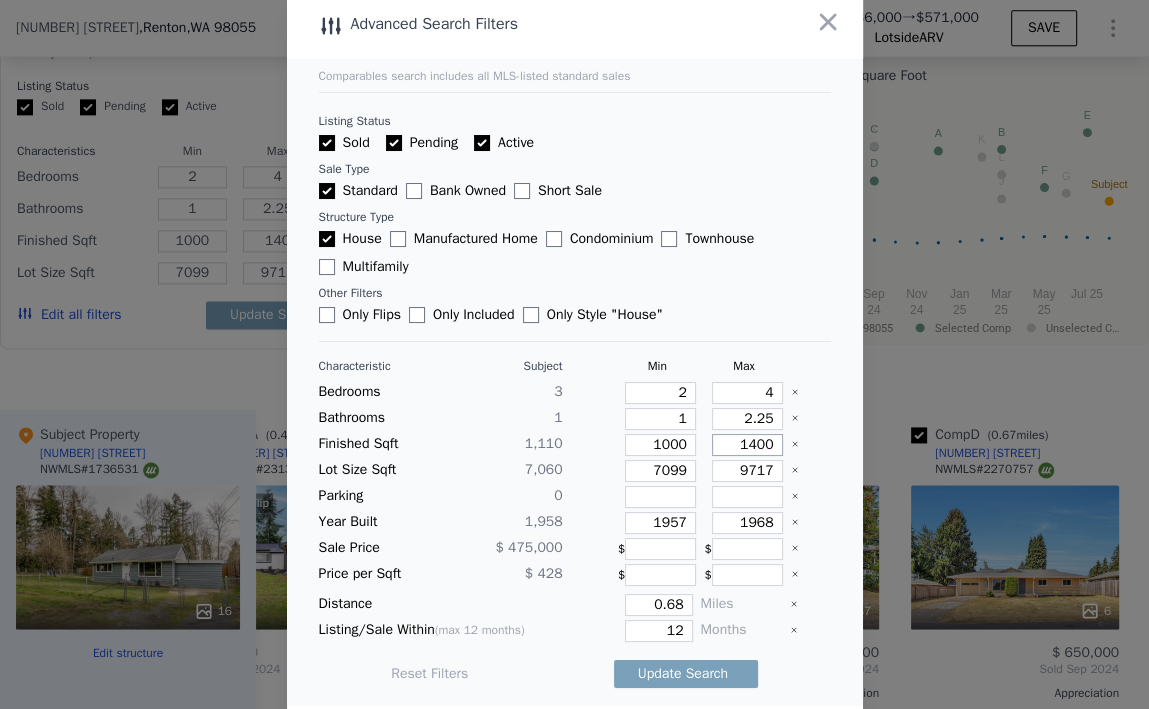 type on "1400" 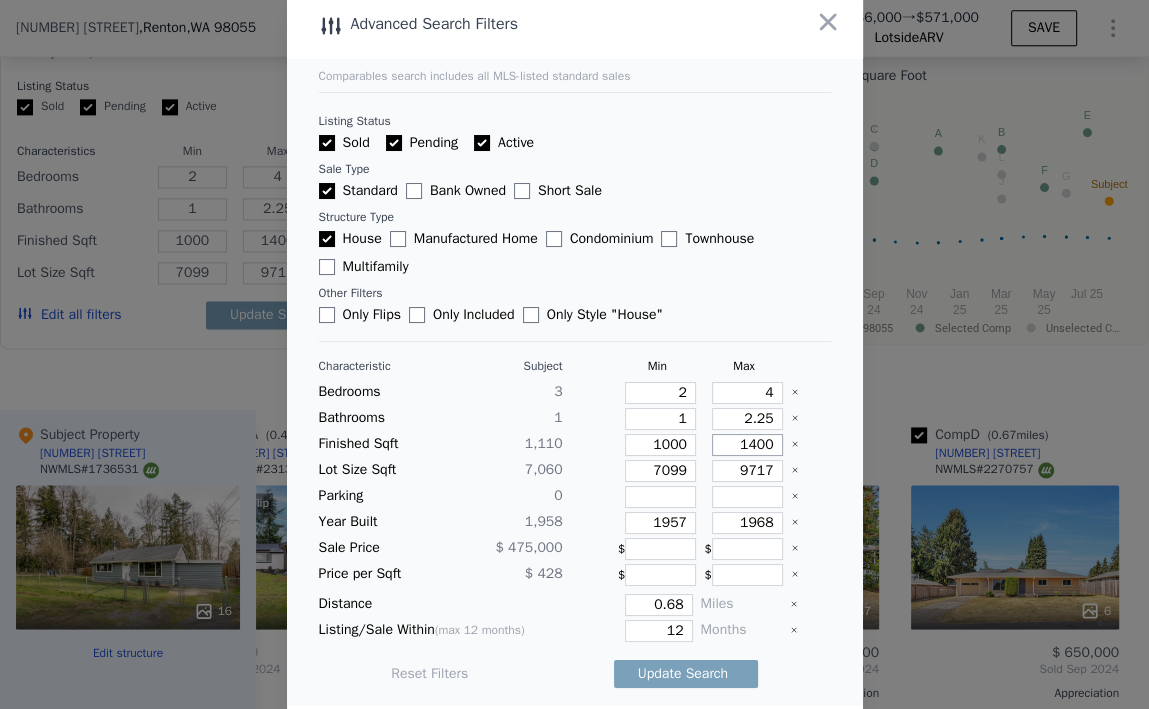 type on "1400" 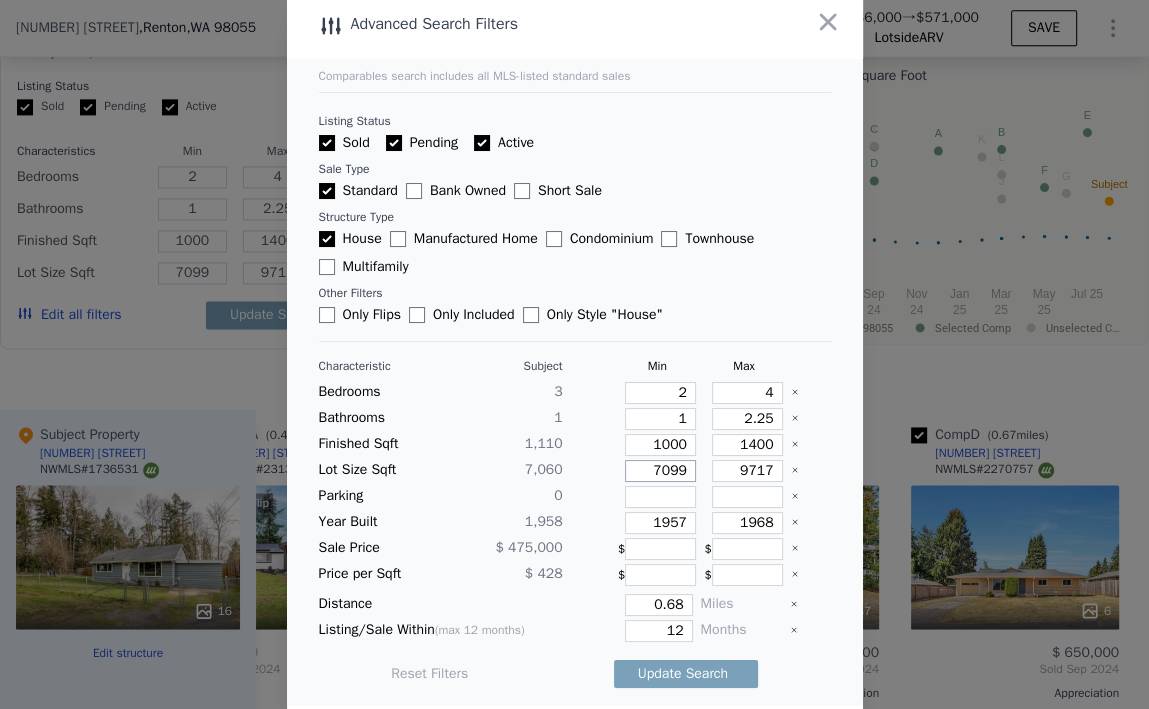 click on "7099" at bounding box center (660, 471) 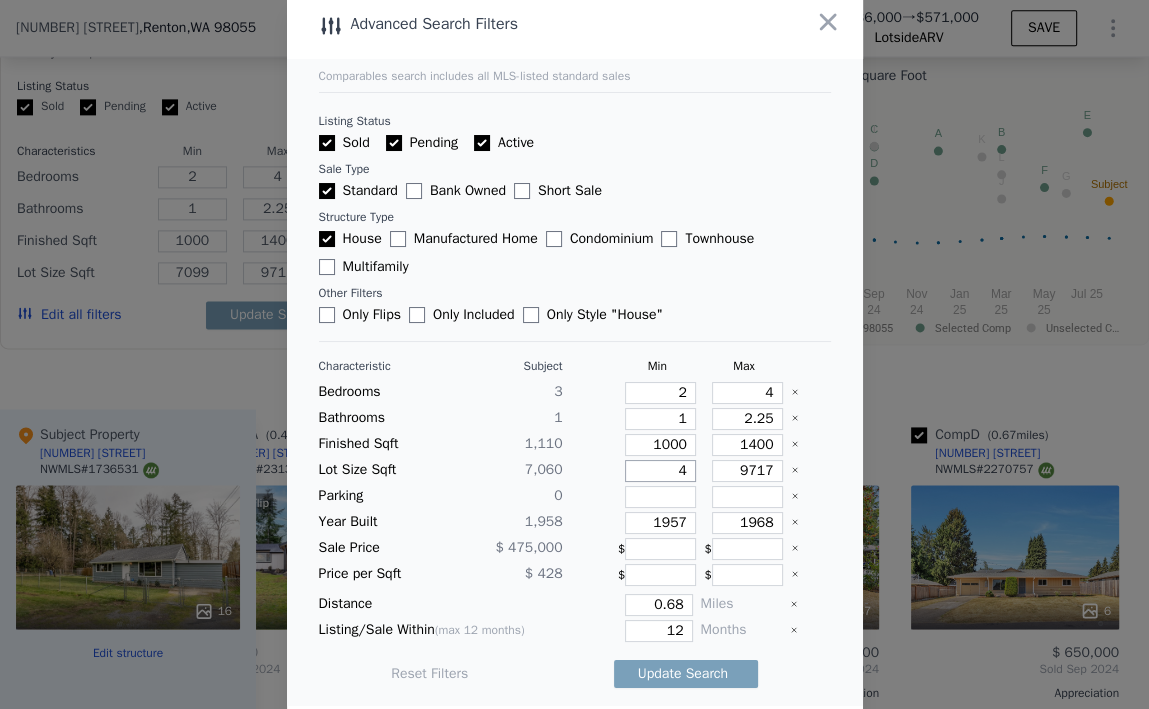 type on "4" 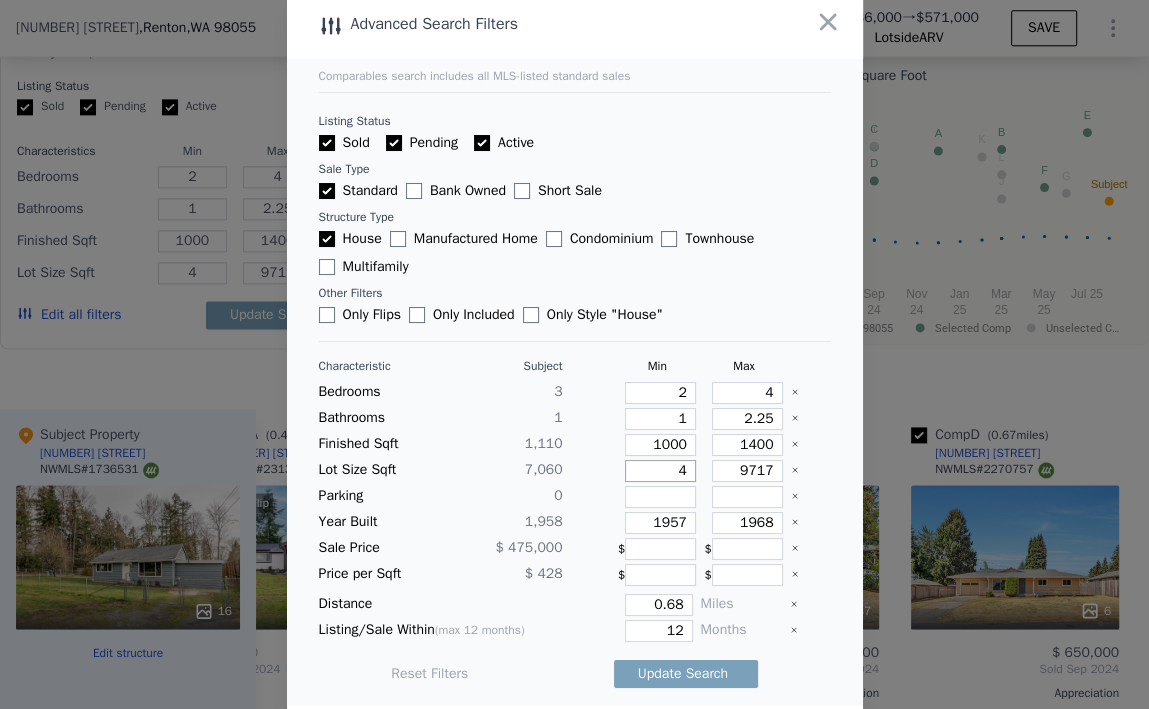 type on "40" 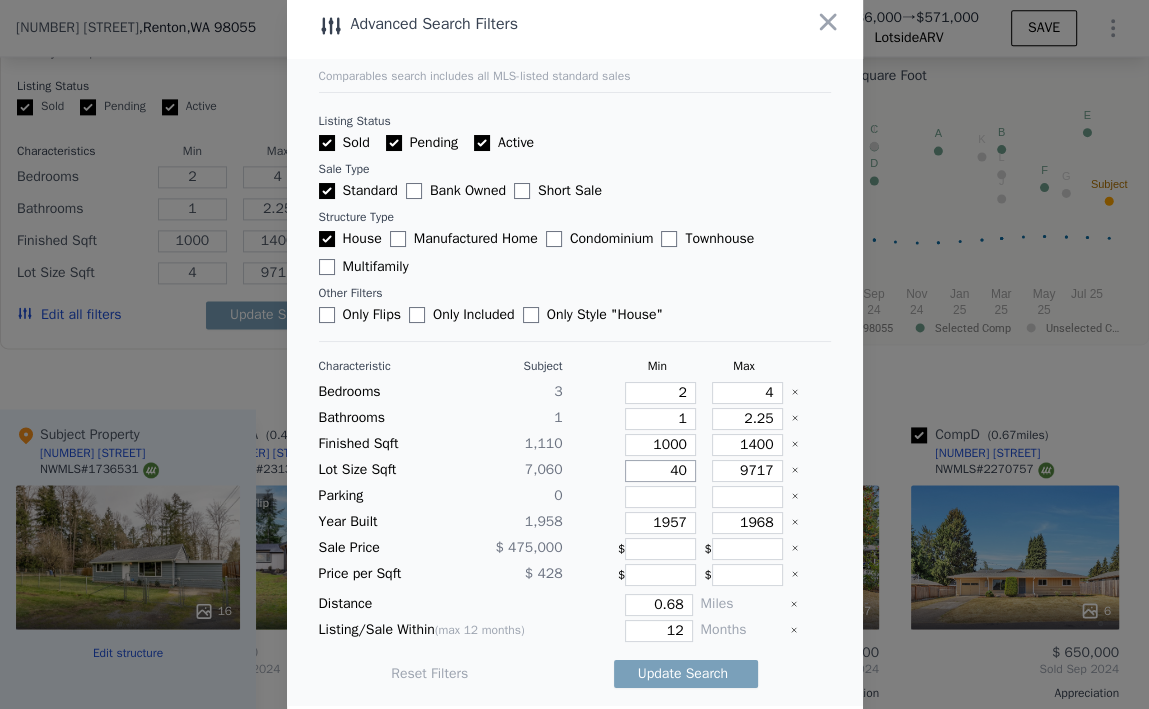 type on "40" 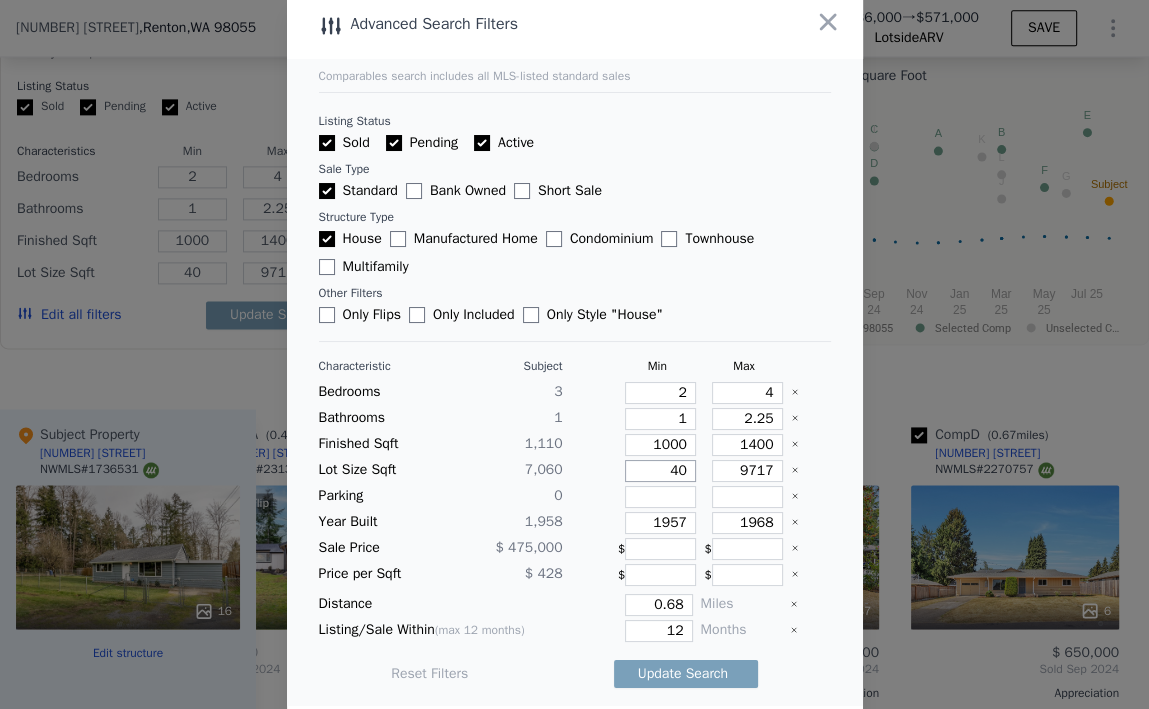 type on "400" 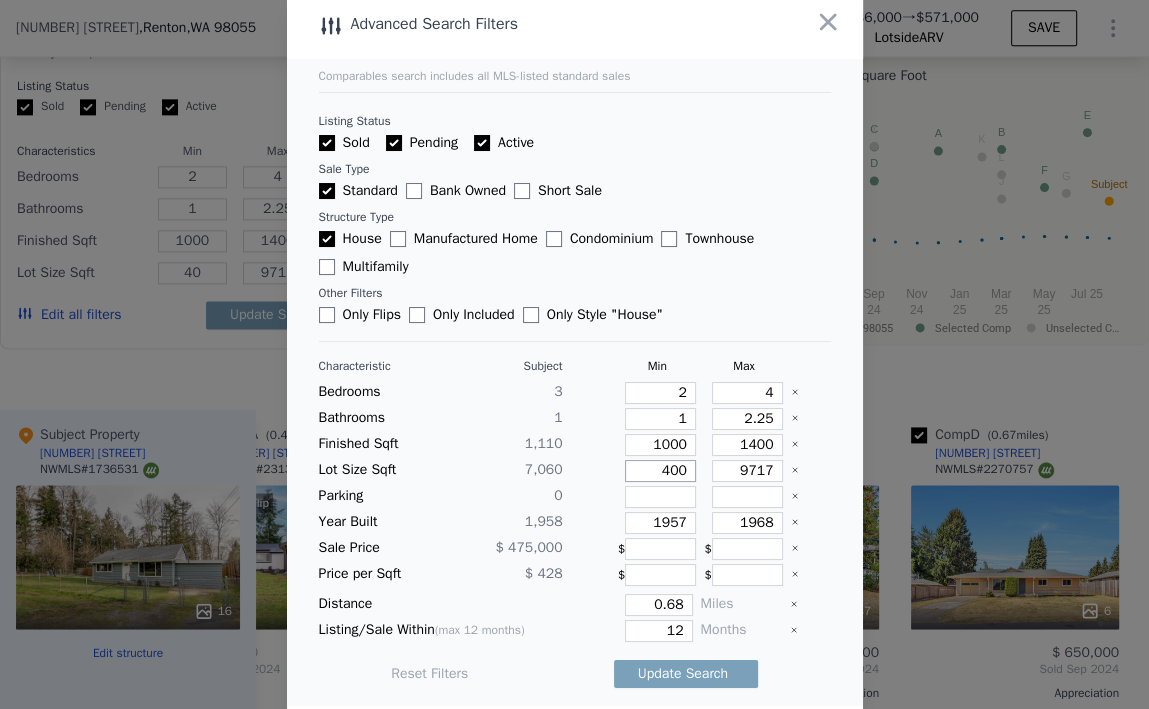 type on "400" 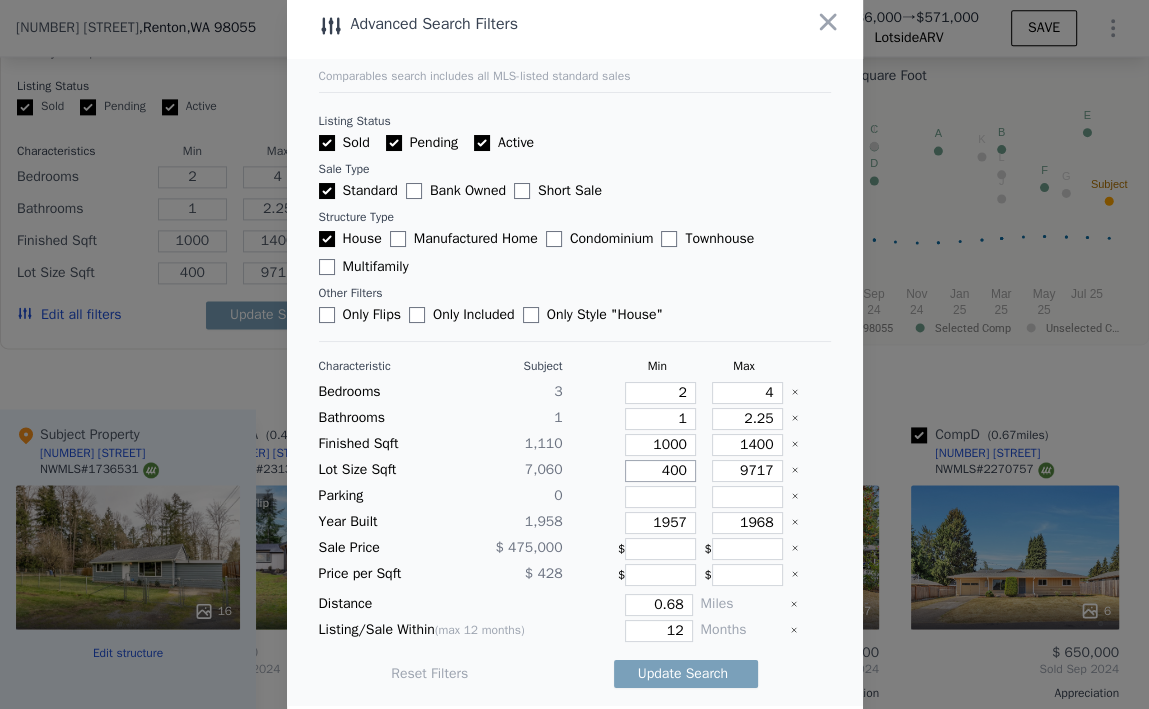type on "4000" 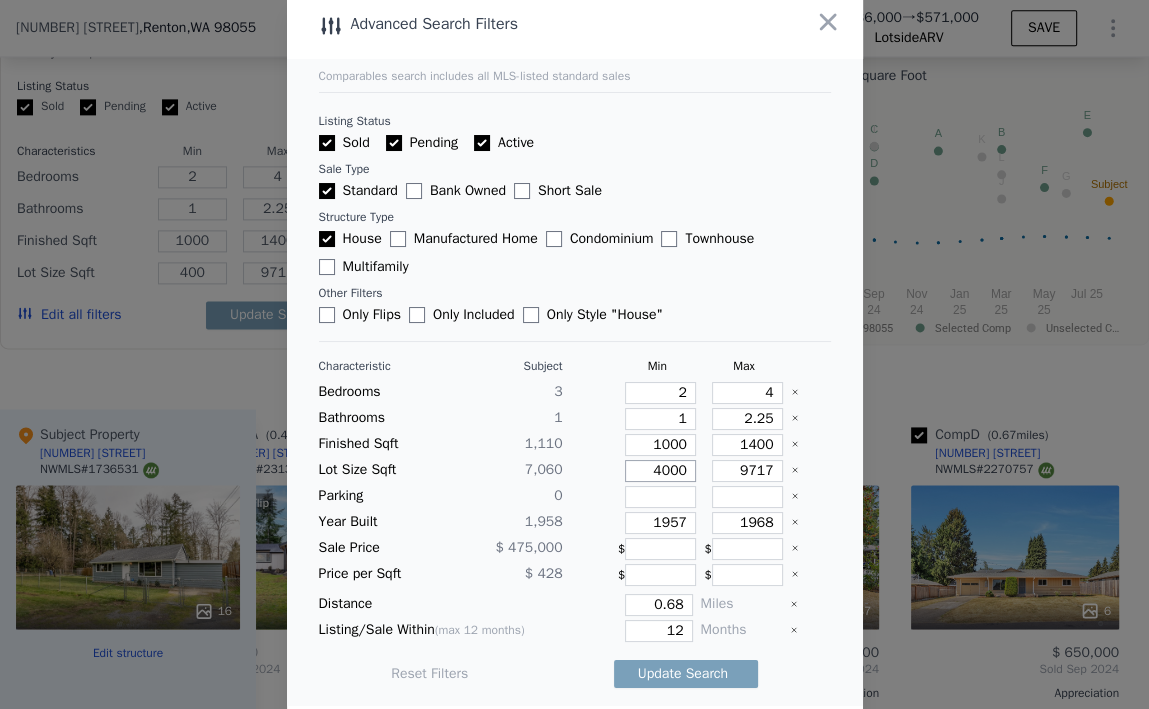 type on "4000" 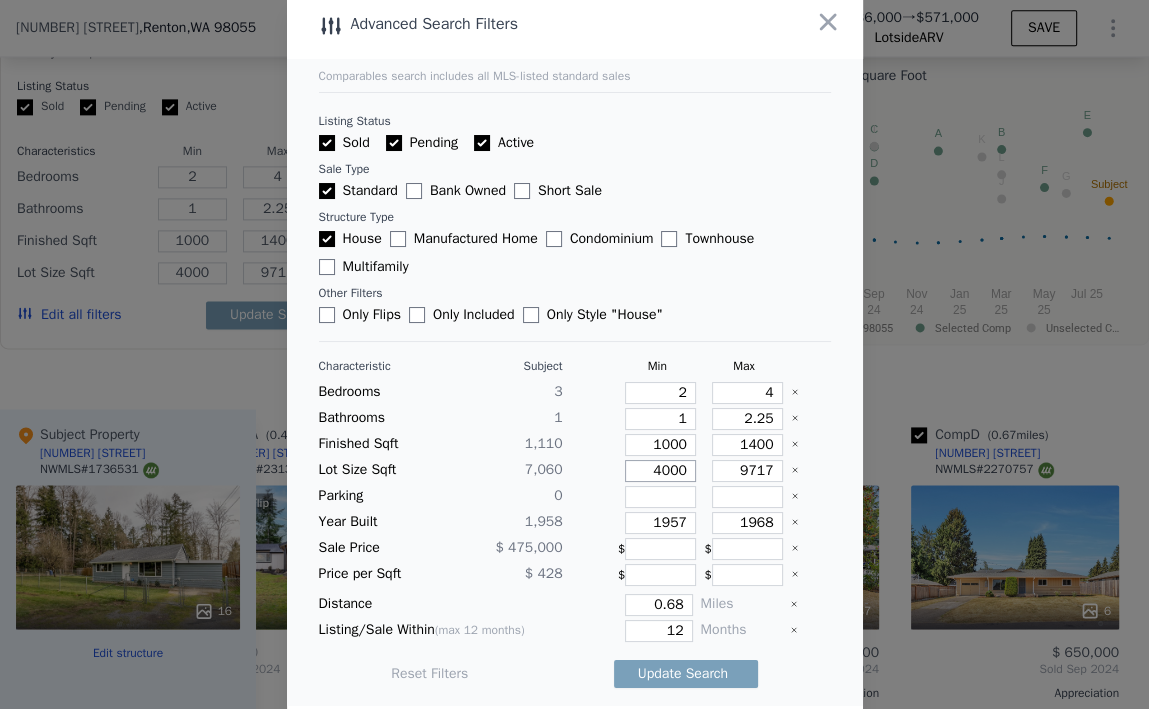 type on "4000" 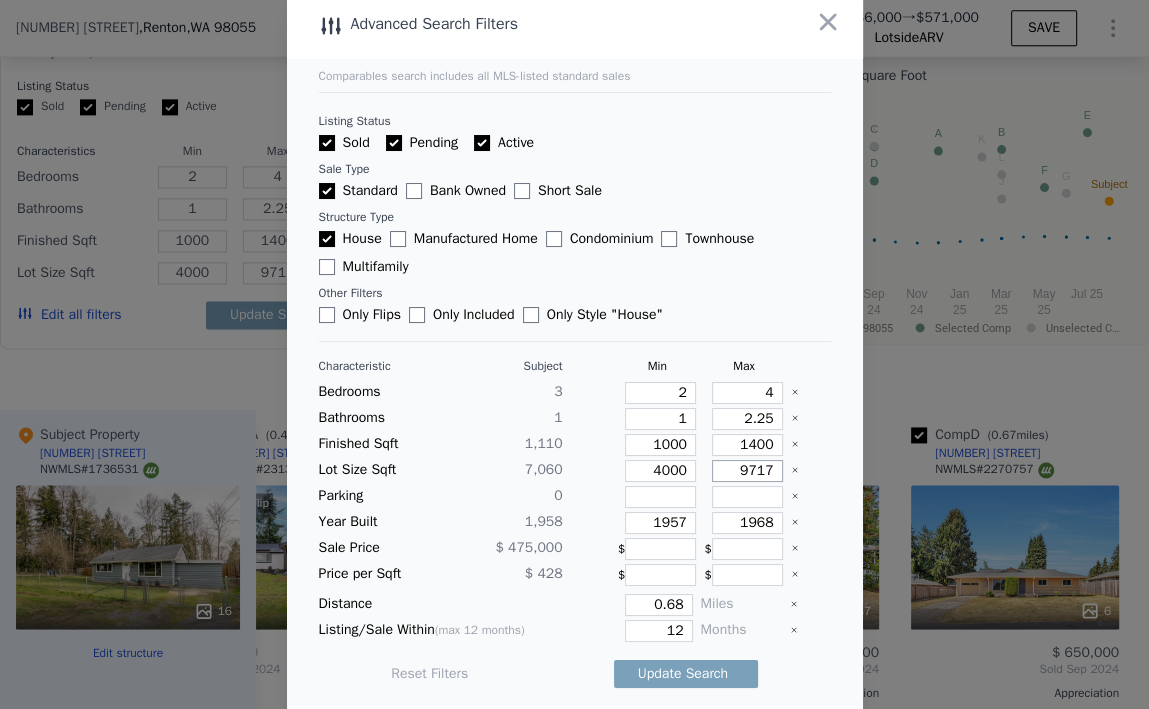 click on "9717" at bounding box center [747, 471] 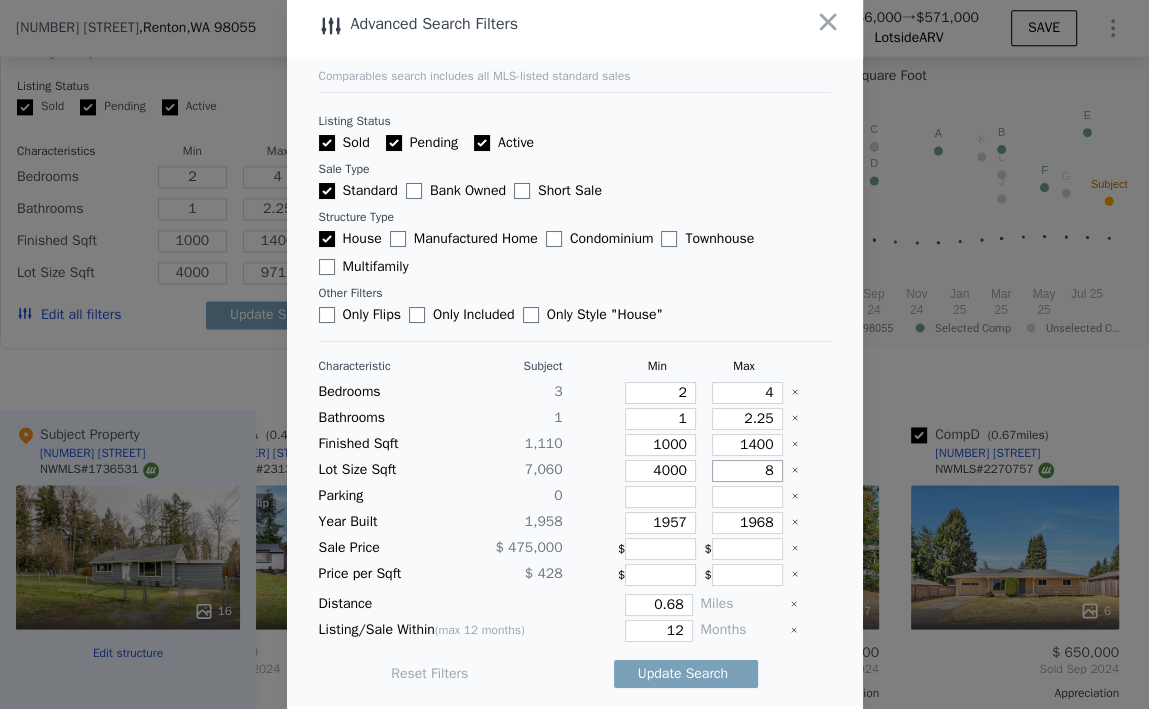 type on "8" 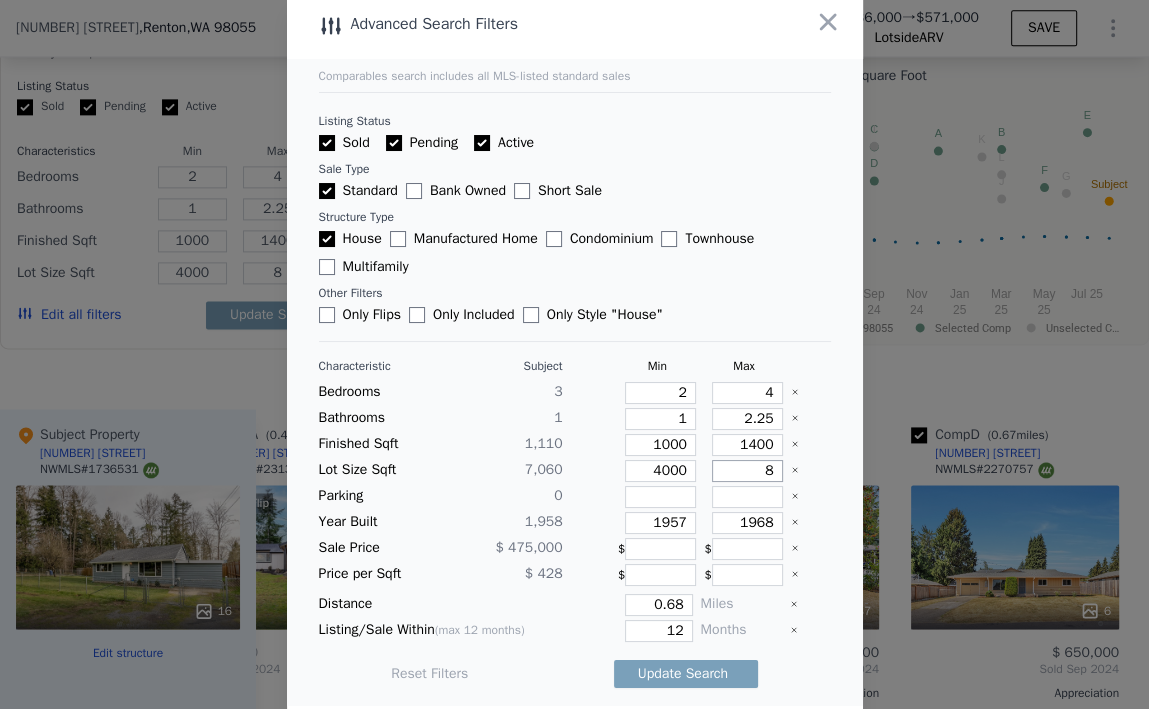 type 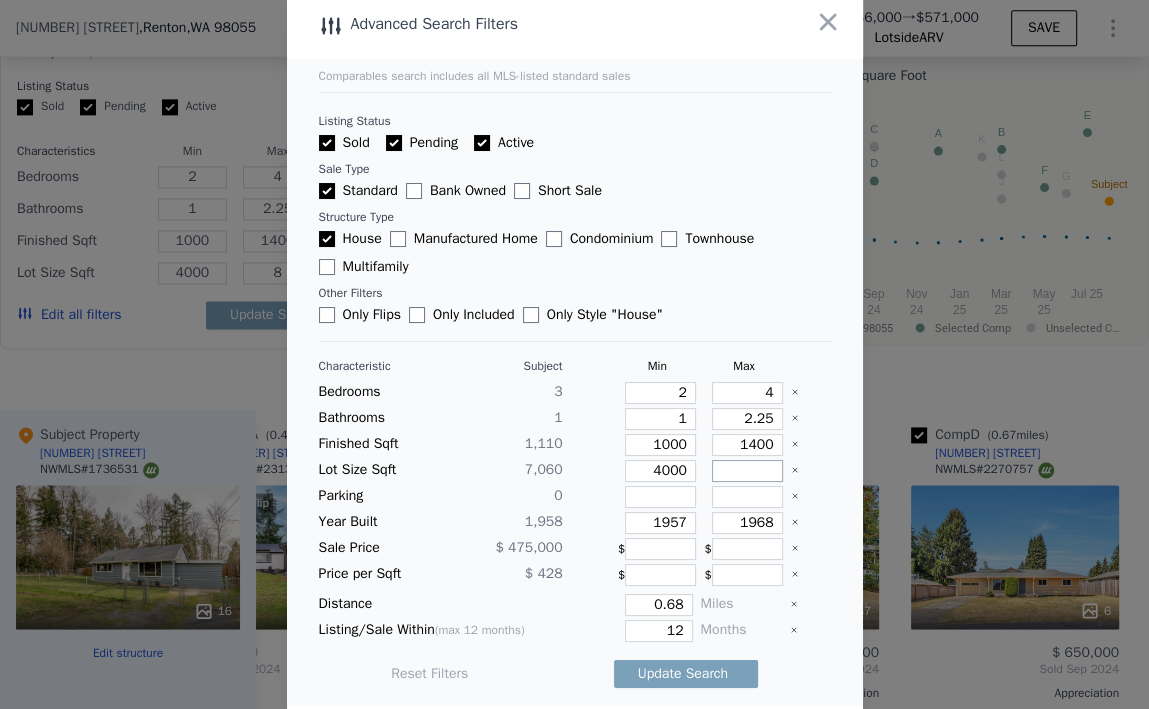 type 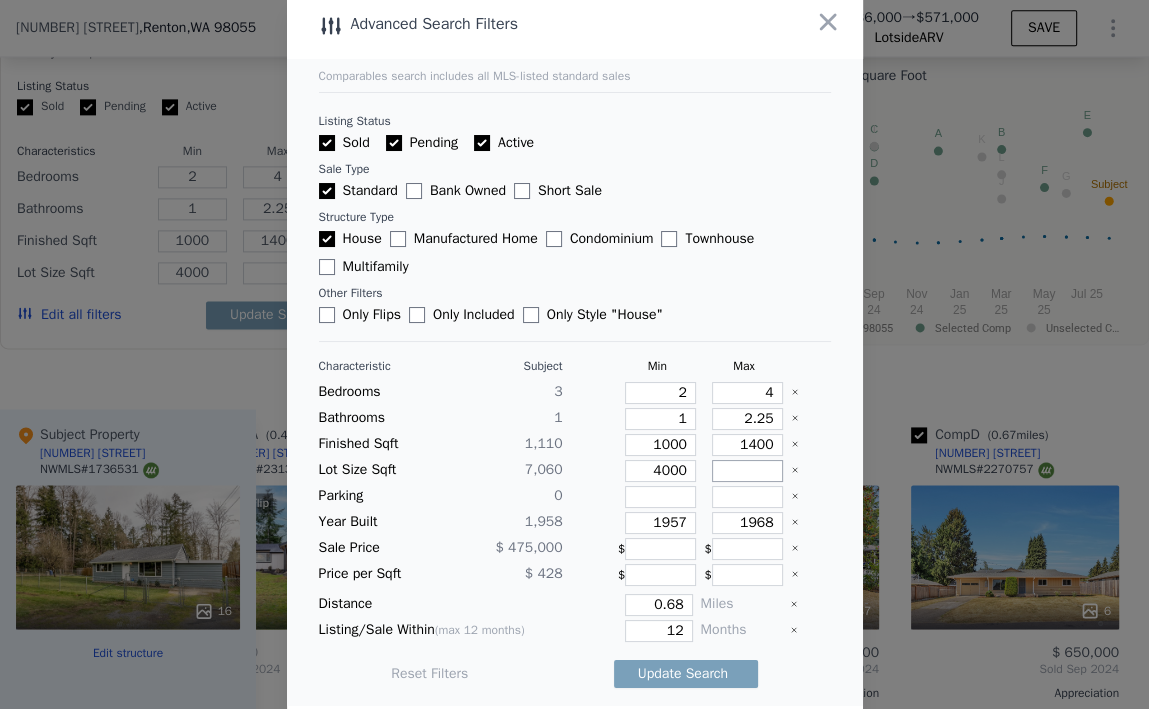 type on "7" 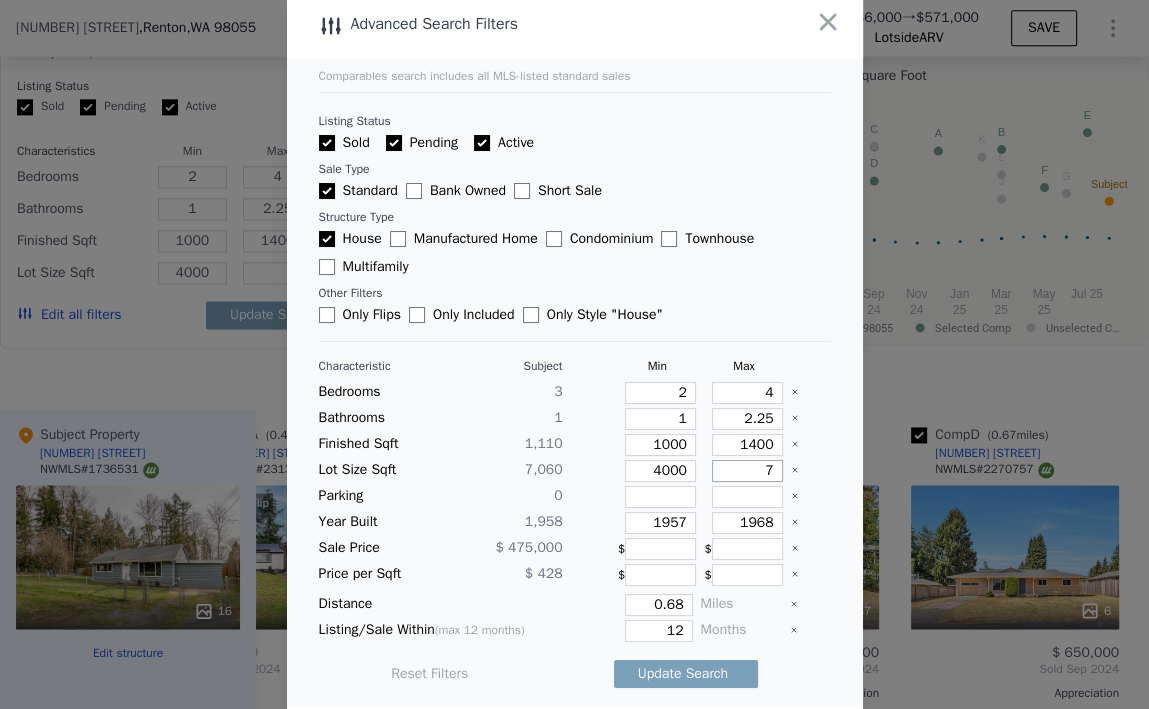 type on "7" 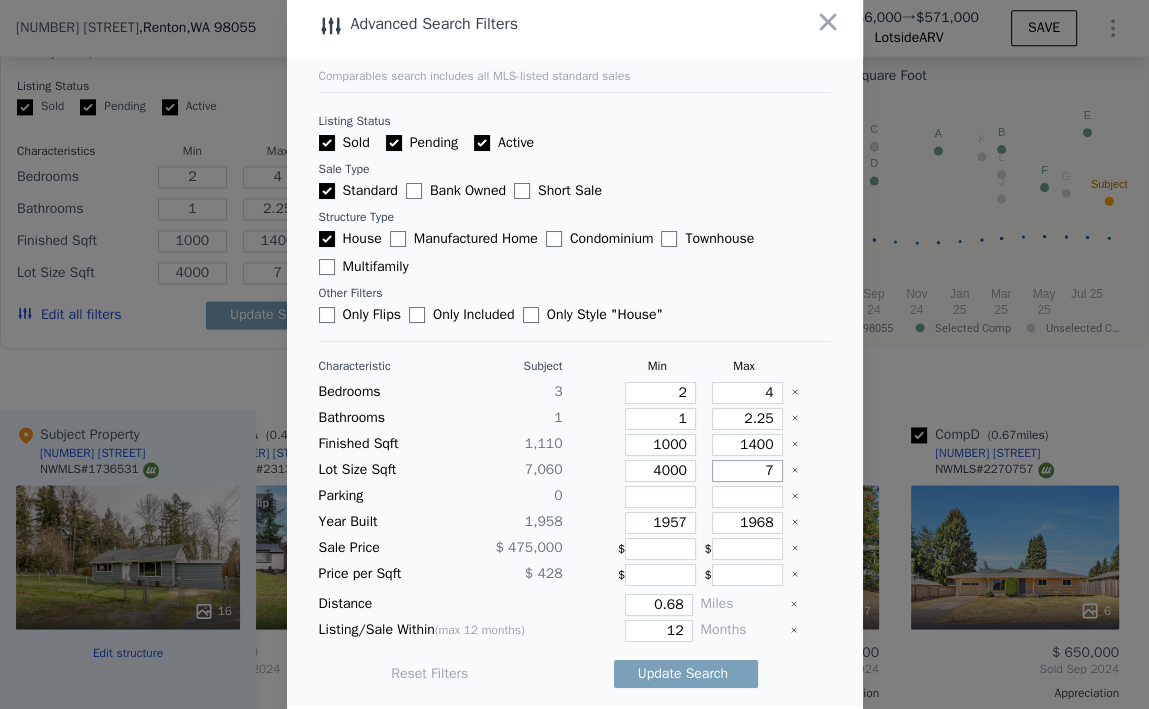 type on "70" 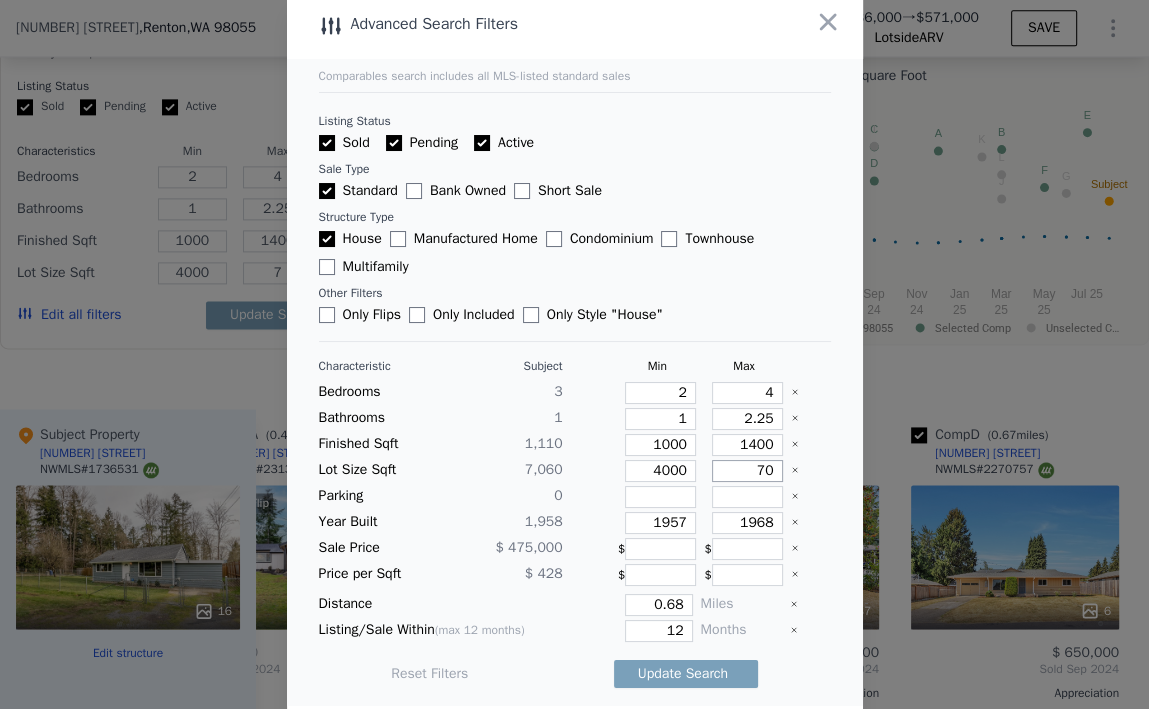 type on "70" 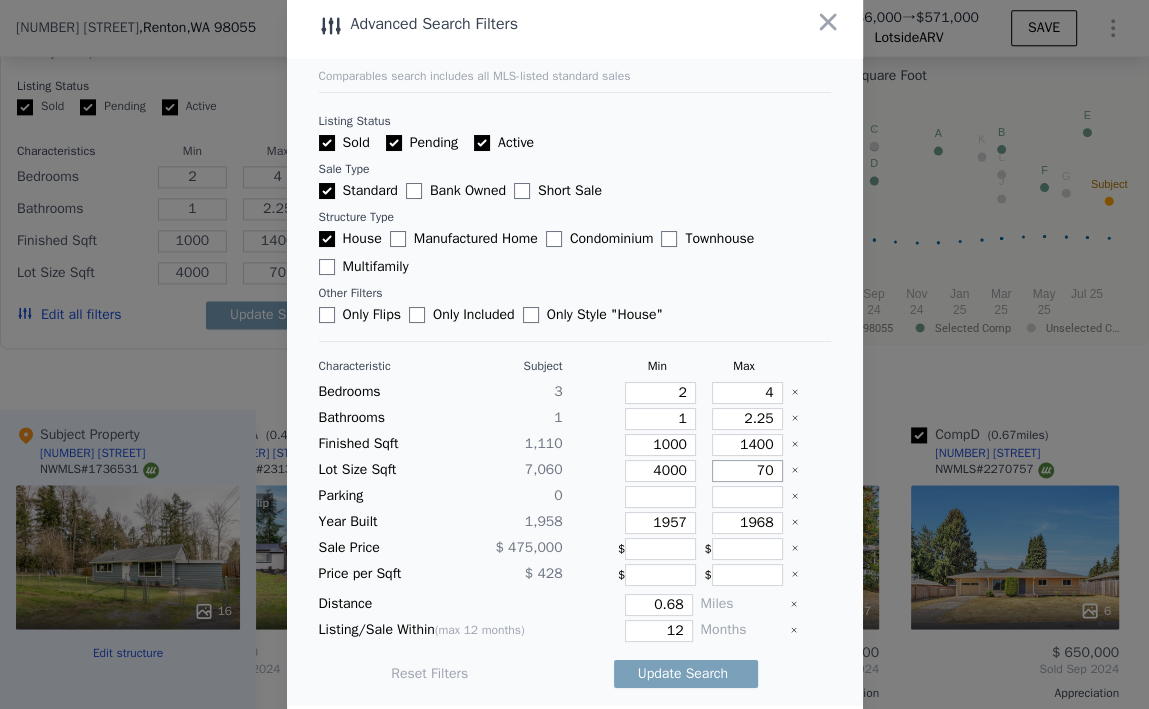 type on "700" 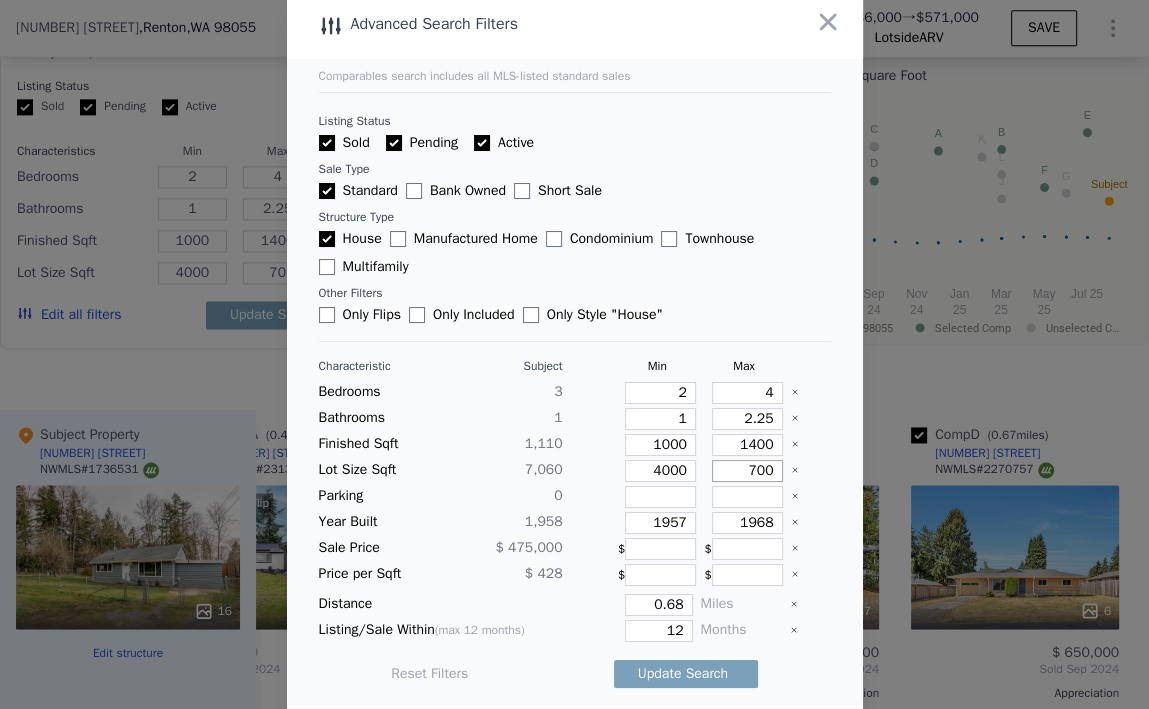 type on "700" 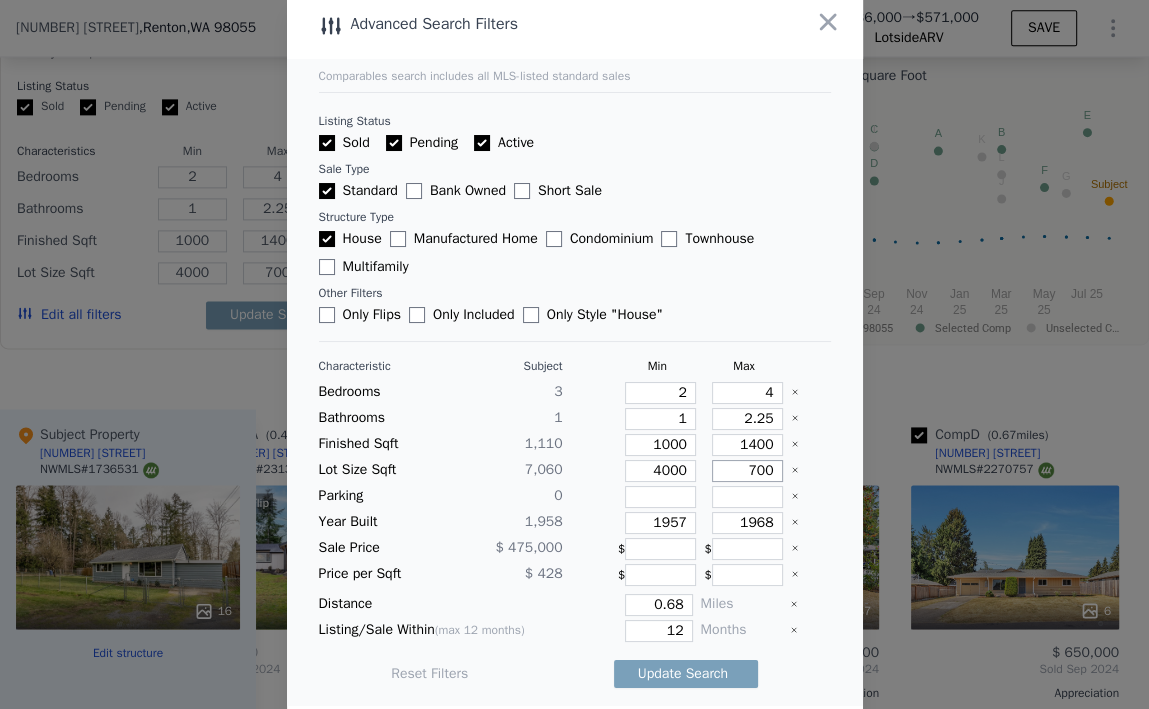type on "7000" 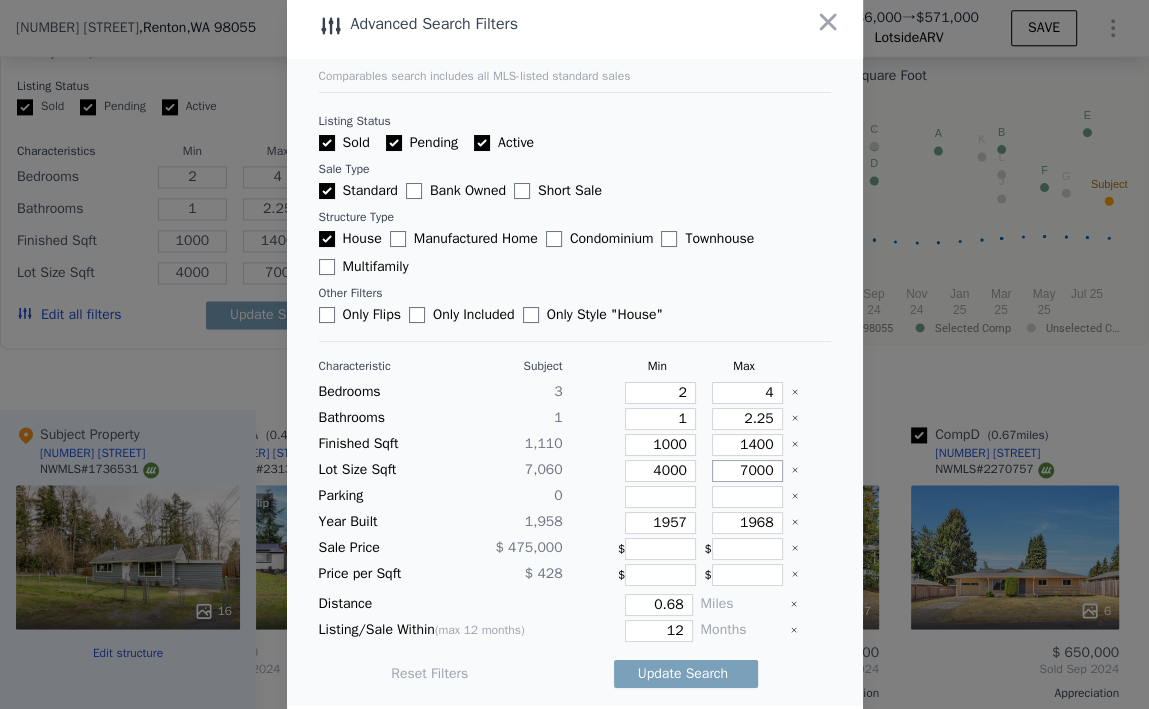 type on "7000" 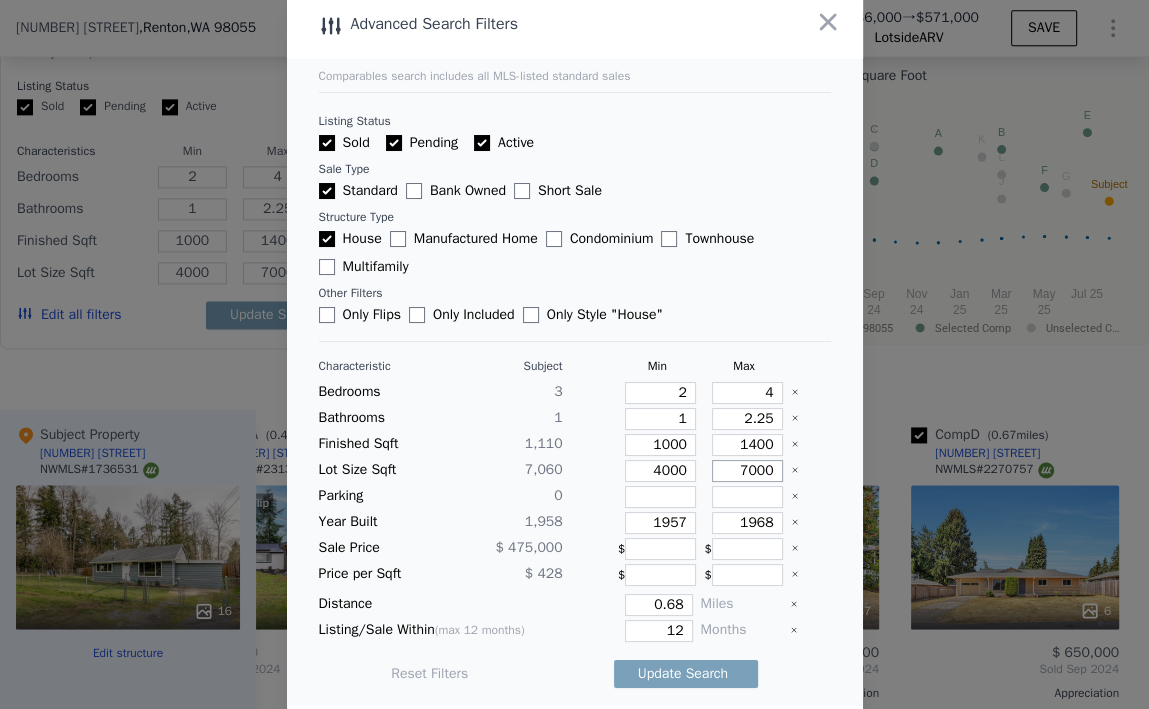 type on "7000" 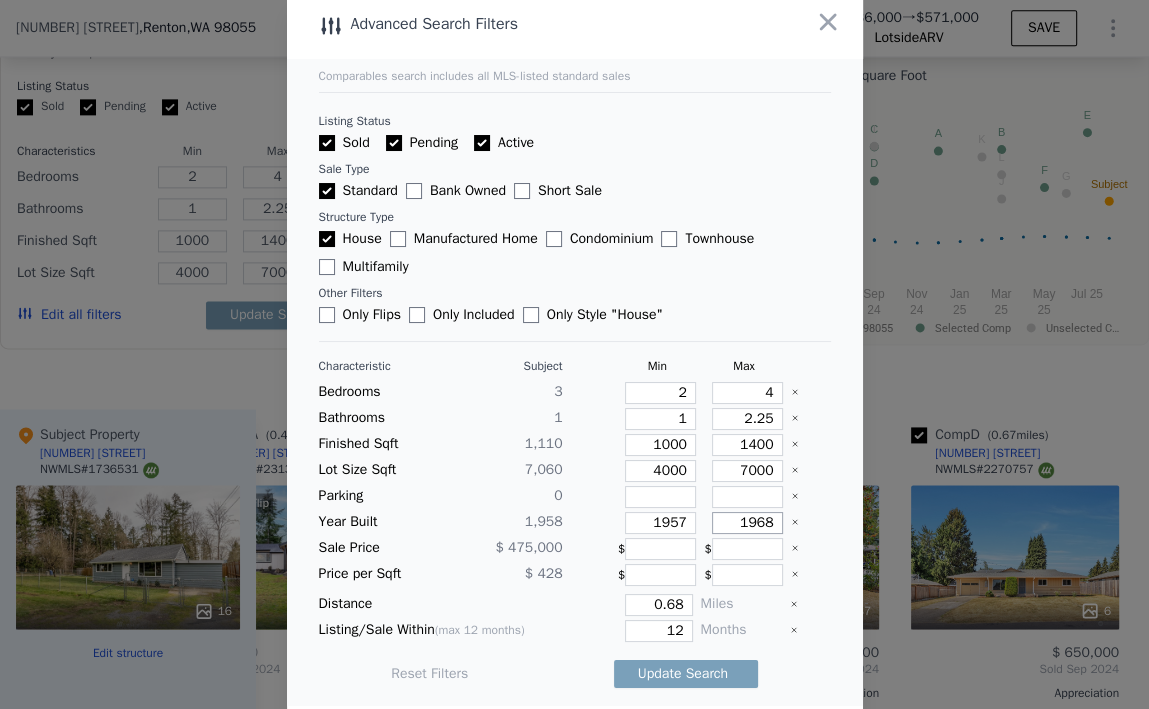 click on "1968" at bounding box center (747, 523) 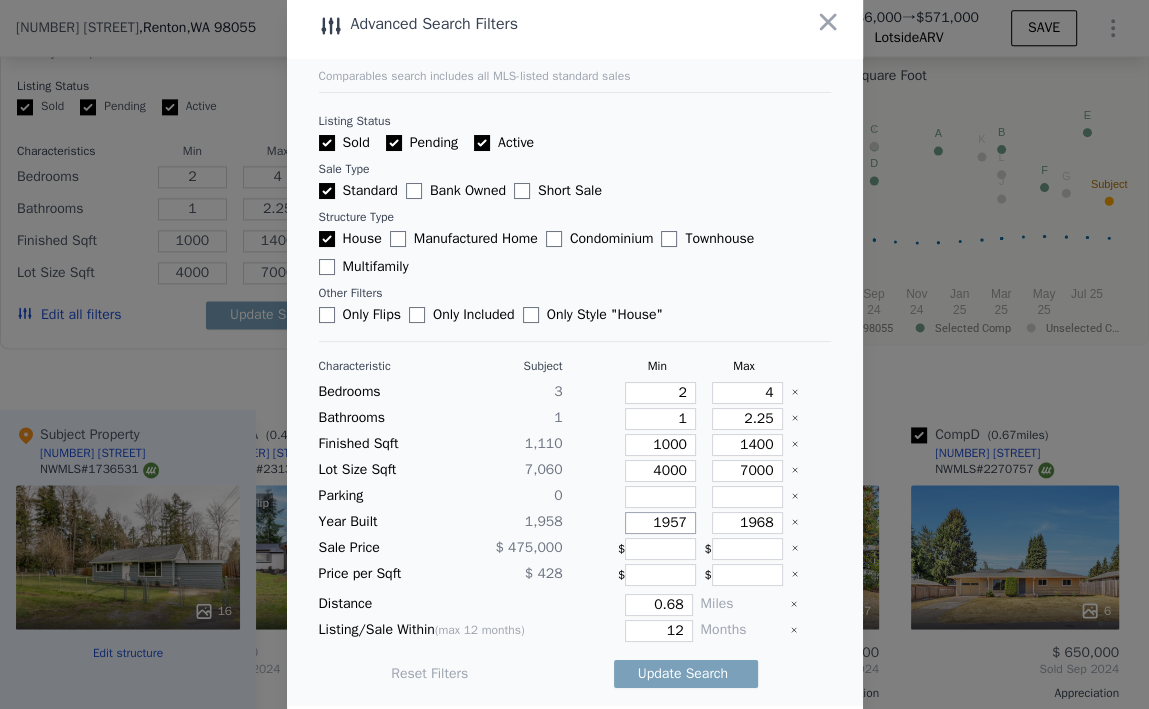 click on "1957" at bounding box center [660, 523] 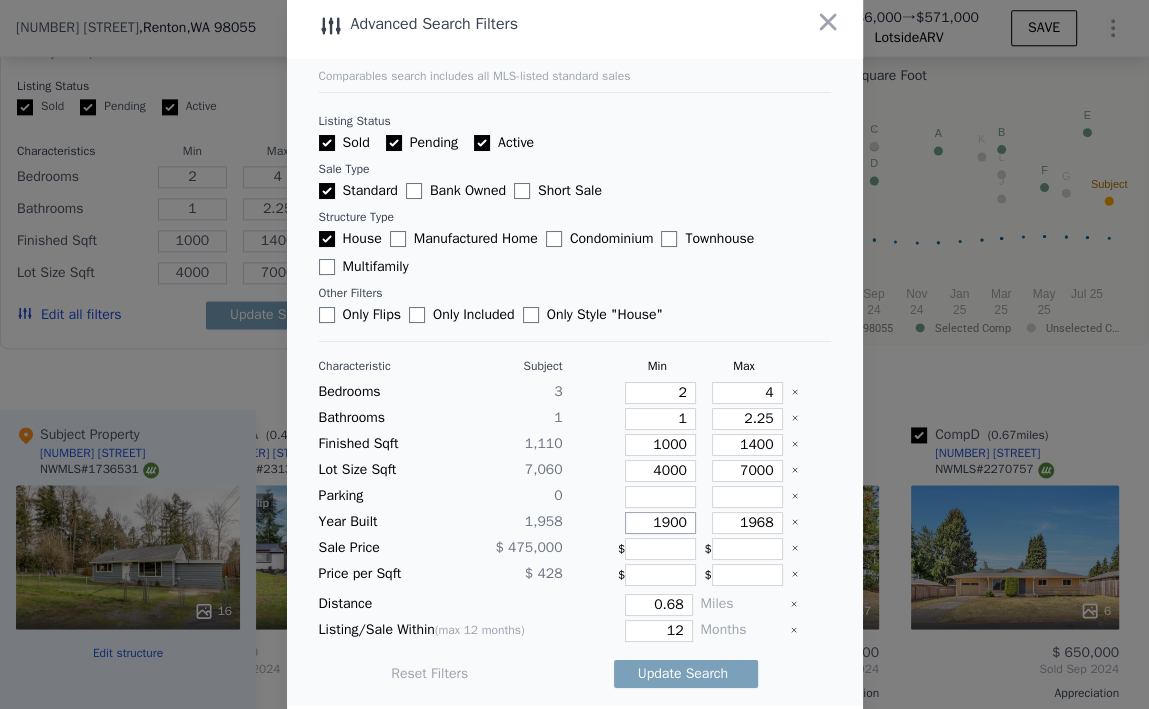 type on "1900" 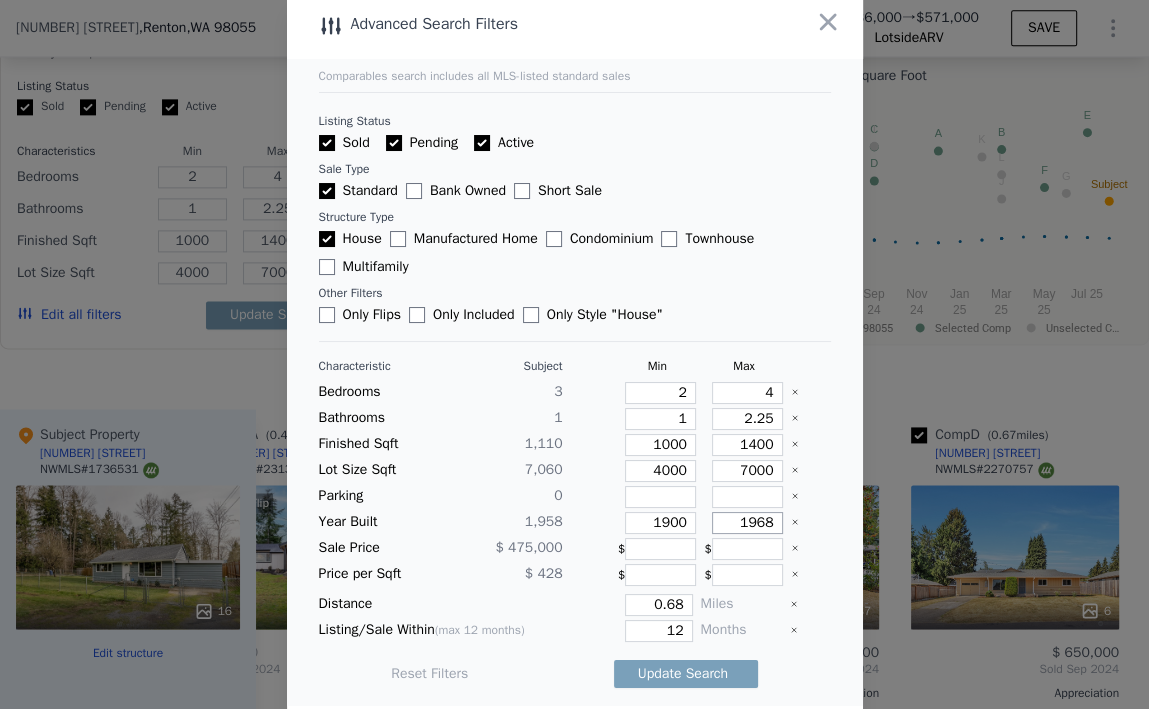 click on "1968" at bounding box center (747, 523) 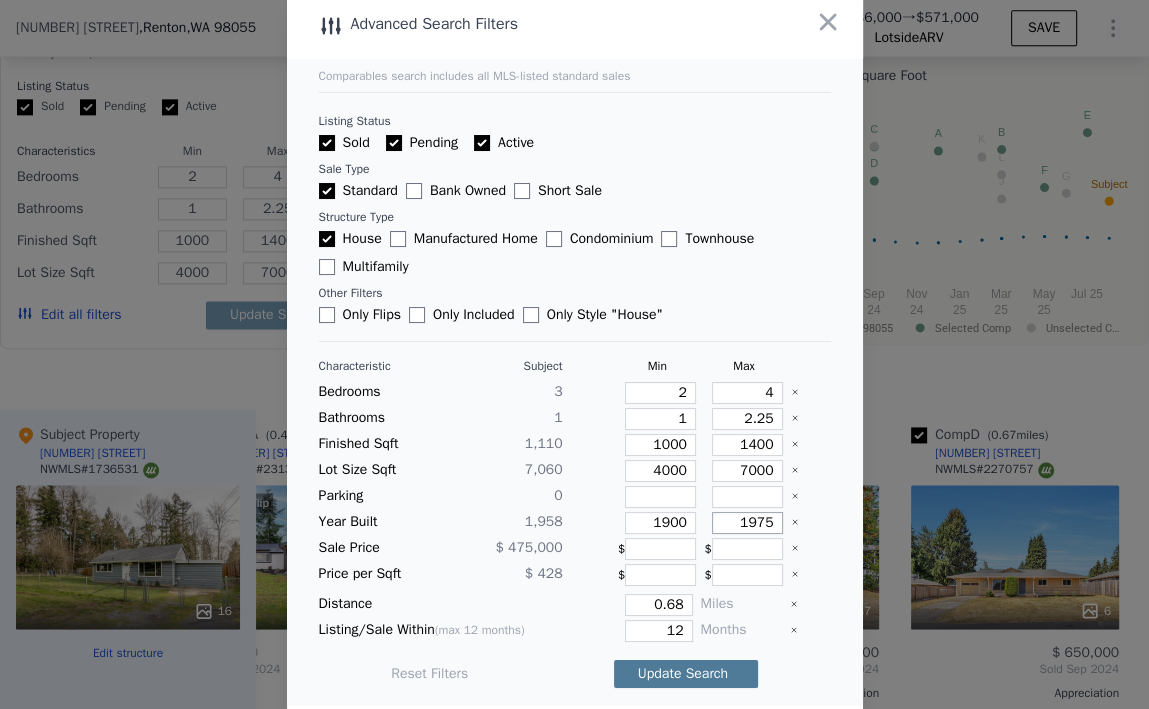 type on "1975" 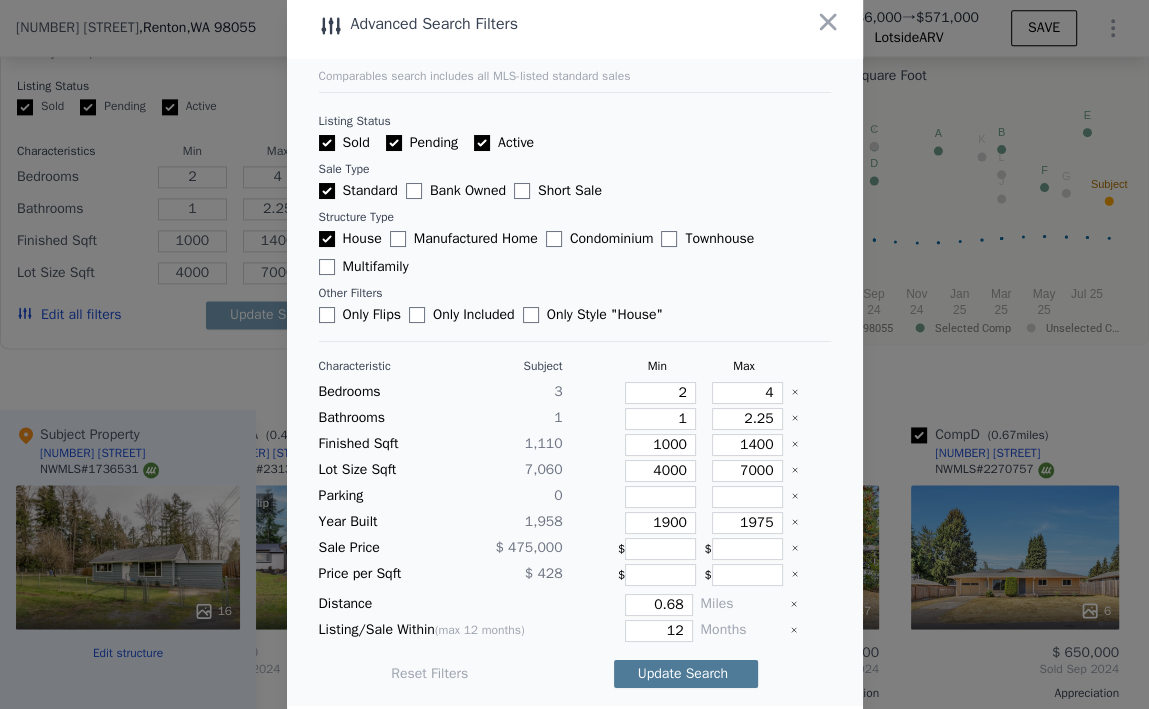 click on "Update Search" at bounding box center [686, 674] 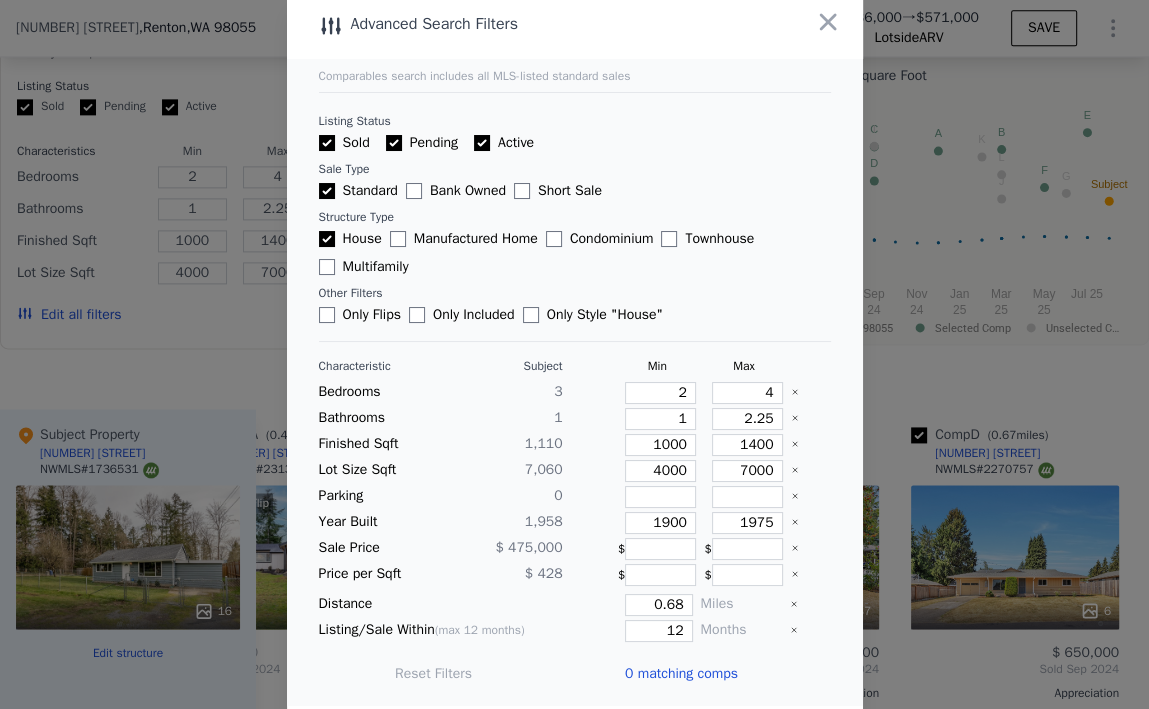 click at bounding box center (574, 354) 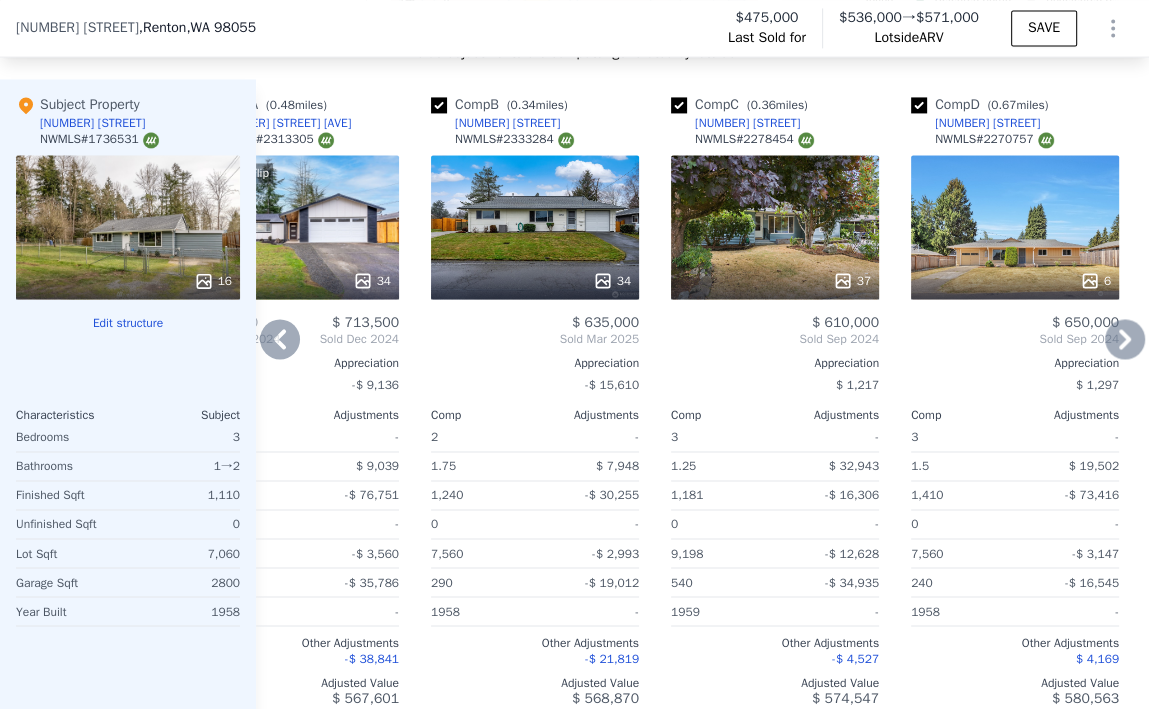 scroll, scrollTop: 2564, scrollLeft: 0, axis: vertical 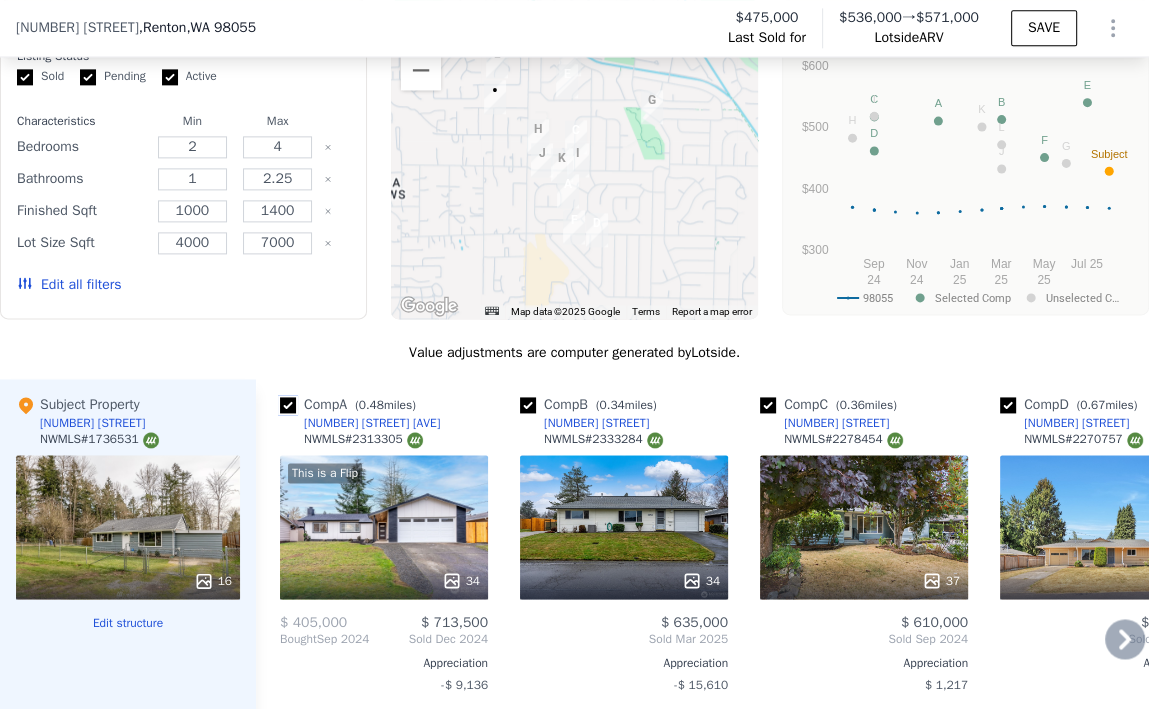 click at bounding box center (288, 405) 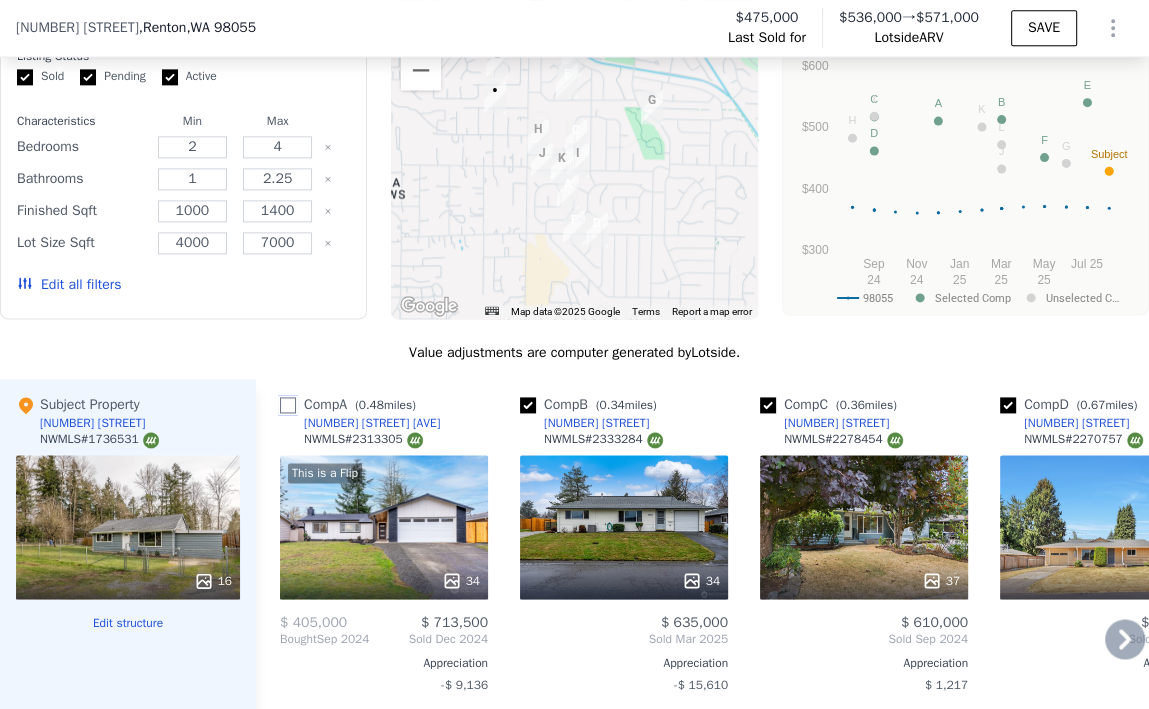 checkbox on "false" 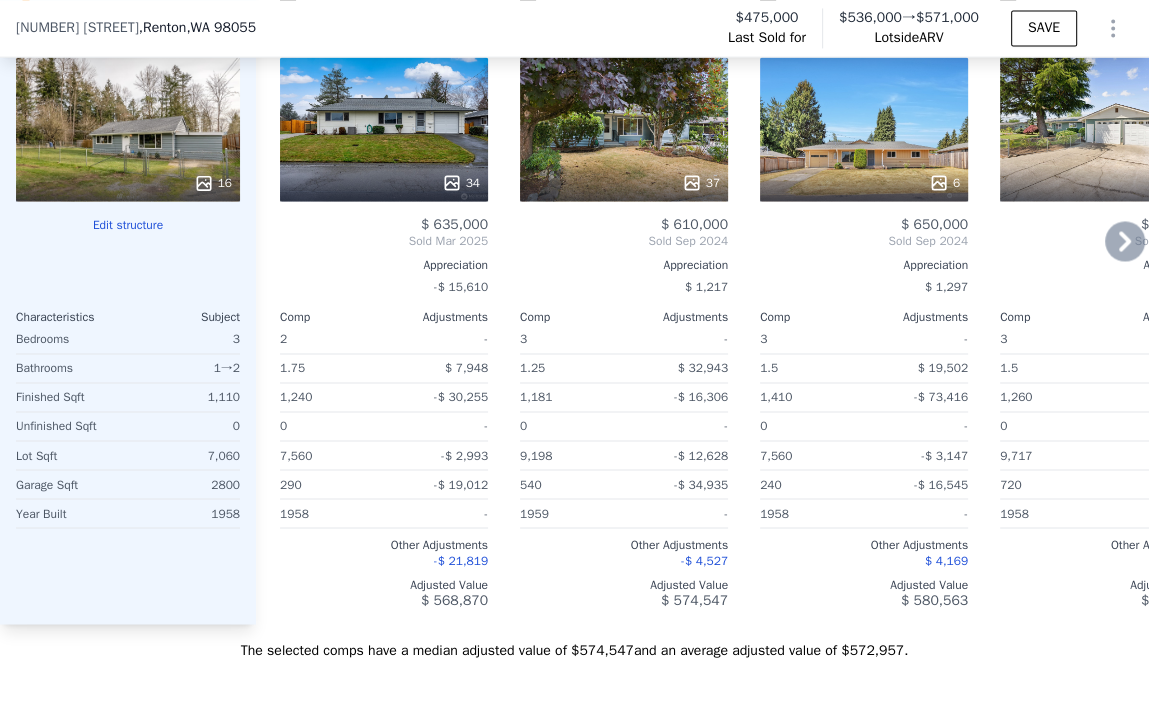 scroll, scrollTop: 2412, scrollLeft: 0, axis: vertical 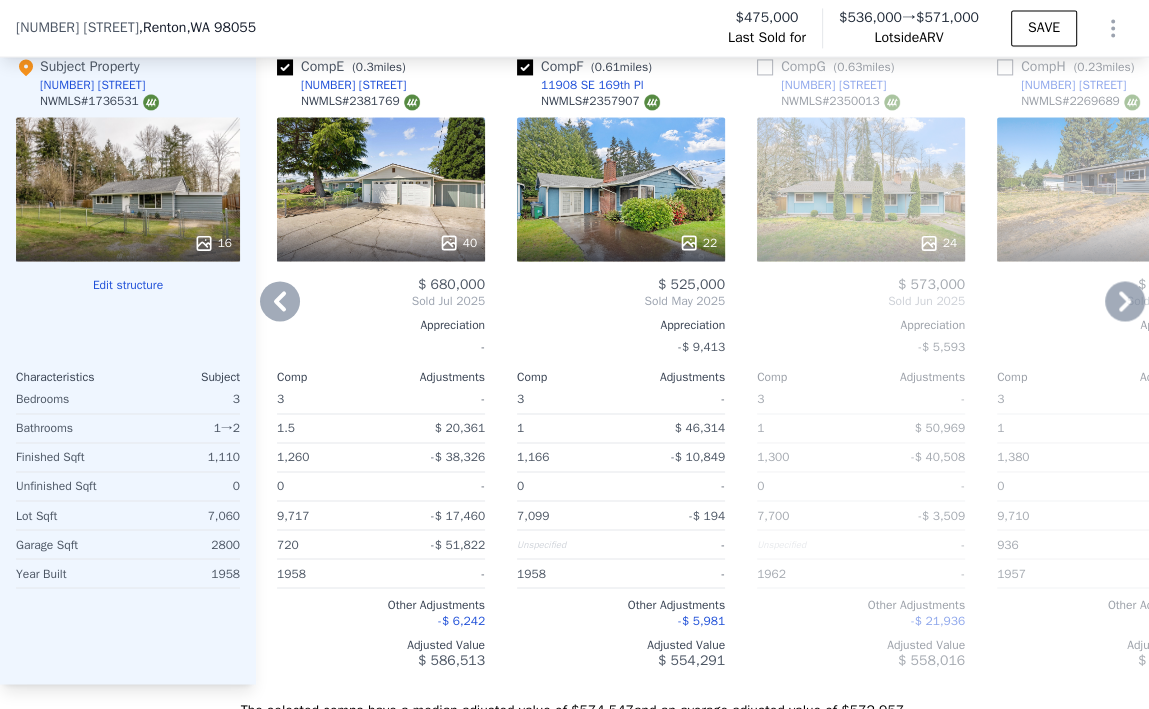 click on "22" at bounding box center [621, 189] 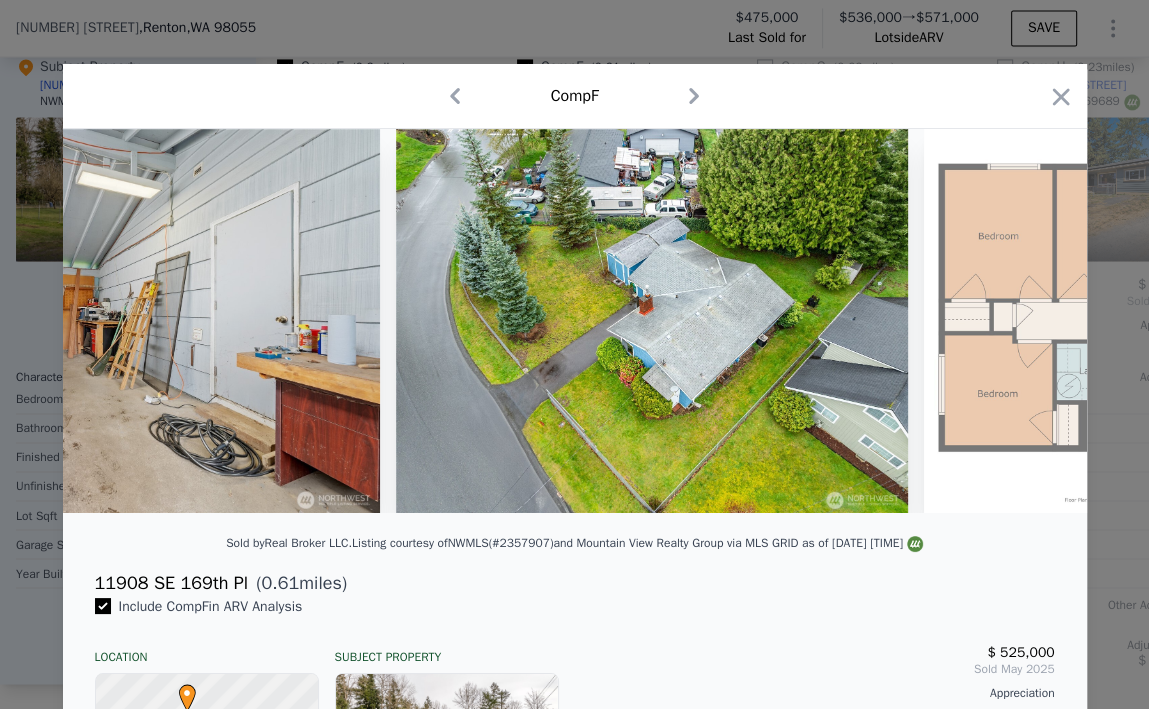 scroll, scrollTop: 0, scrollLeft: 11515, axis: horizontal 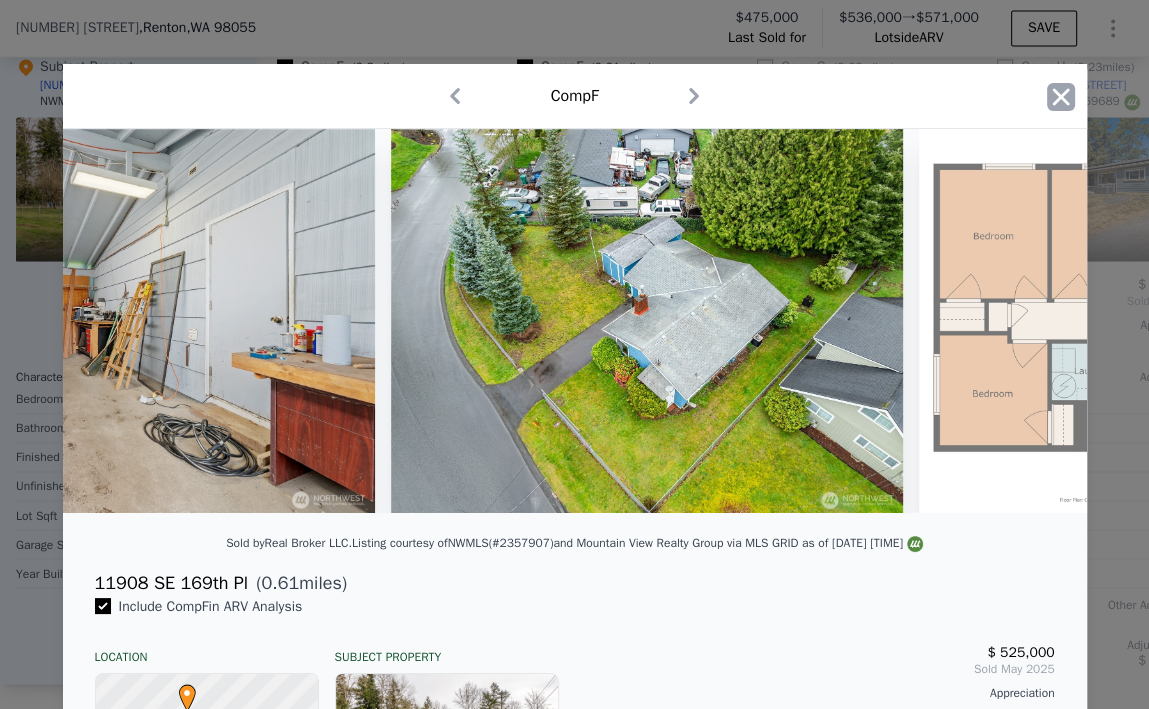click 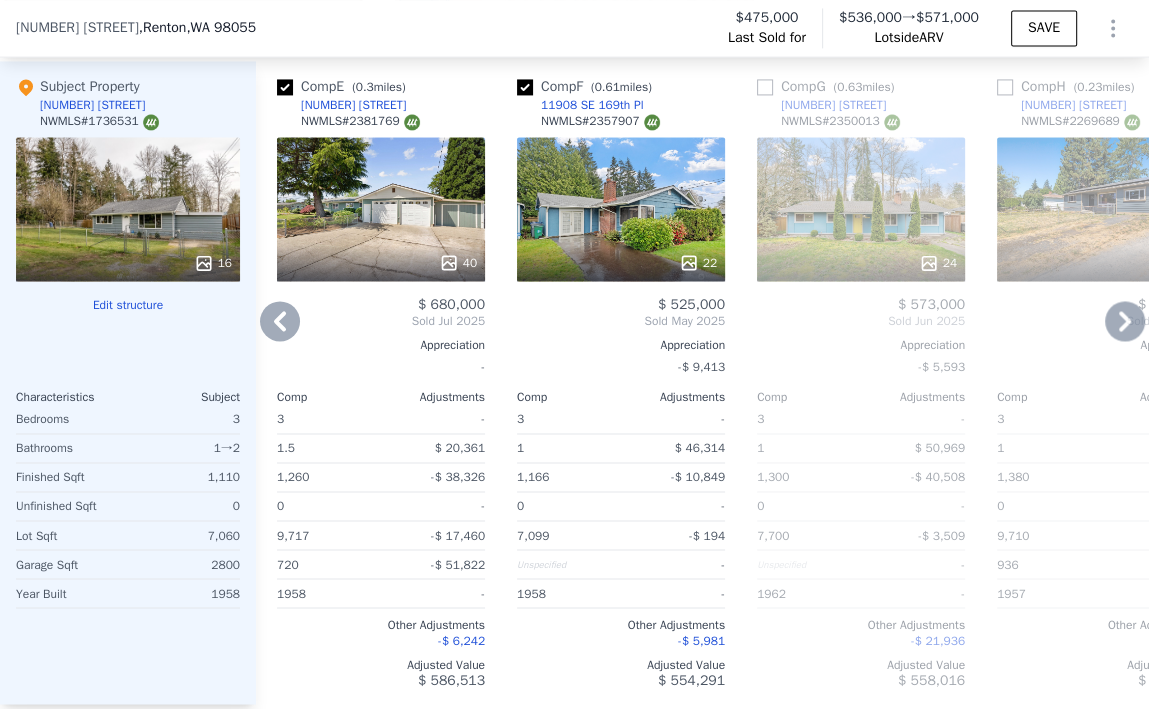 scroll, scrollTop: 2416, scrollLeft: 0, axis: vertical 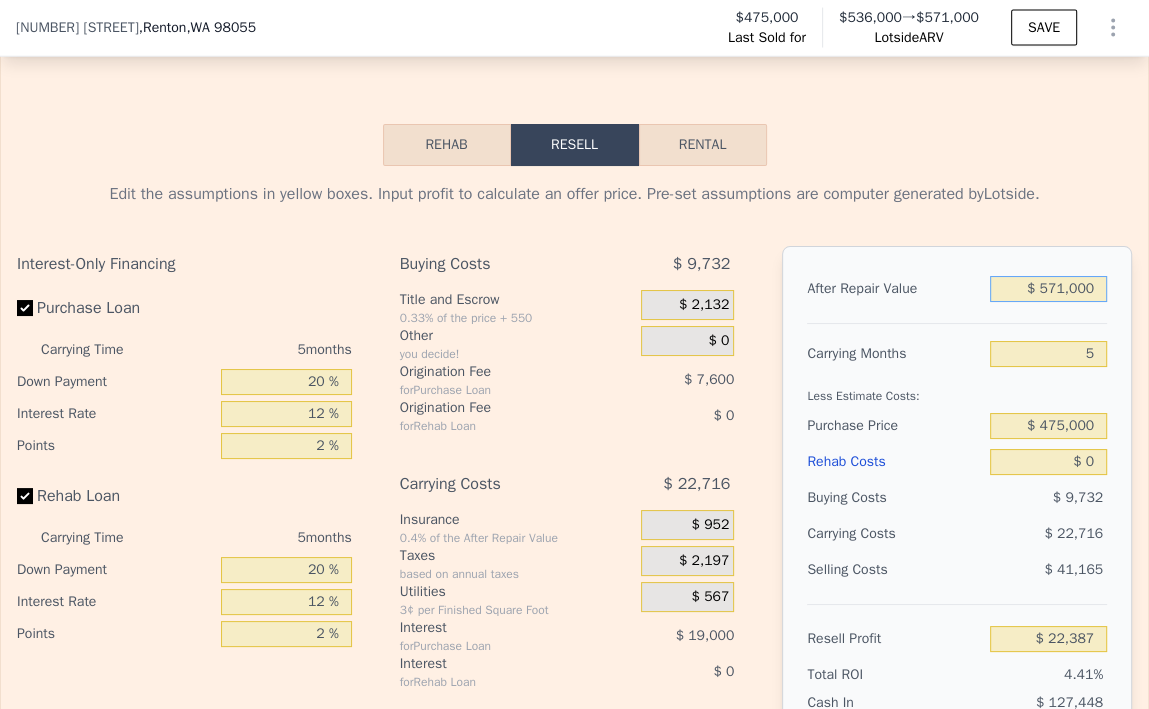 click on "$ 571,000" at bounding box center [1048, 289] 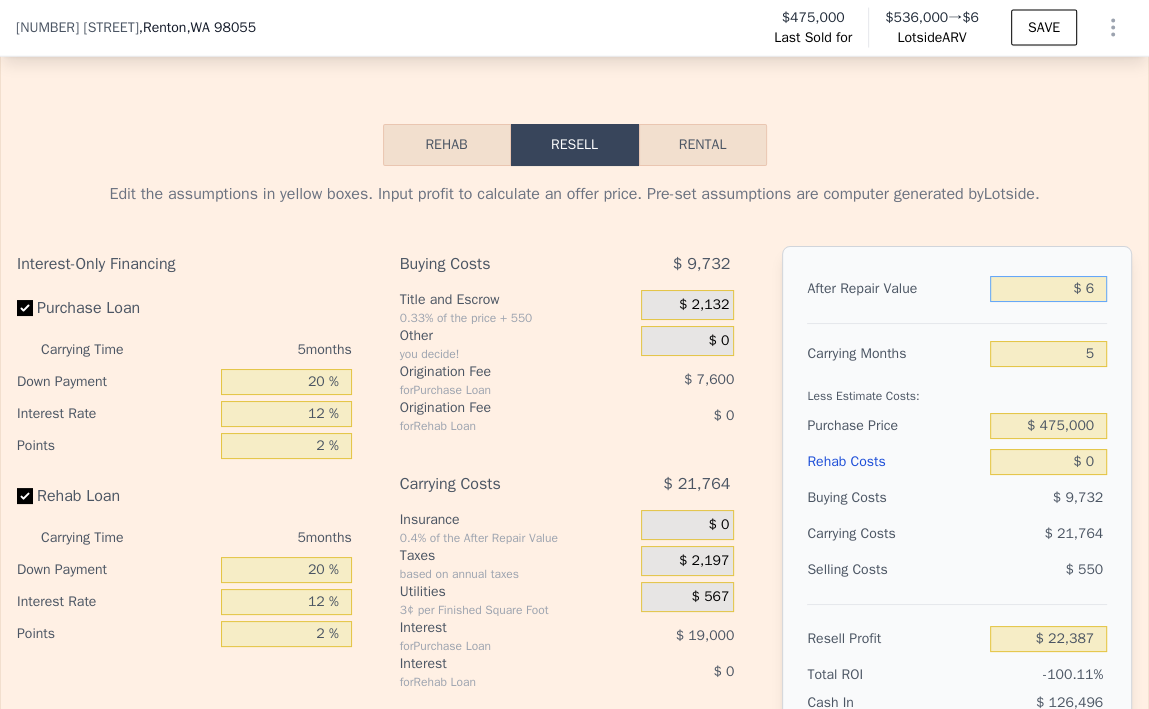 type on "-$ 507,040" 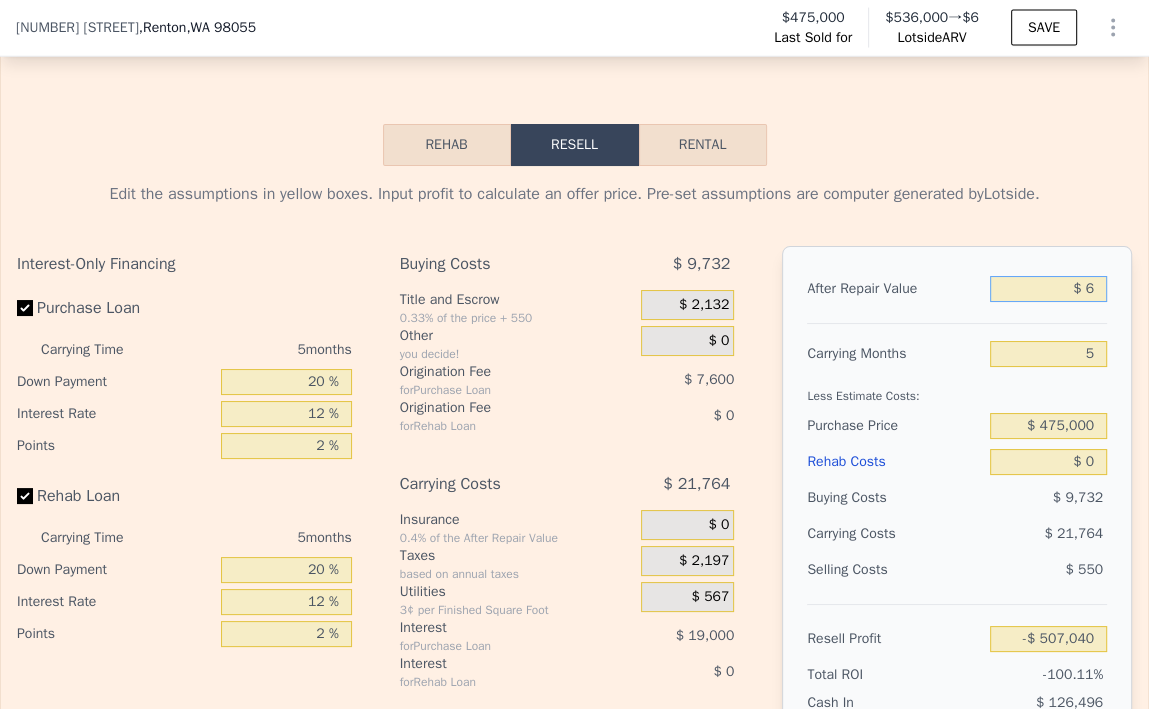 type on "-$ 6" 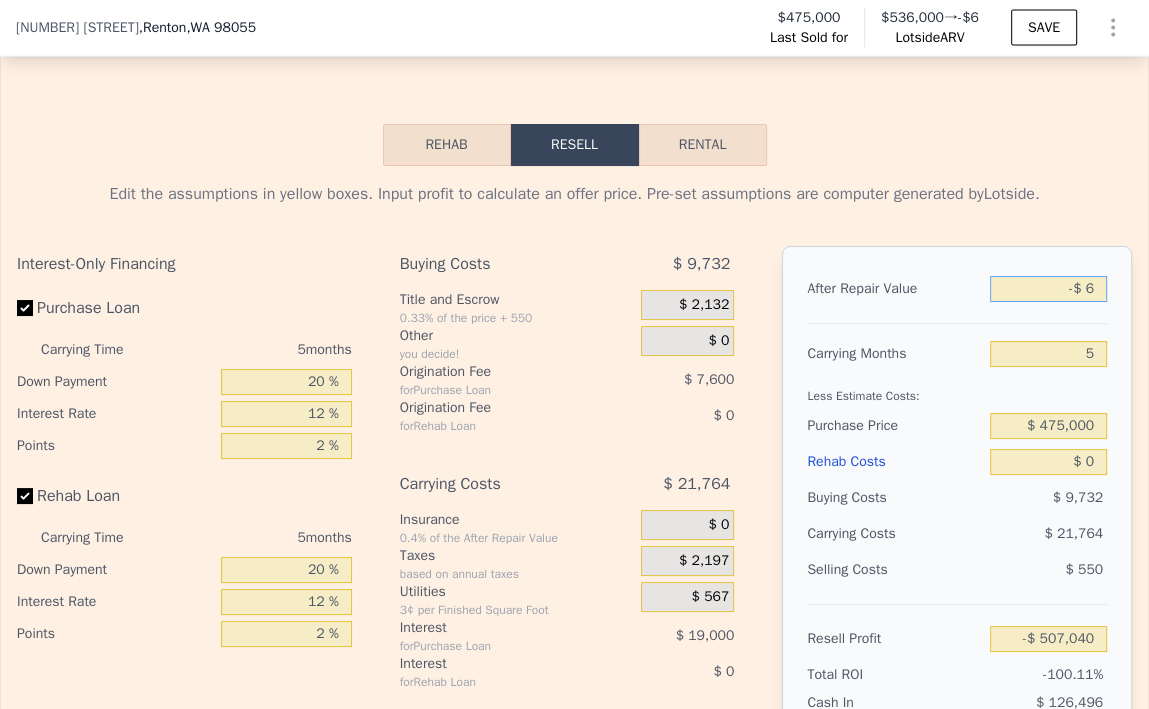 type on "-$ 507,052" 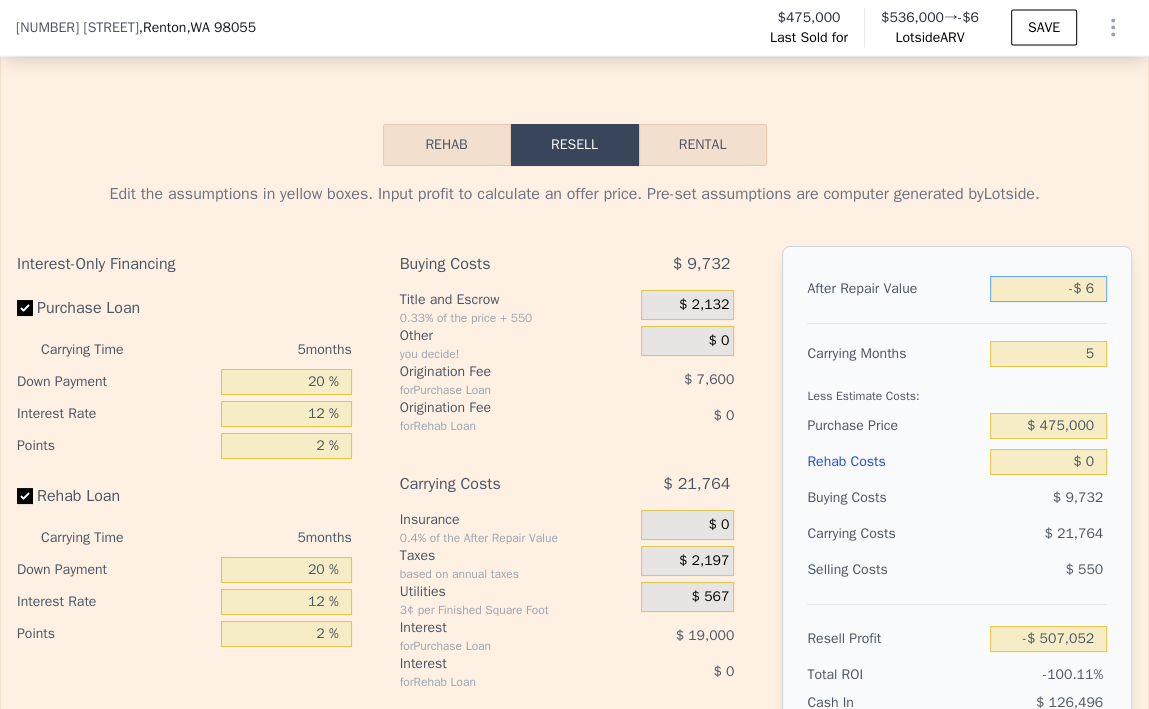 type on "-$ 60" 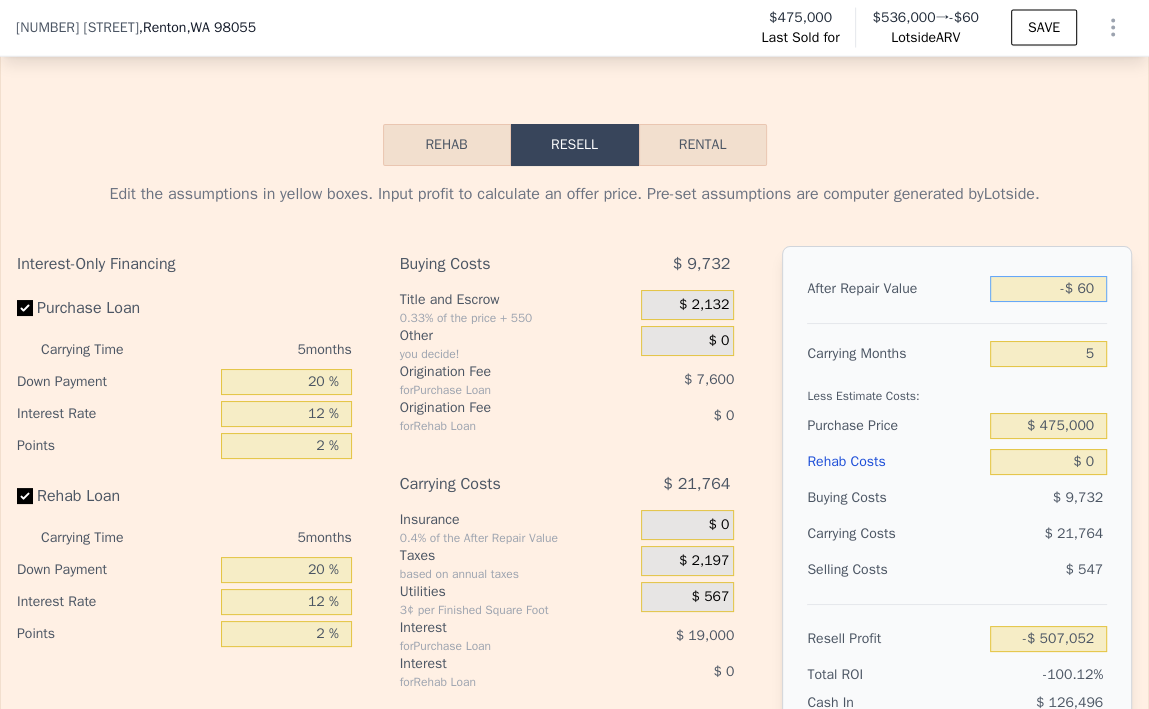 type on "-$ 507,103" 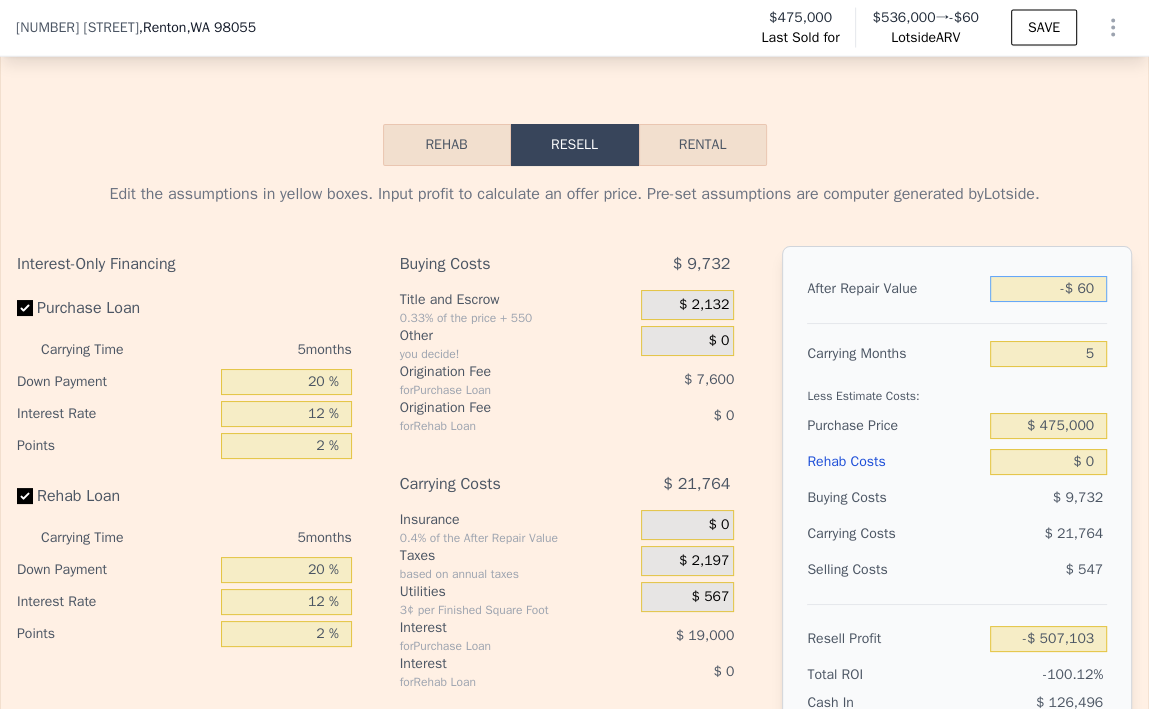 type on "-$ 6" 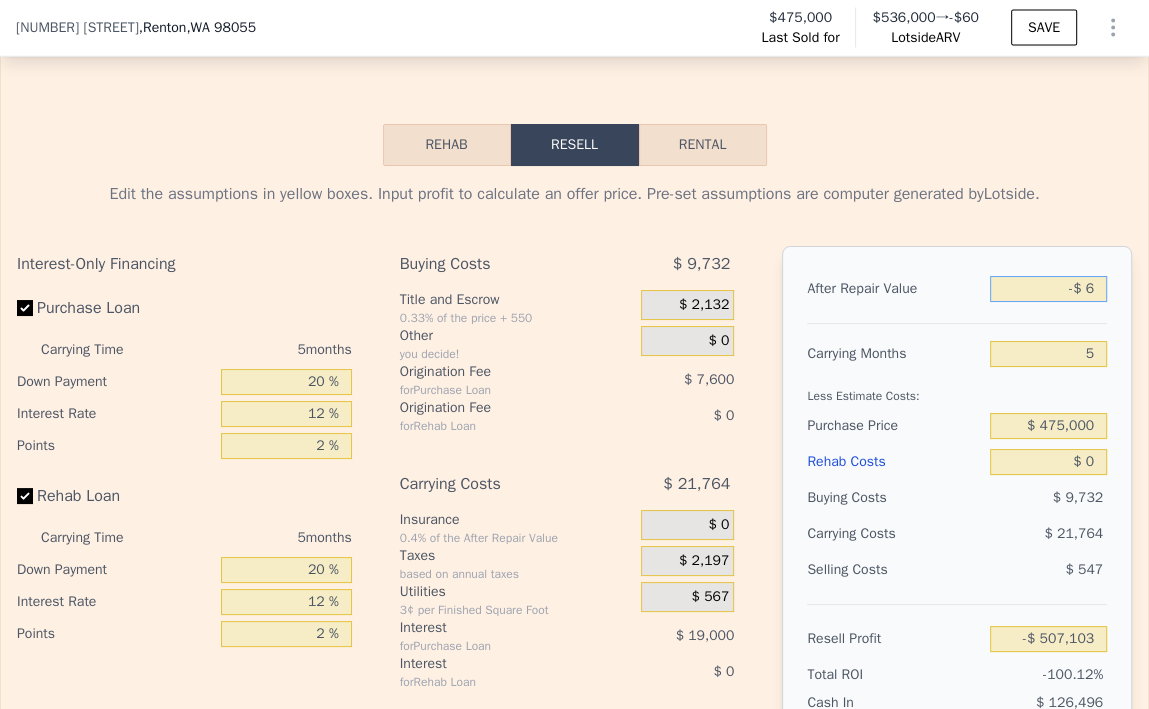 type on "-$ 507,052" 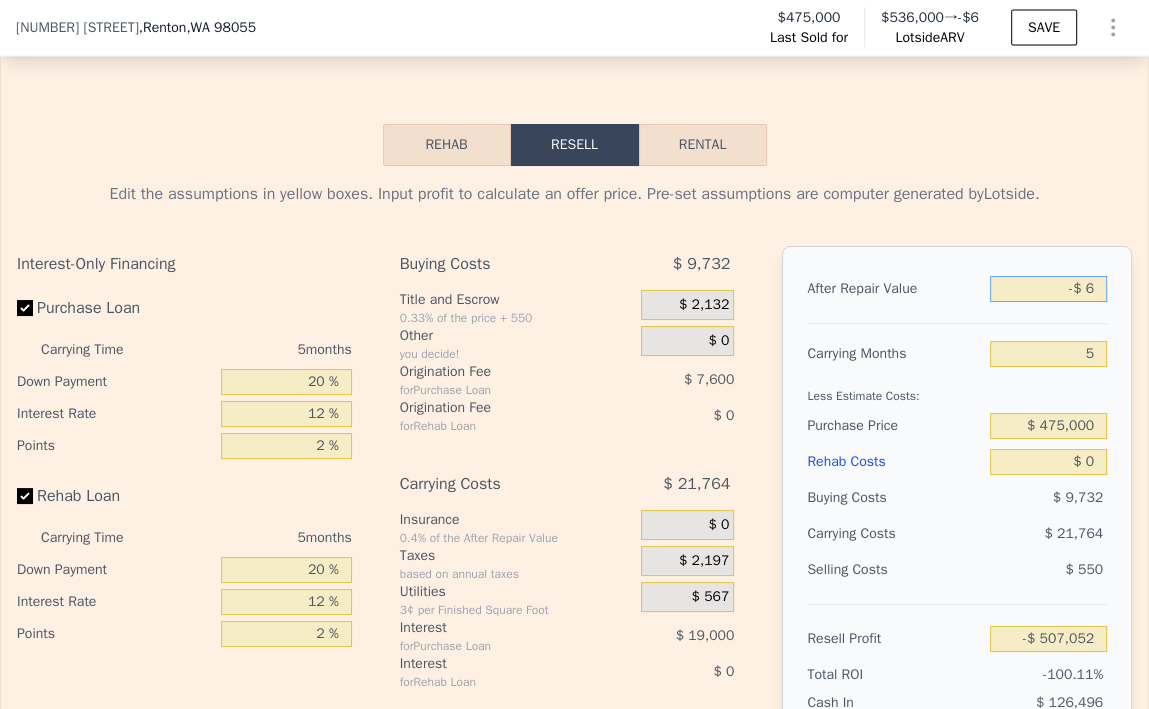 type on "-" 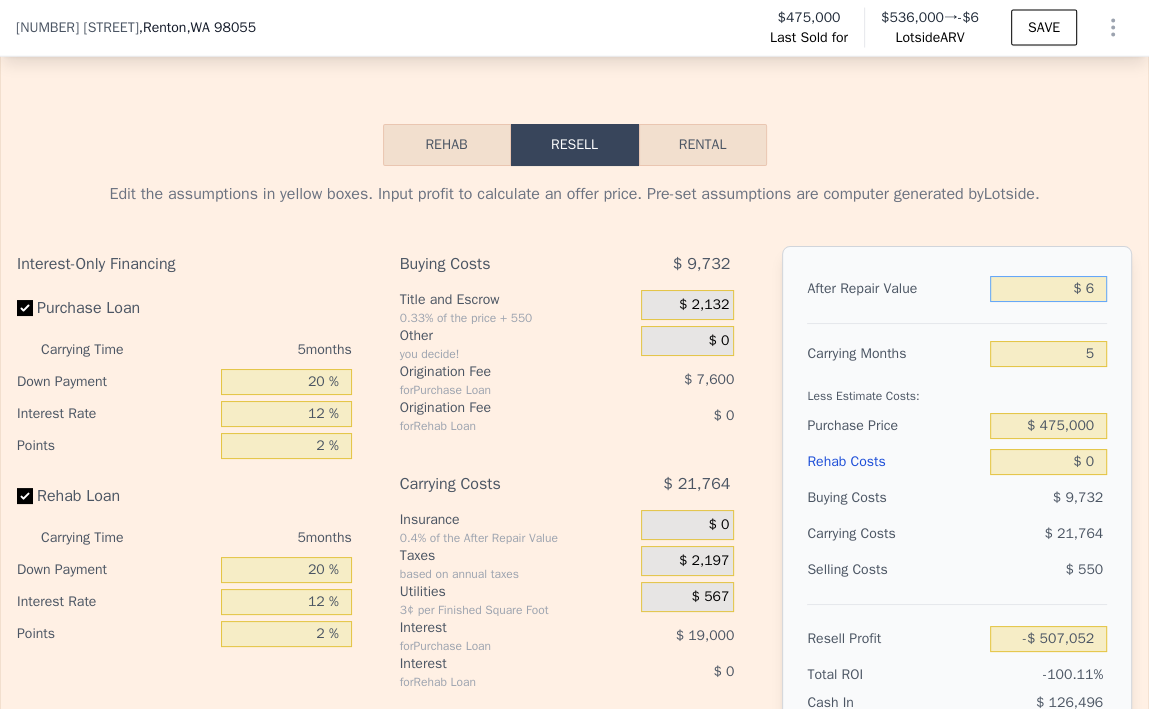 type on "$ 60" 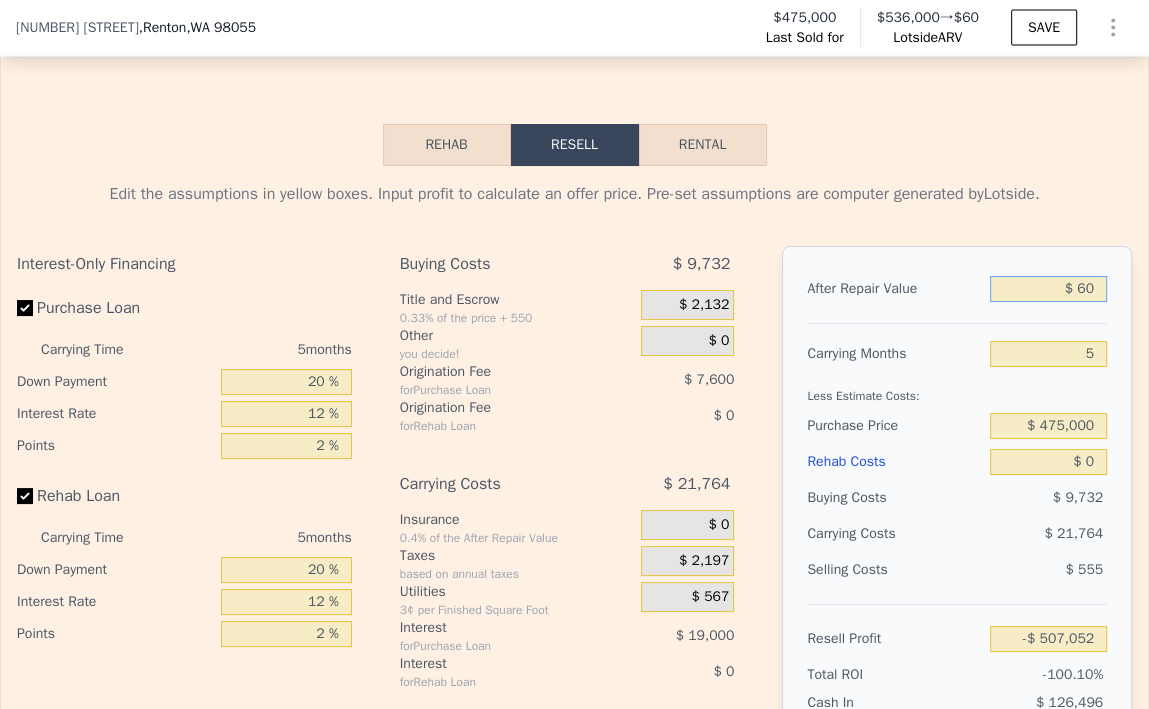 type on "-$ 506,991" 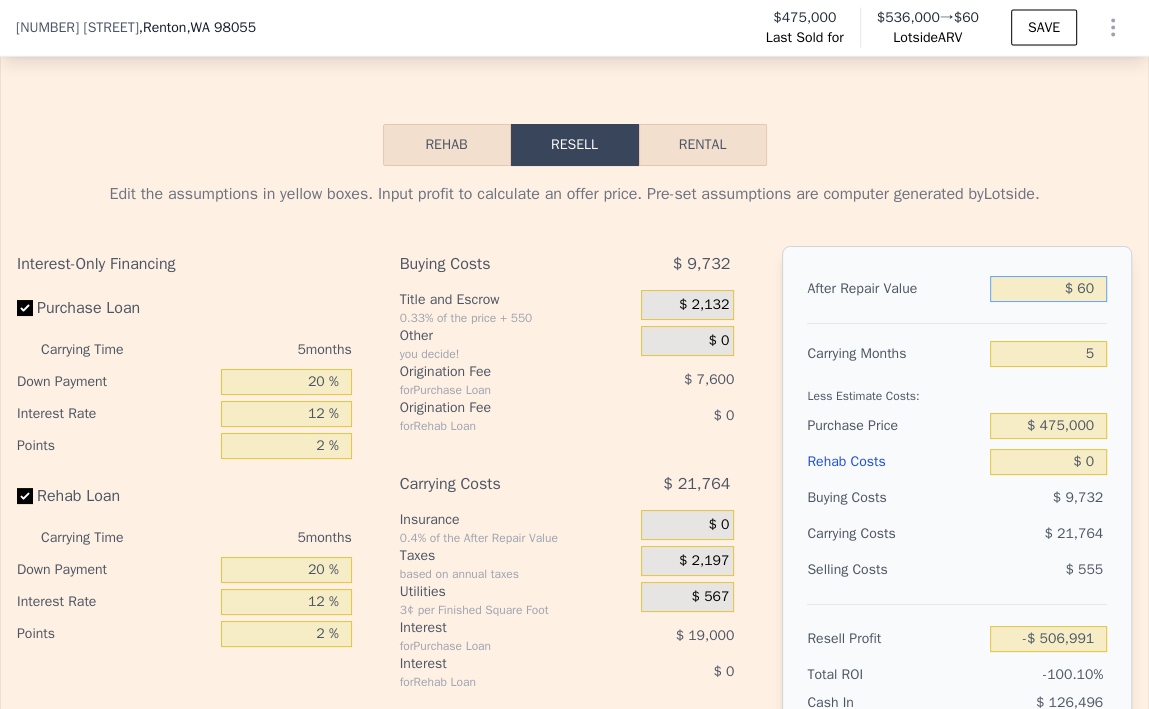 type on "$ 600" 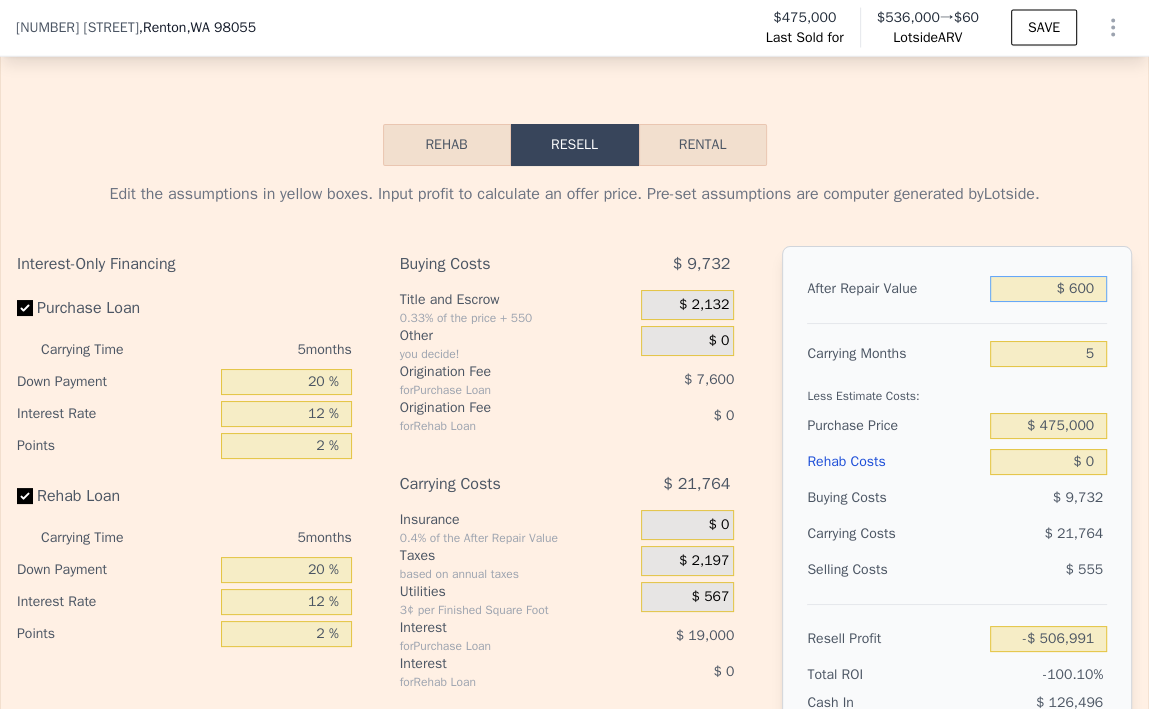type on "-$ 506,490" 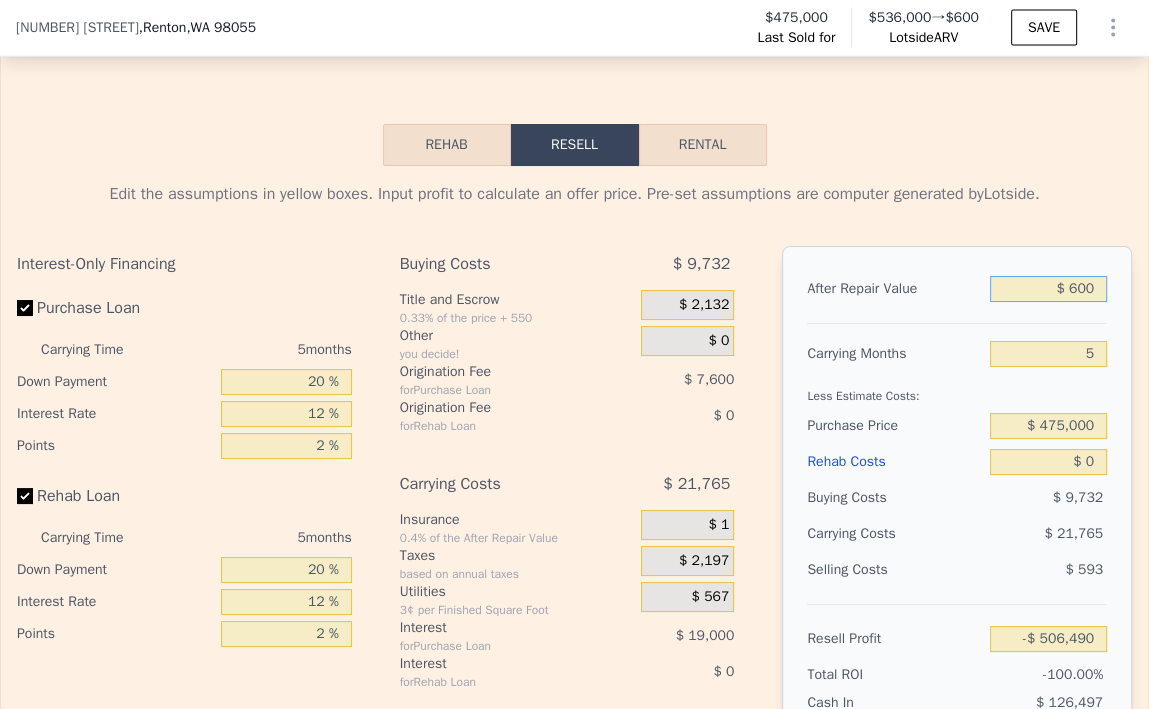 type on "$ 6,000" 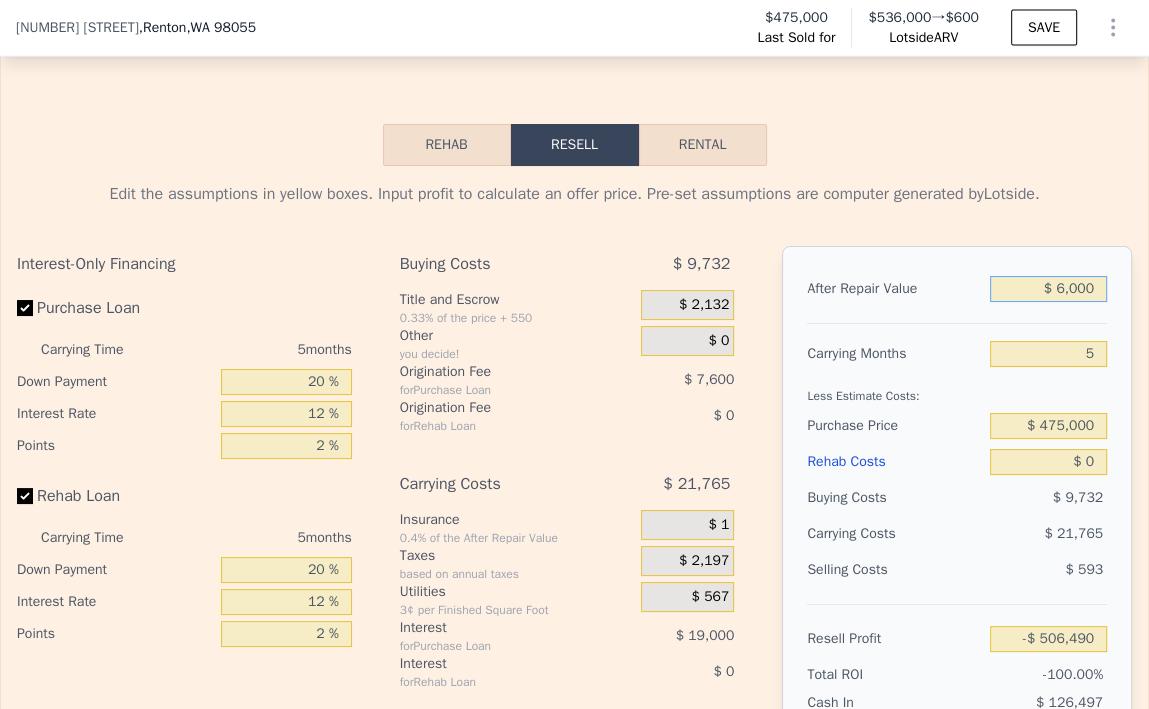 type on "-$ 501,483" 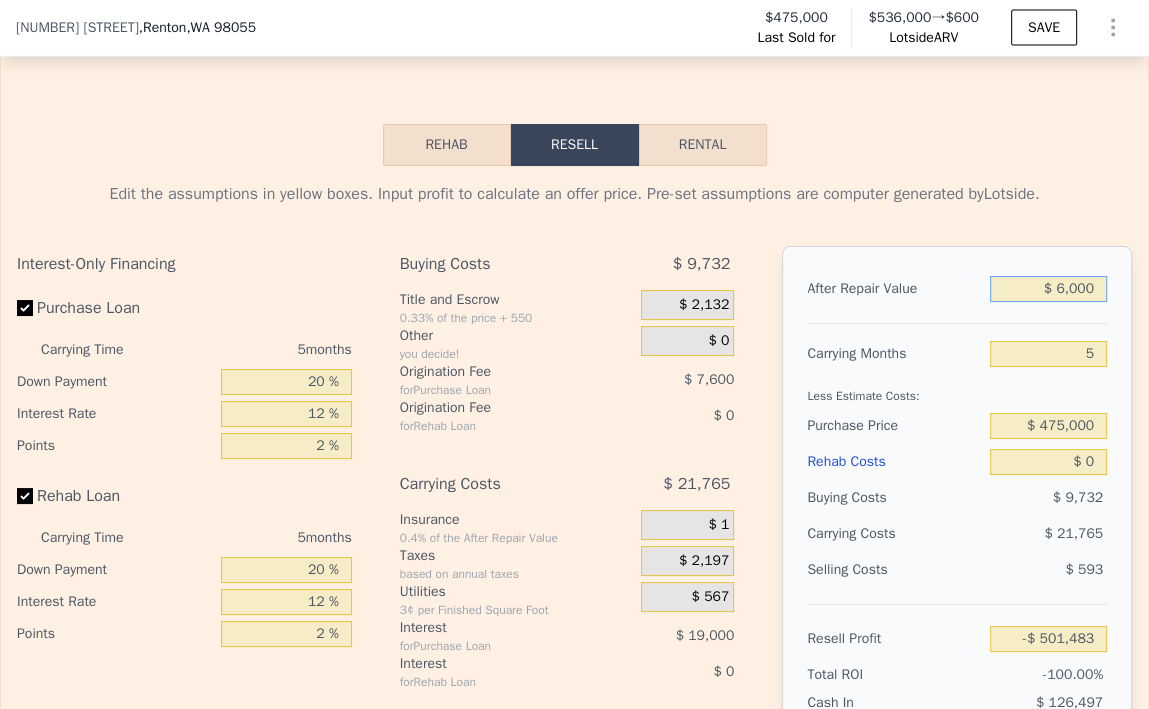 type on "$ 60,000" 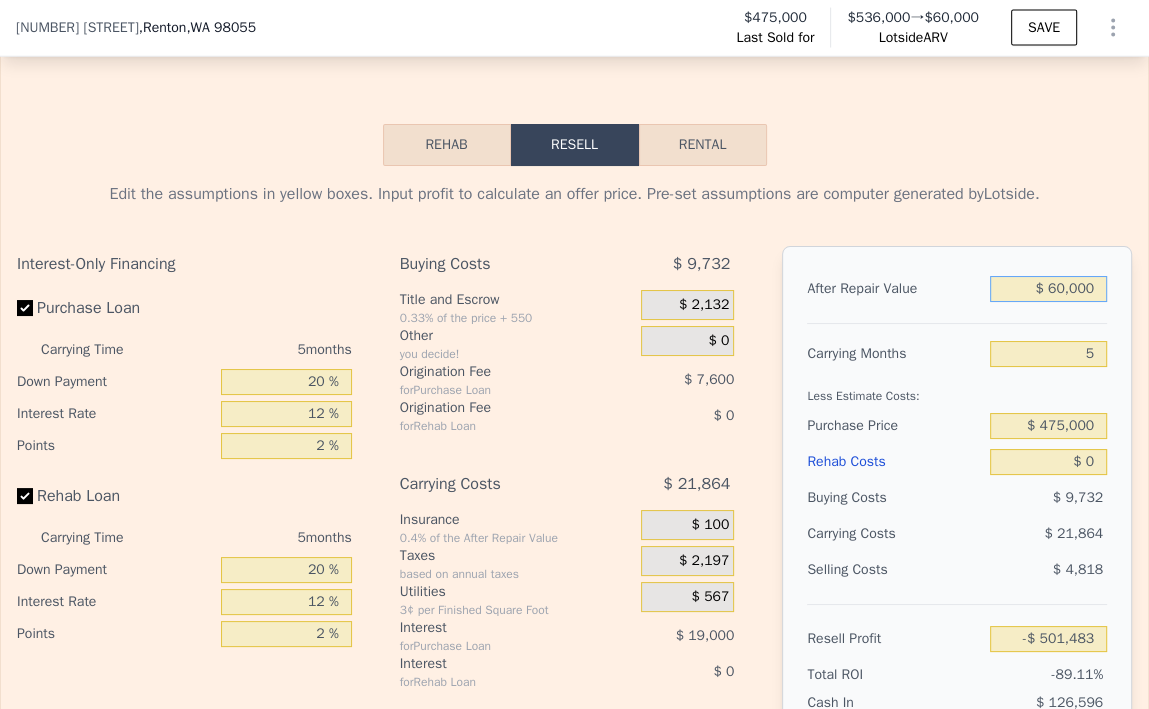 type on "-$ 451,414" 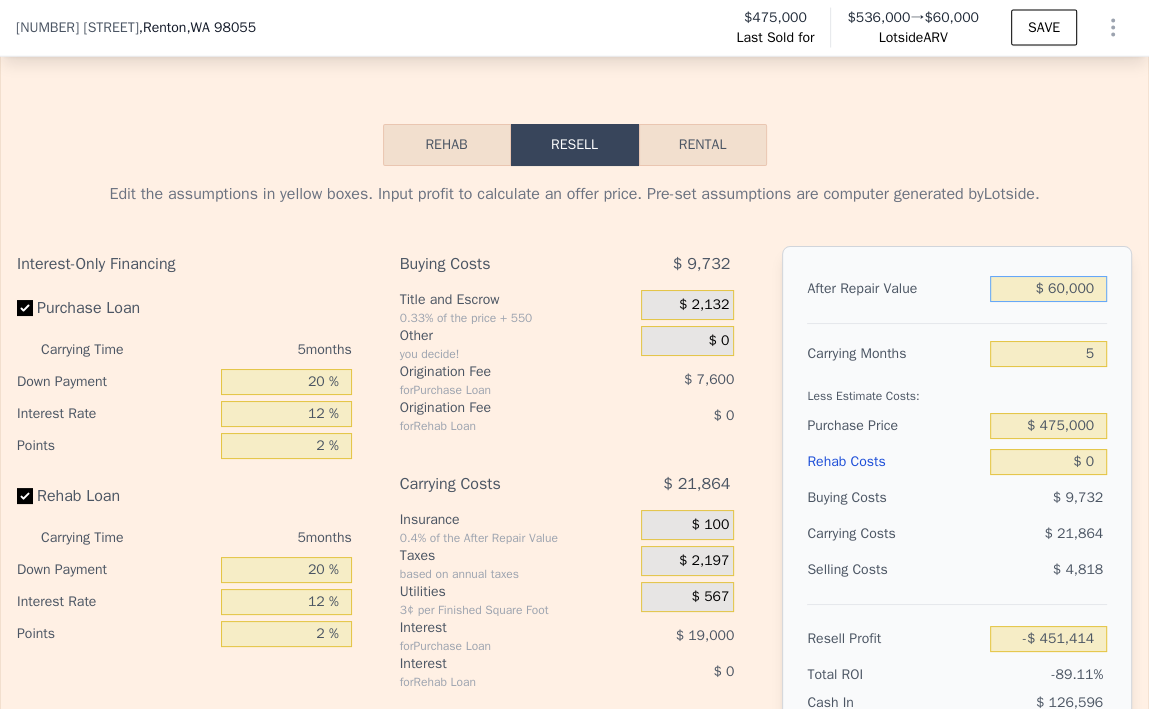 type on "$ 600,000" 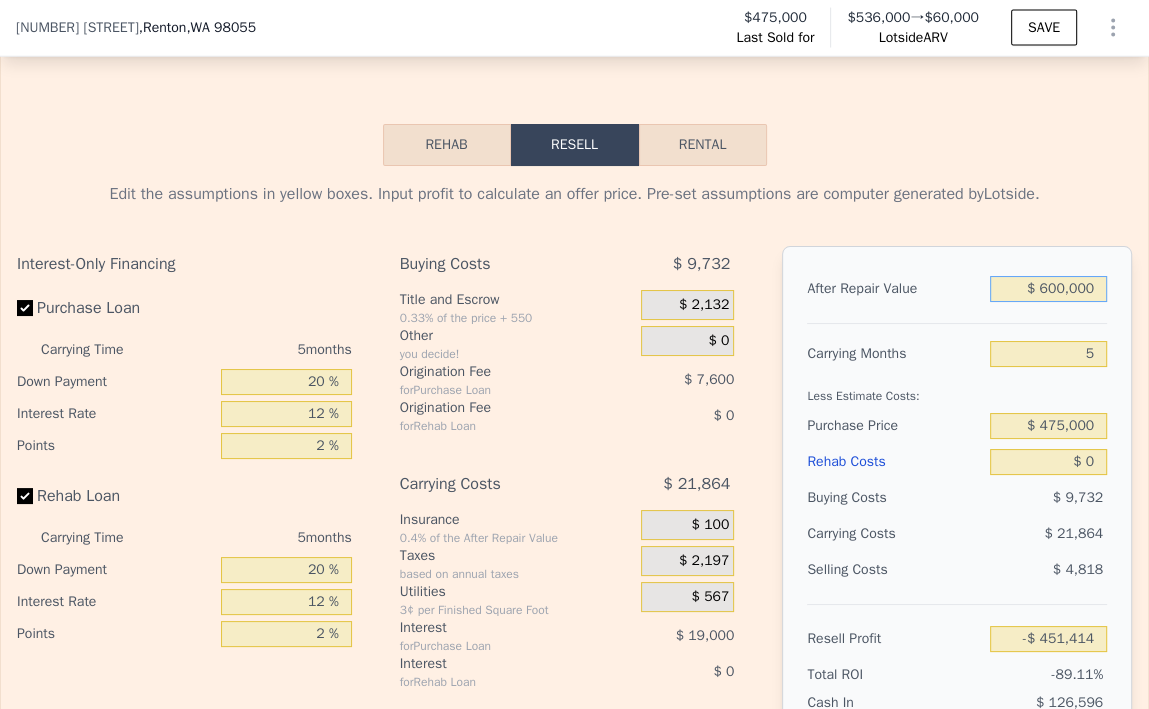 type on "$ 49,276" 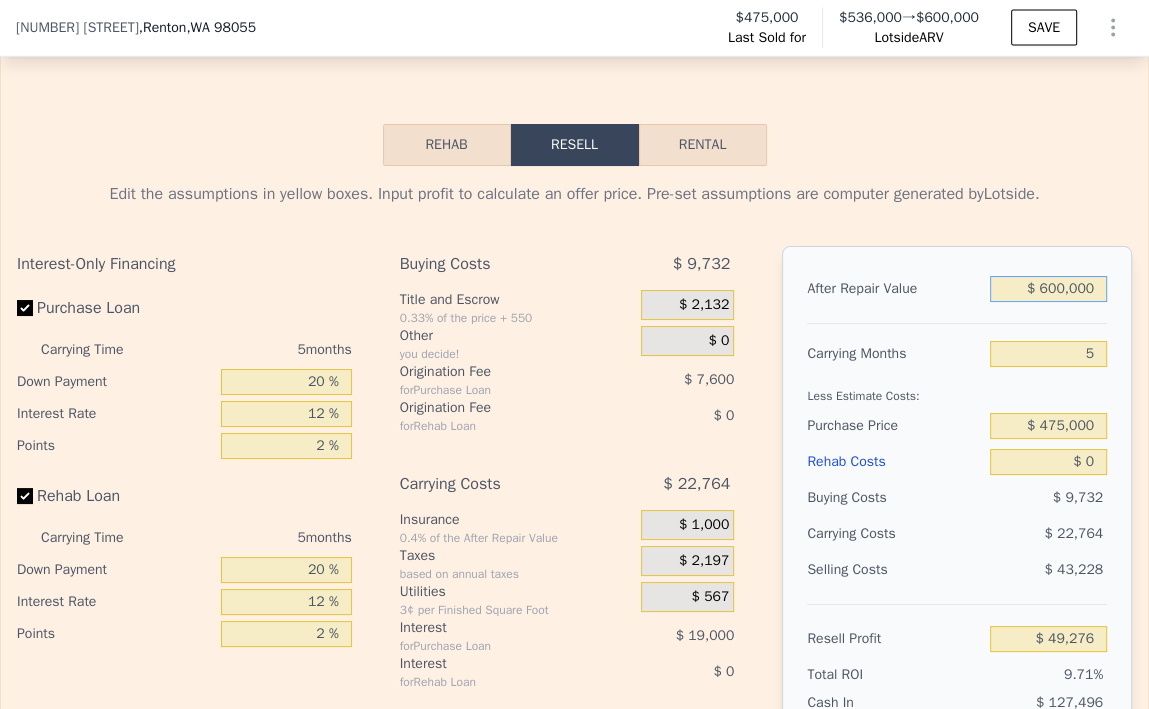 type on "$ 600,000" 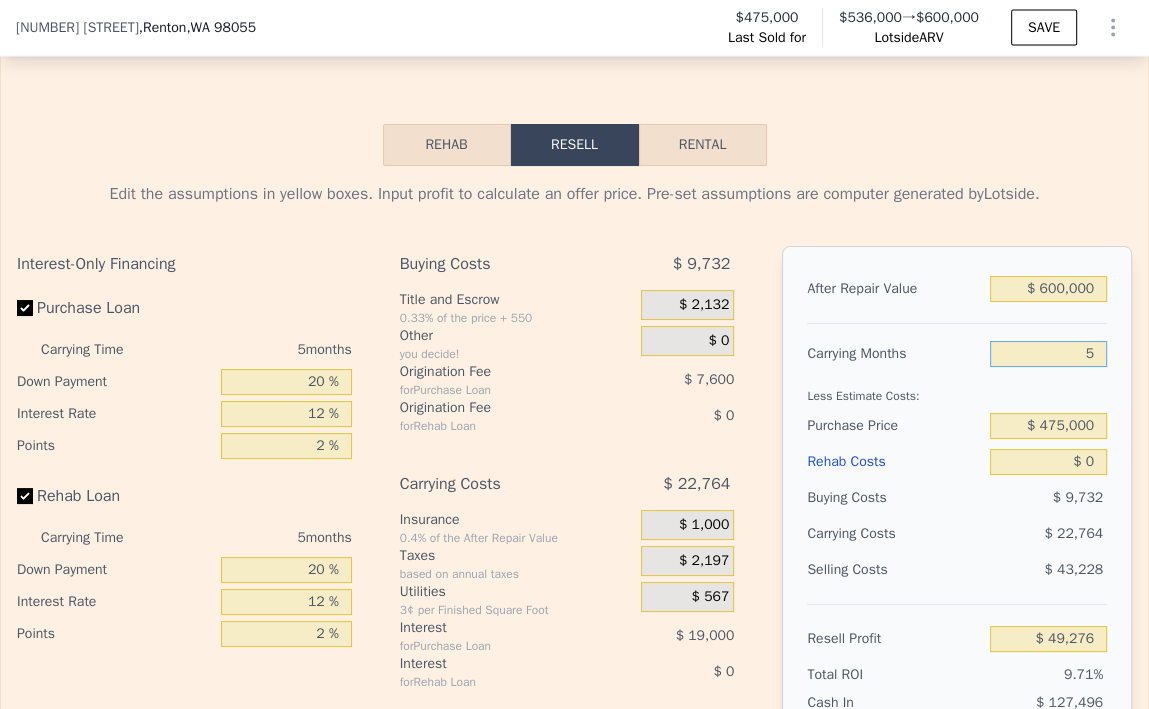 click on "5" at bounding box center [1048, 354] 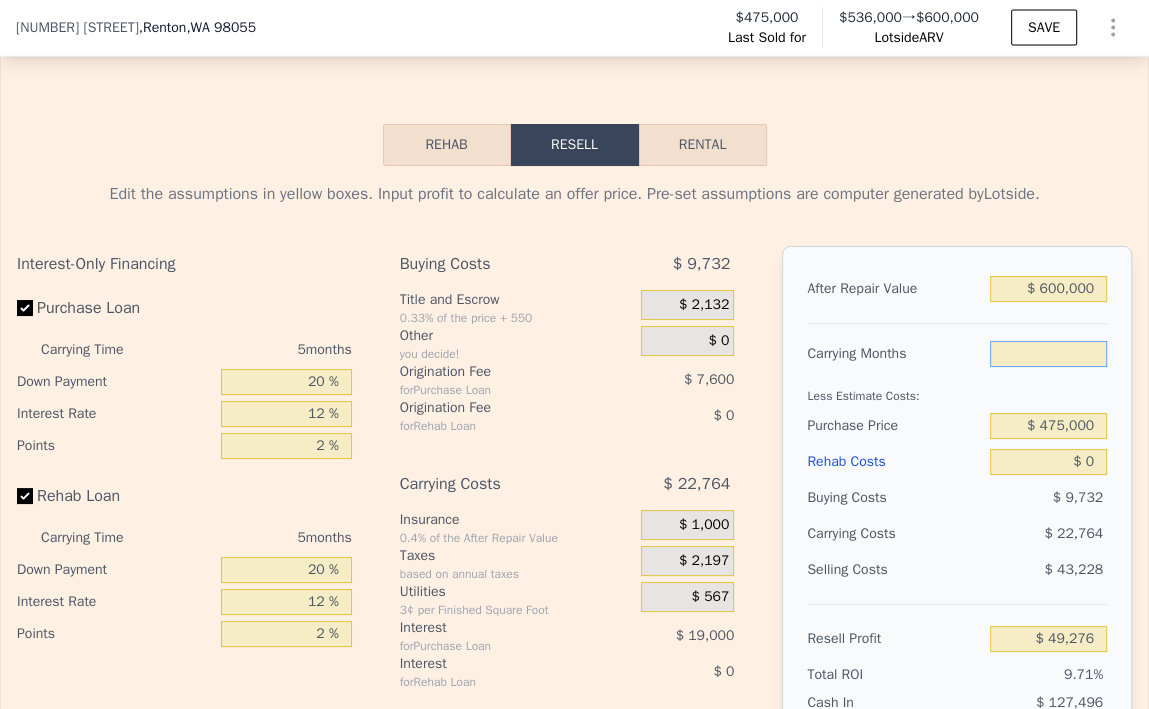 type on "7" 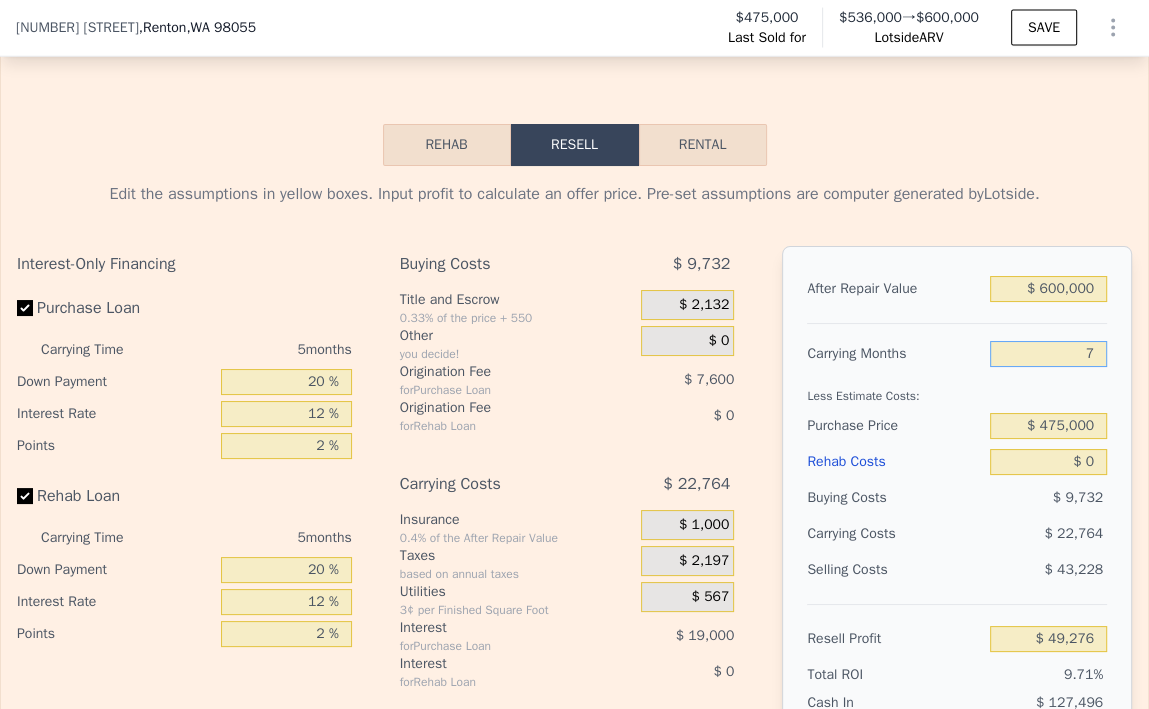 type on "$ 40,172" 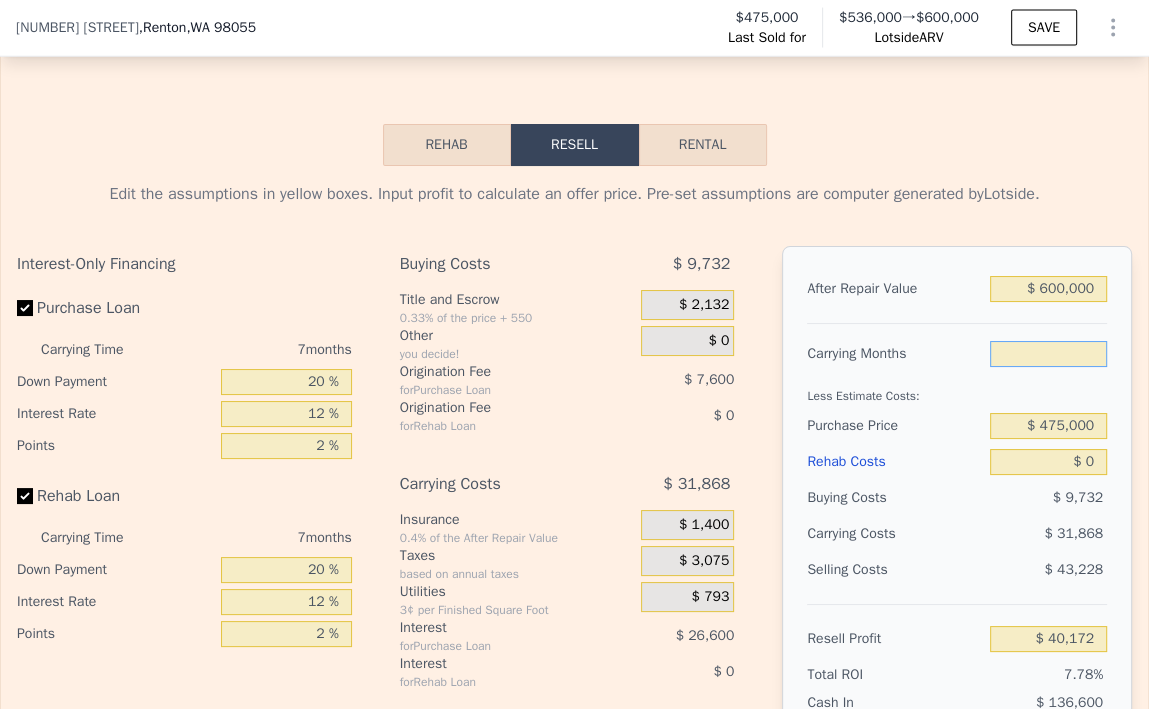 drag, startPoint x: 1072, startPoint y: 364, endPoint x: 1076, endPoint y: 374, distance: 10.770329 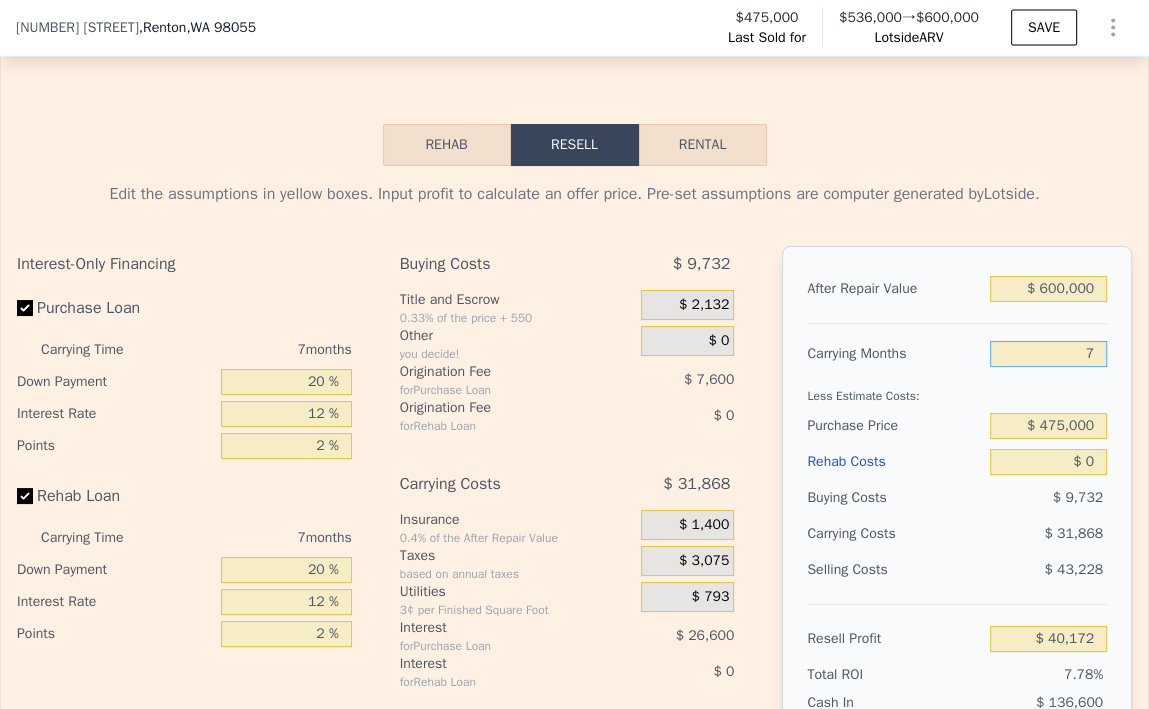 type on "7" 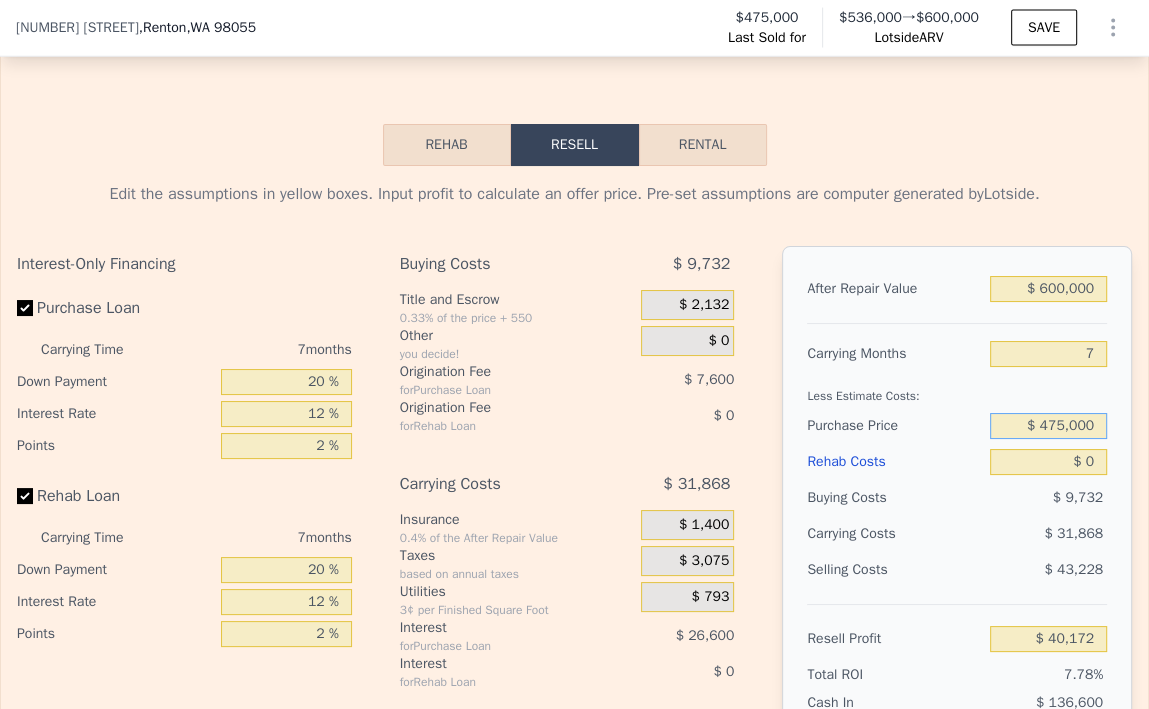 click on "$ 475,000" at bounding box center (1048, 426) 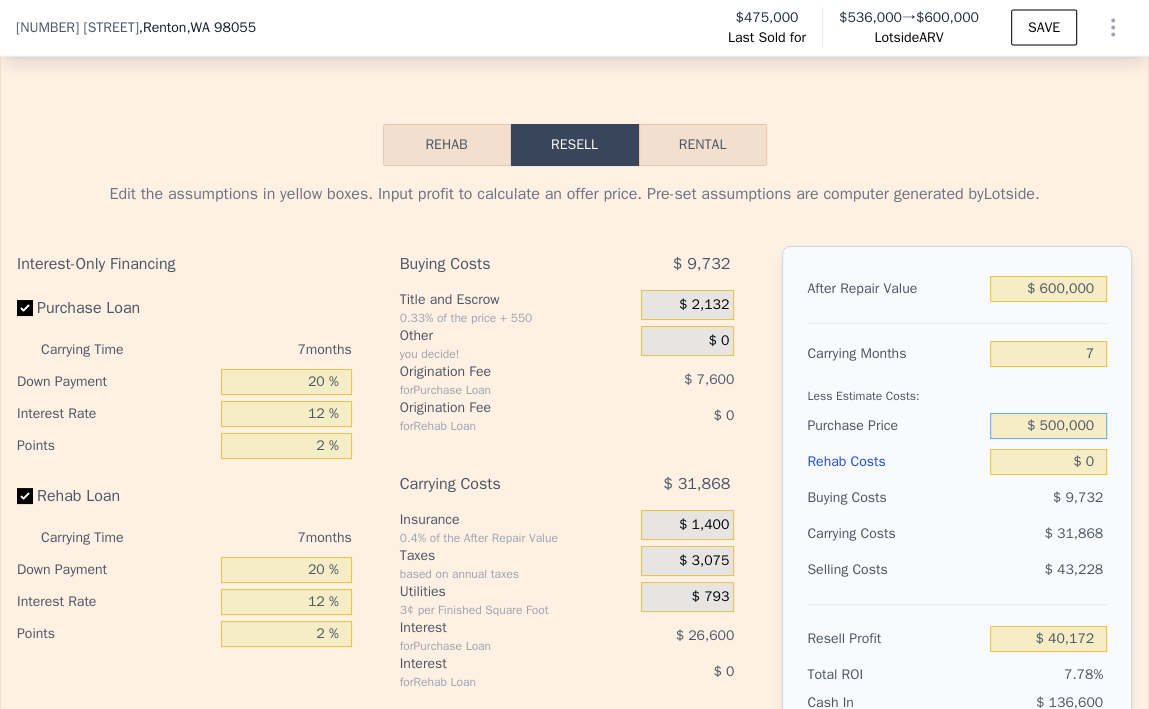 type on "$ 500,000" 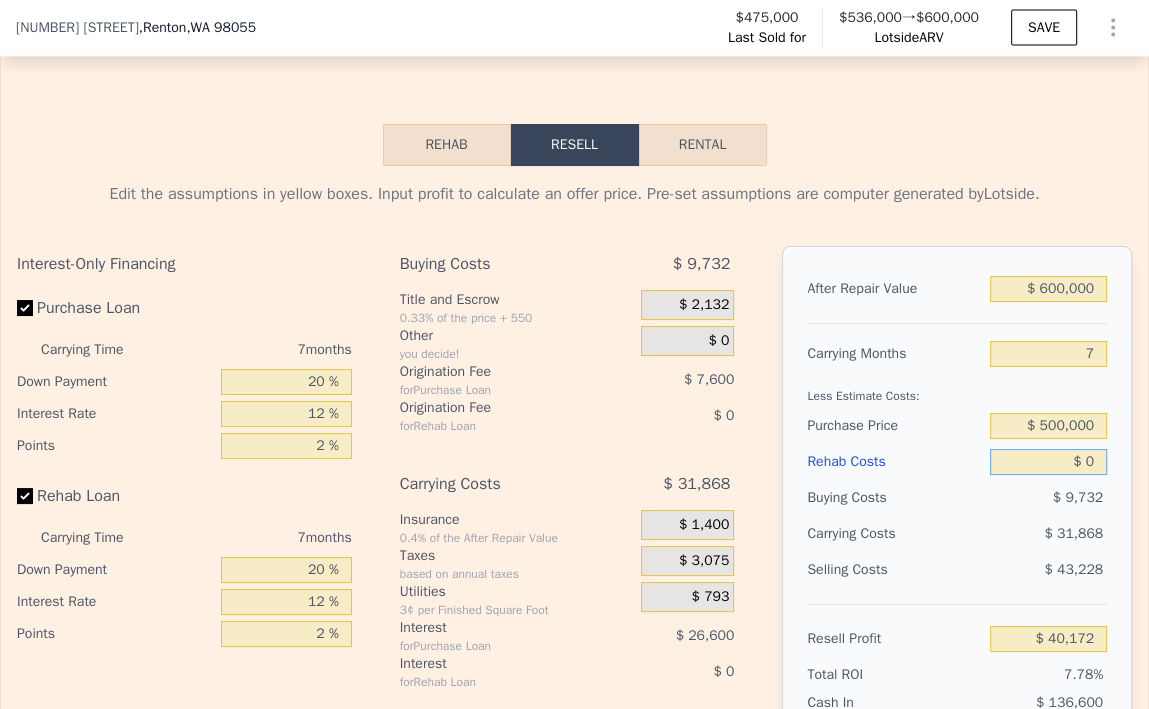 click on "$ 0" at bounding box center (1048, 462) 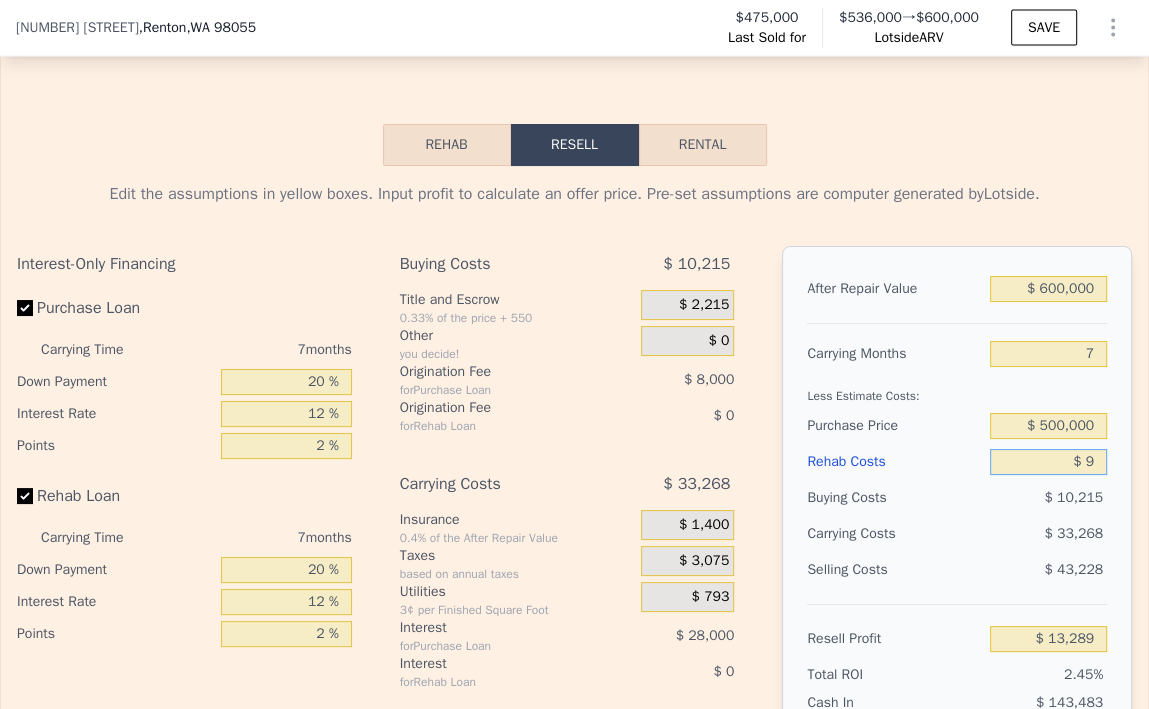 type on "$ 90" 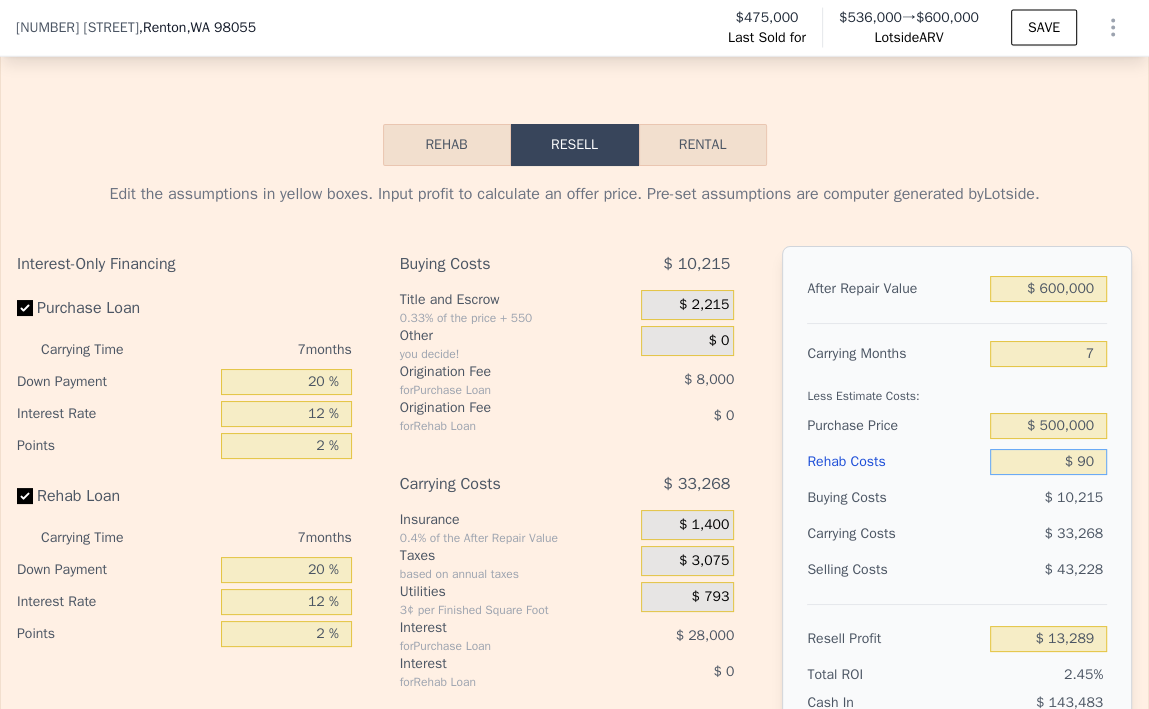 type on "$ 13,191" 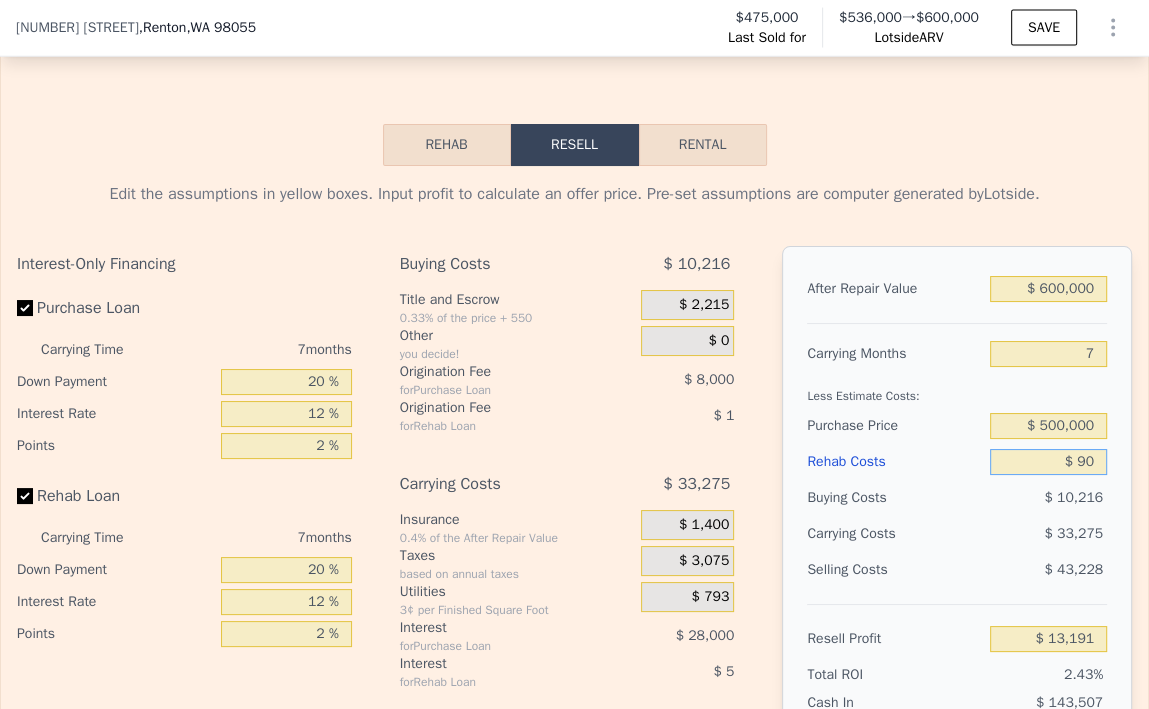 type on "$ 900" 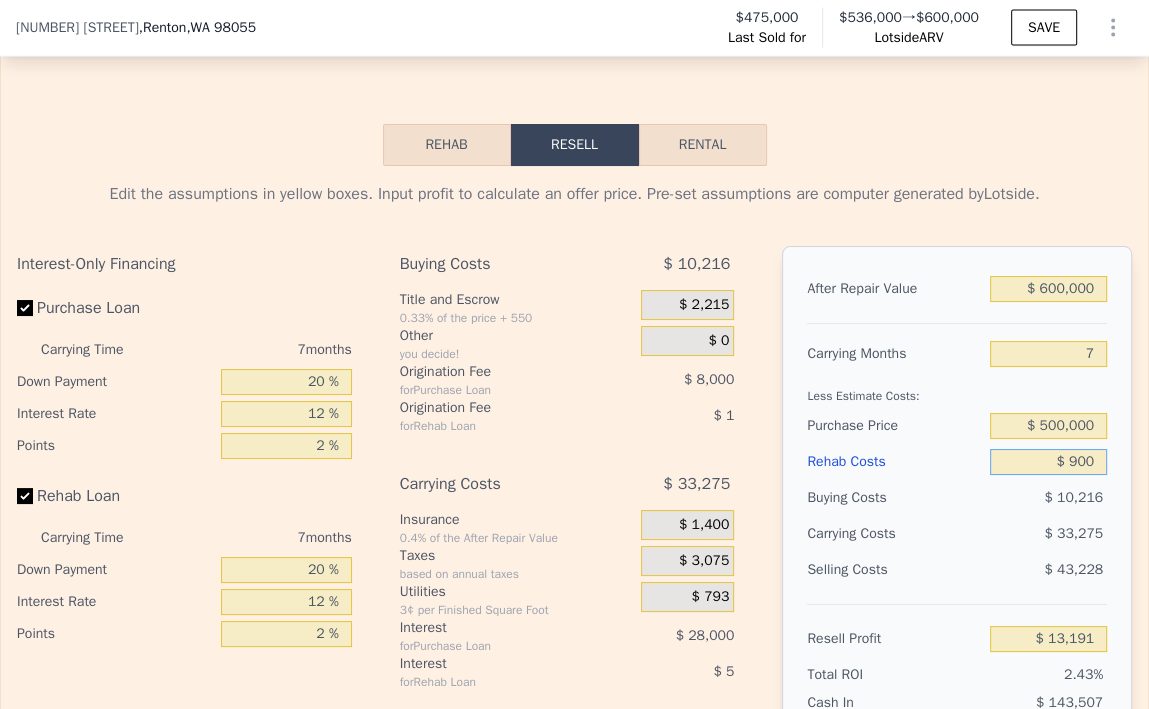 type on "$ 12,326" 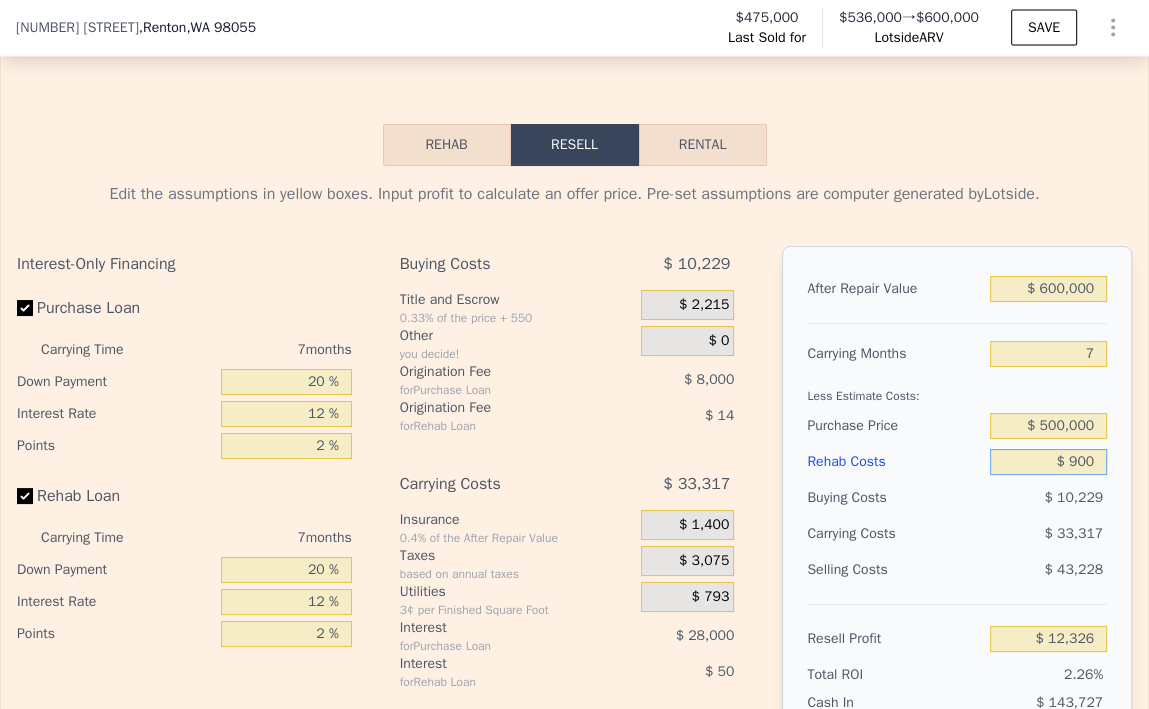 type on "$ 9,000" 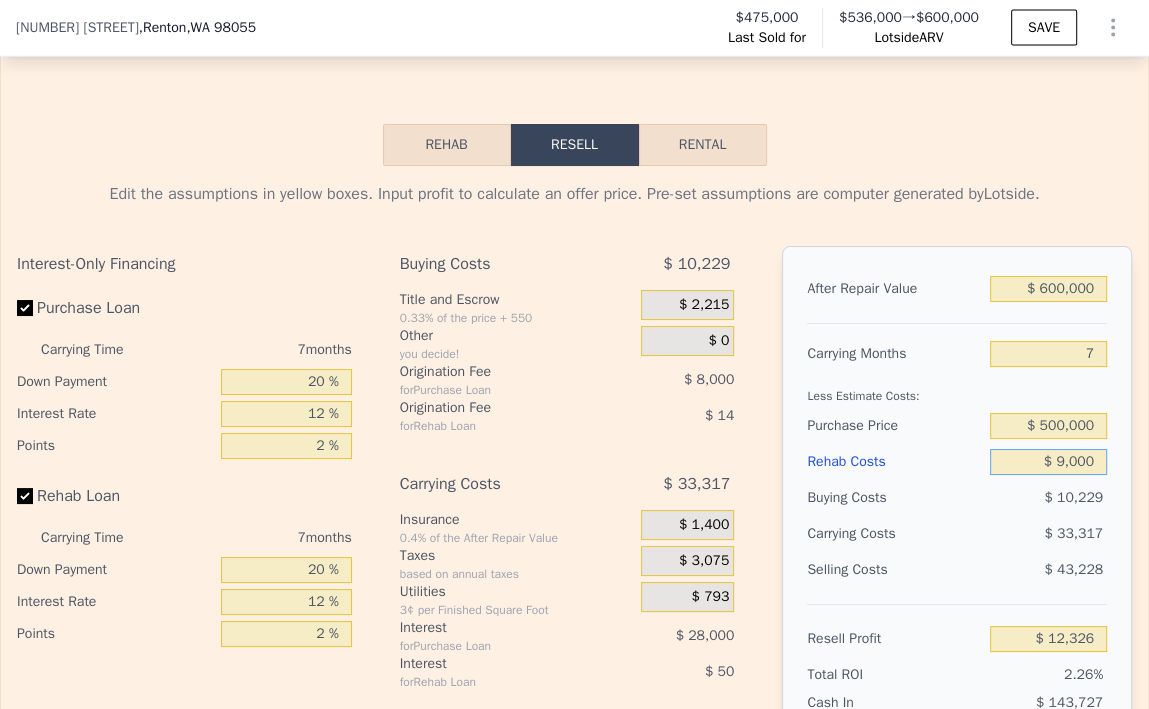 type on "$ 3,641" 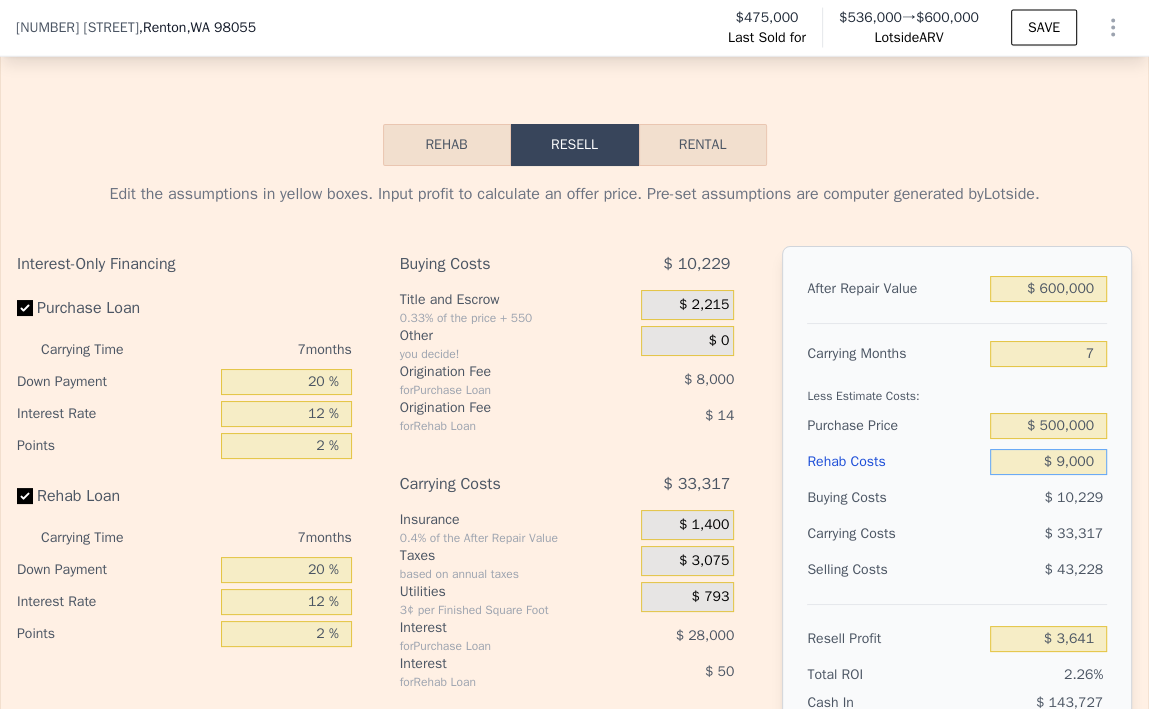 type on "$ 90,000" 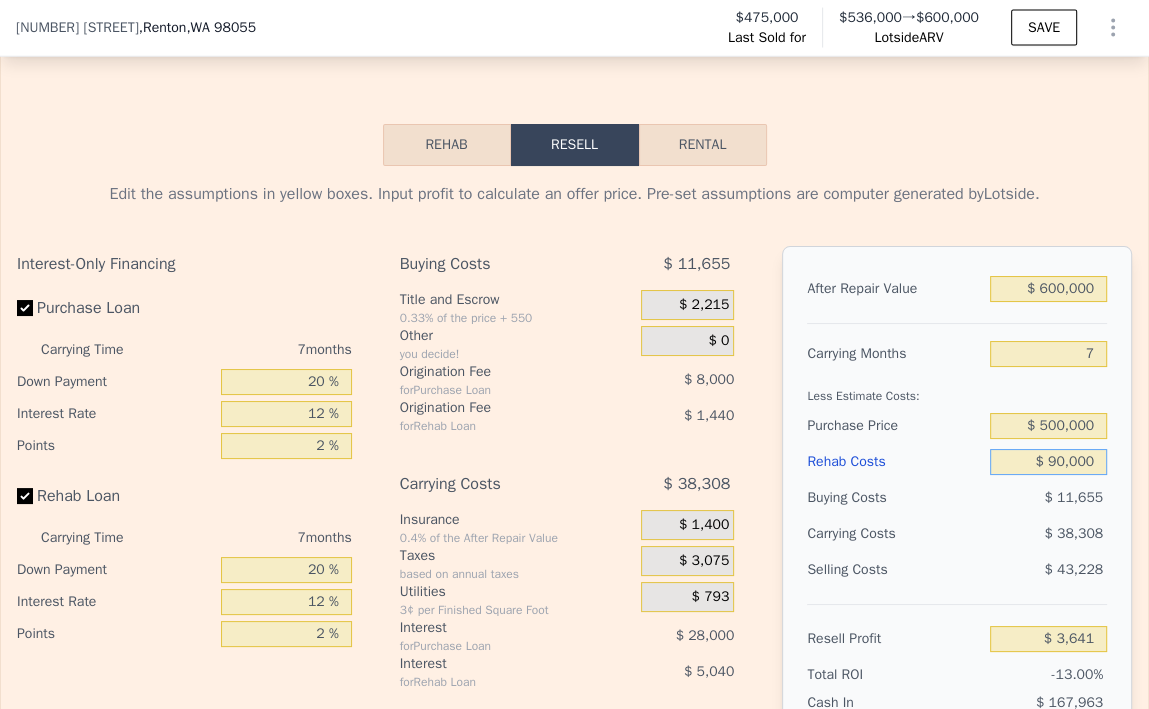 type on "-$ 83,191" 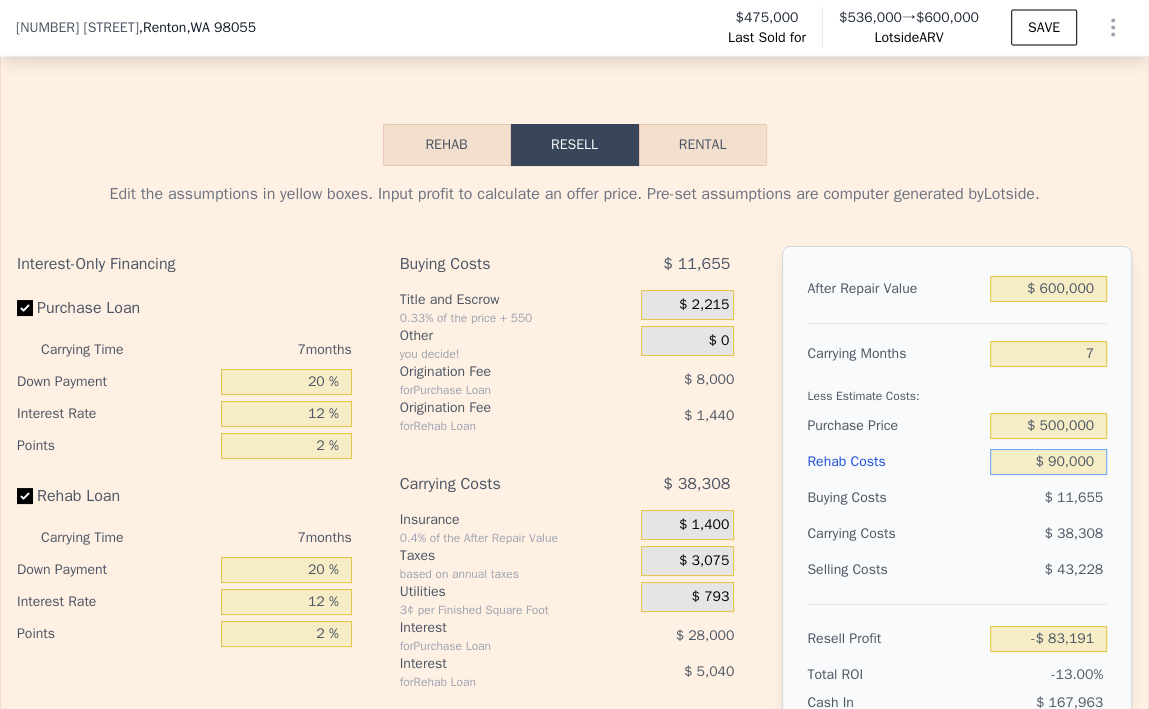 type on "$ 90,000" 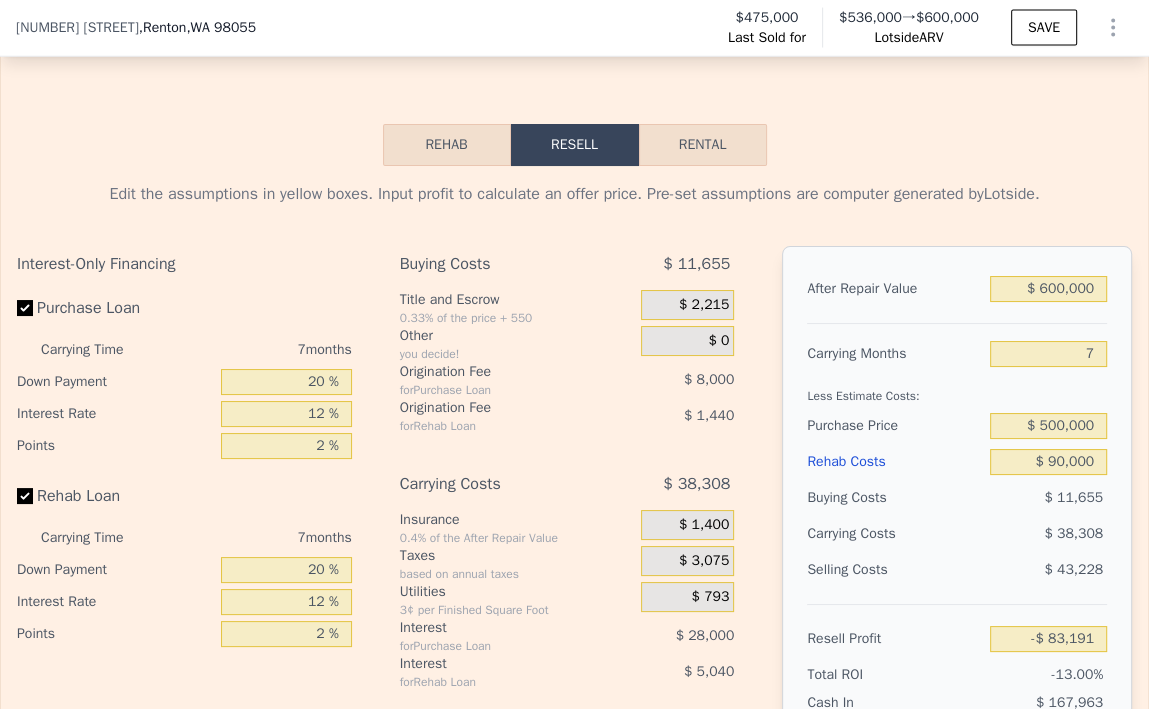 click on "$ 38,308" at bounding box center [1015, 534] 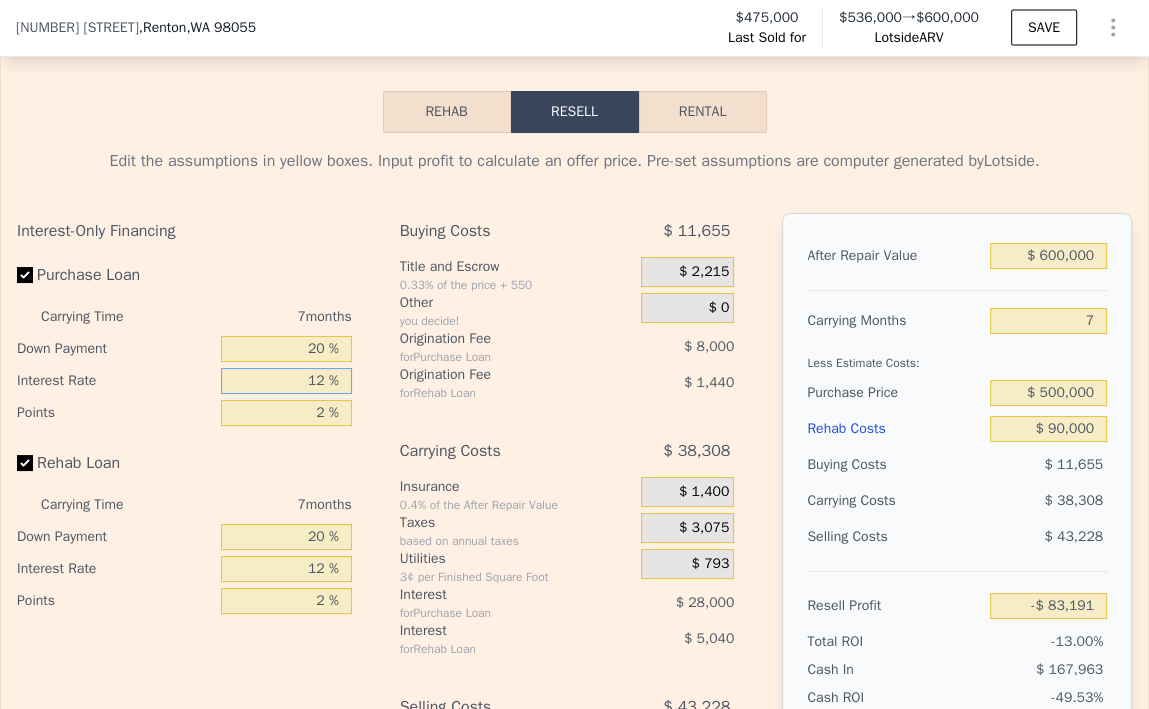 click on "12 %" at bounding box center [286, 381] 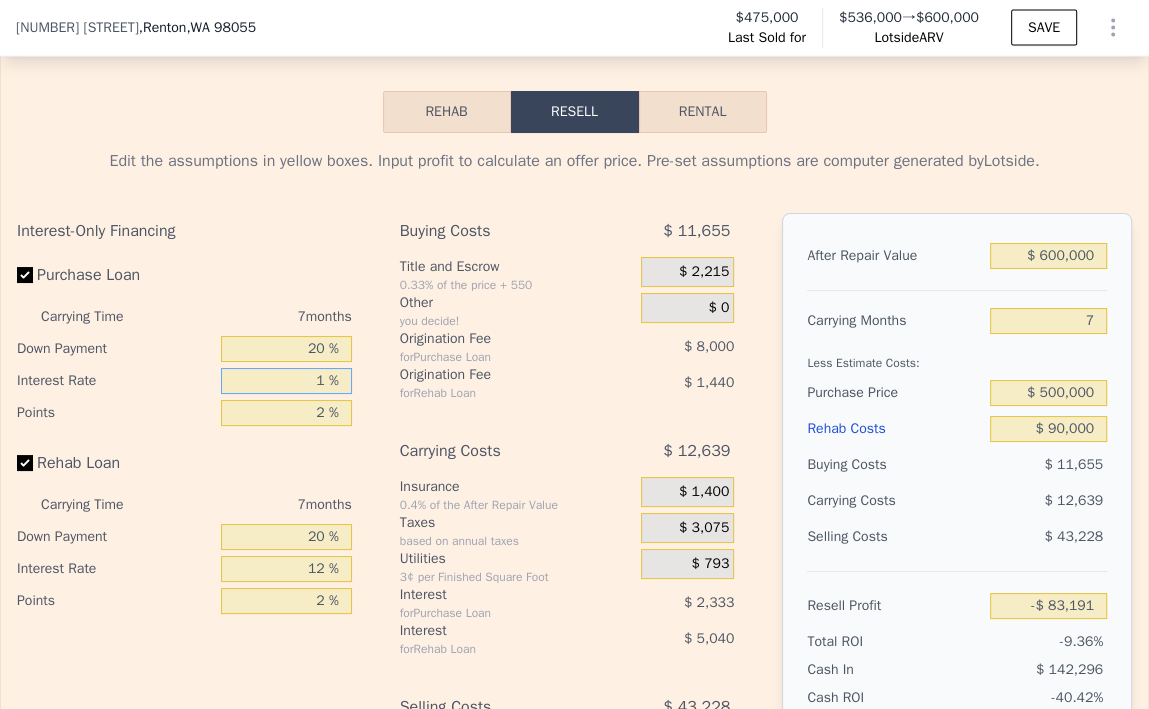 type on "-$ 57,522" 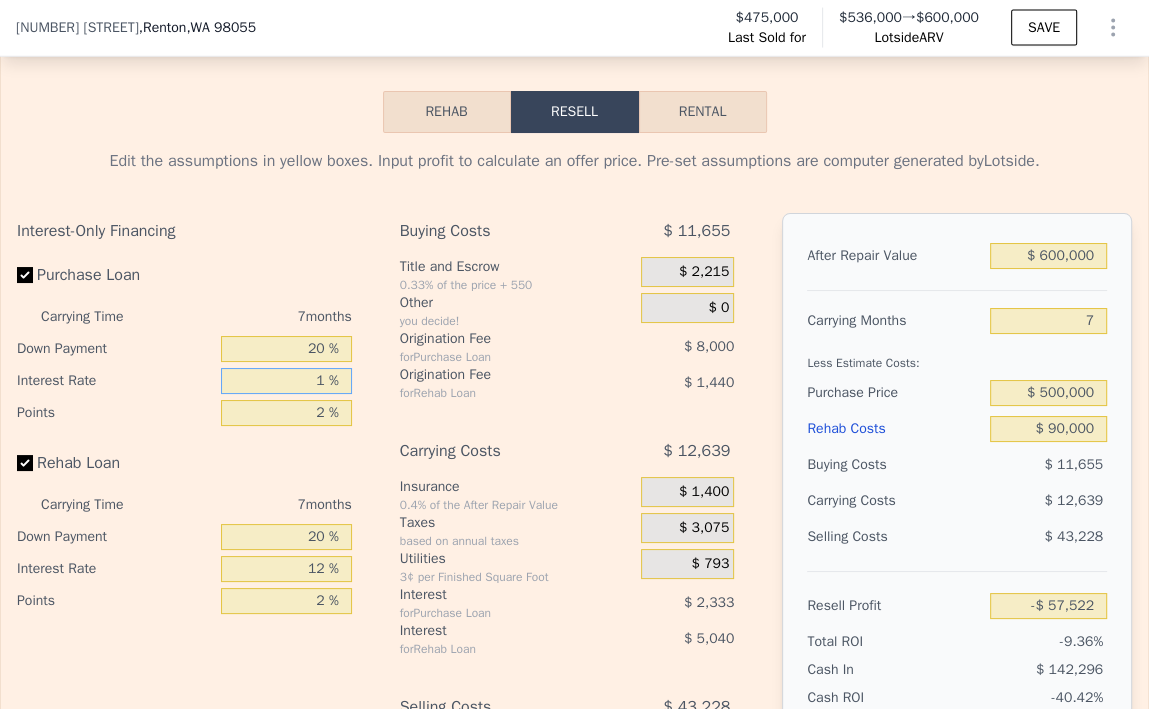 type on "10 %" 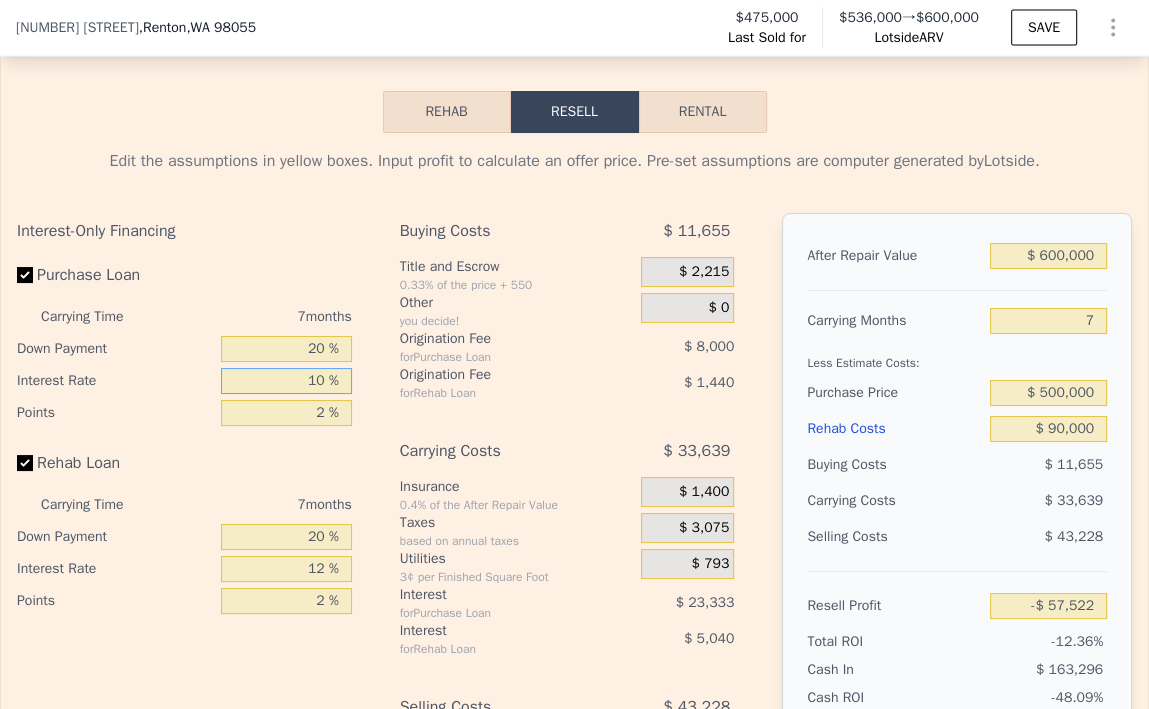 type on "-$ 78,522" 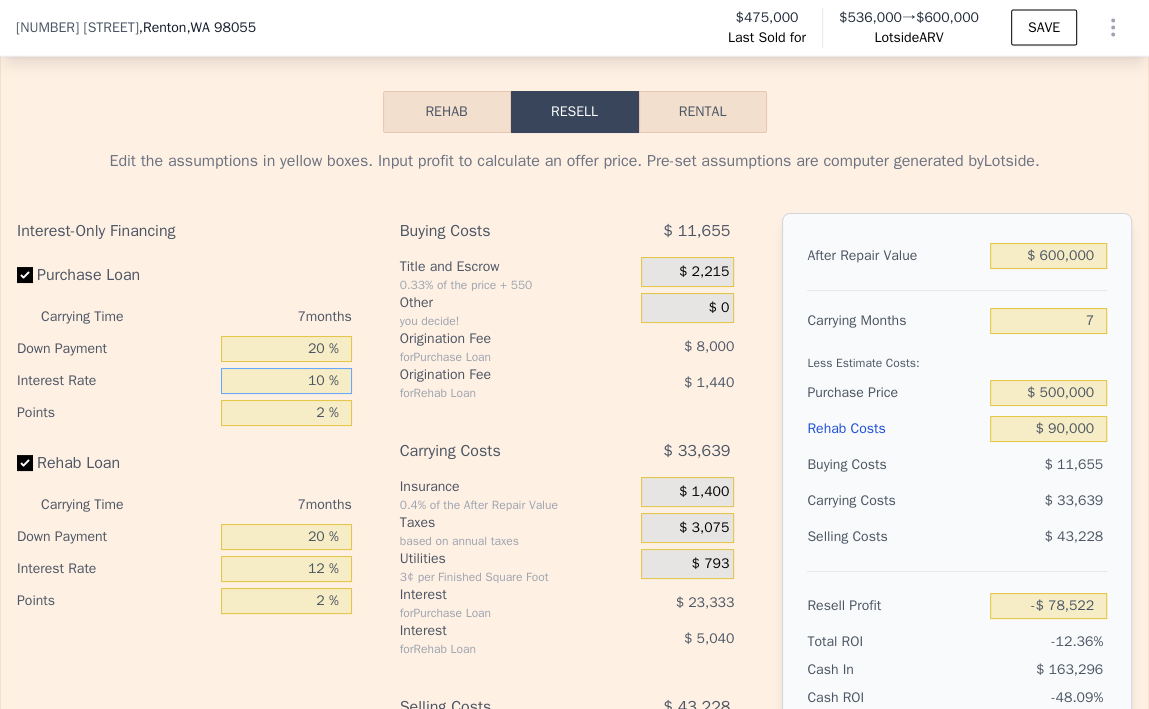 type on "105 %" 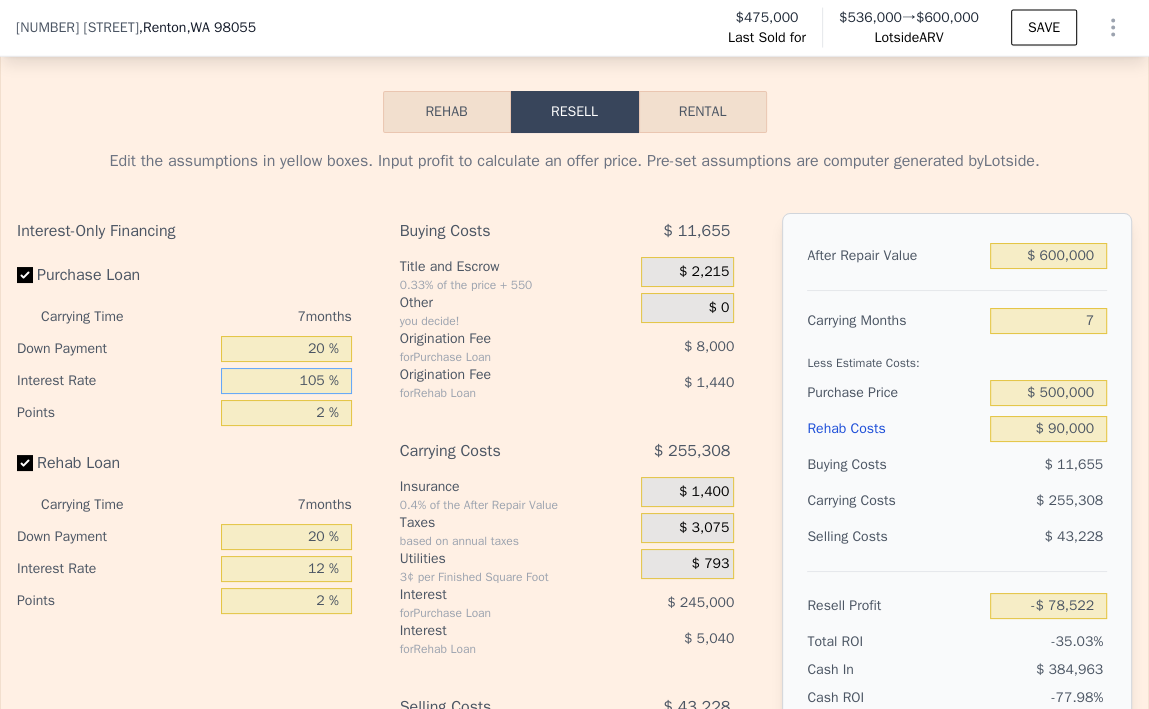 type on "-$ 300,191" 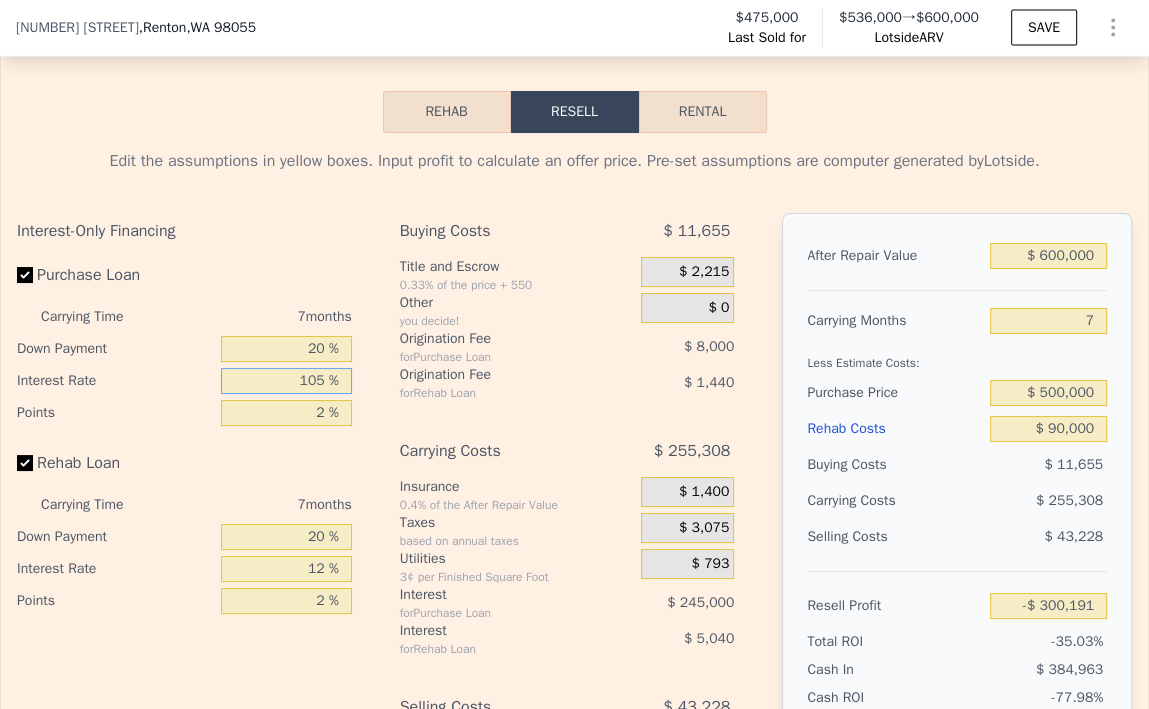 type on "10 %" 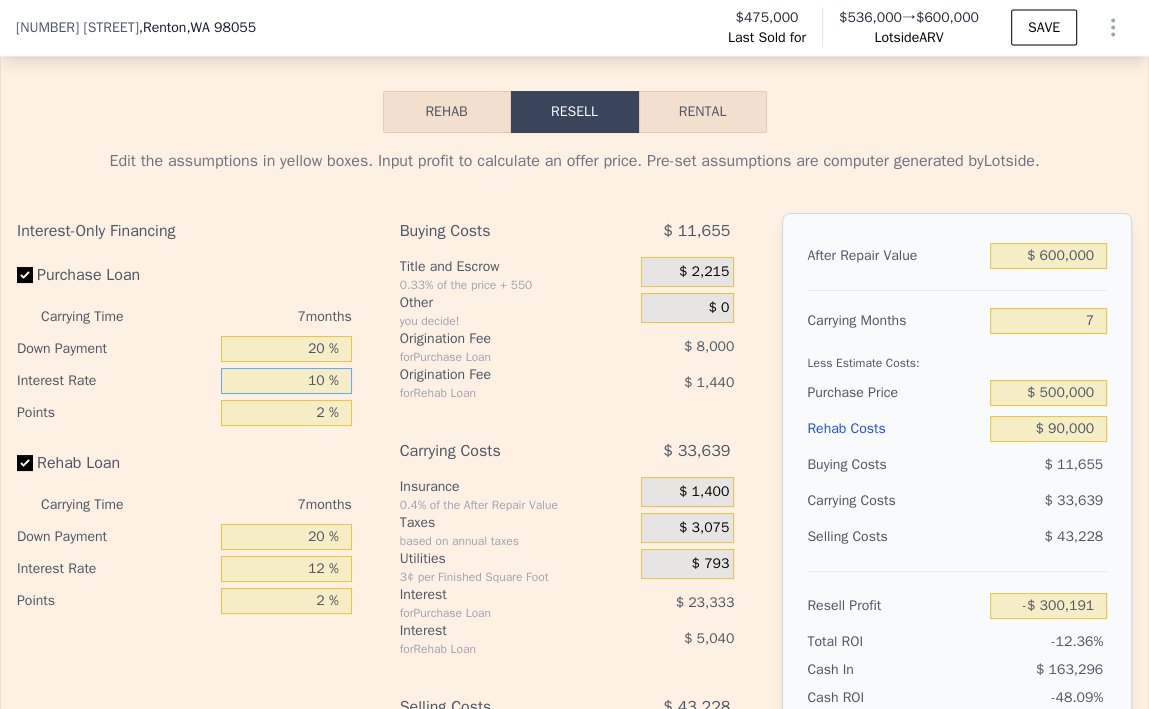 type on "-$ 78,522" 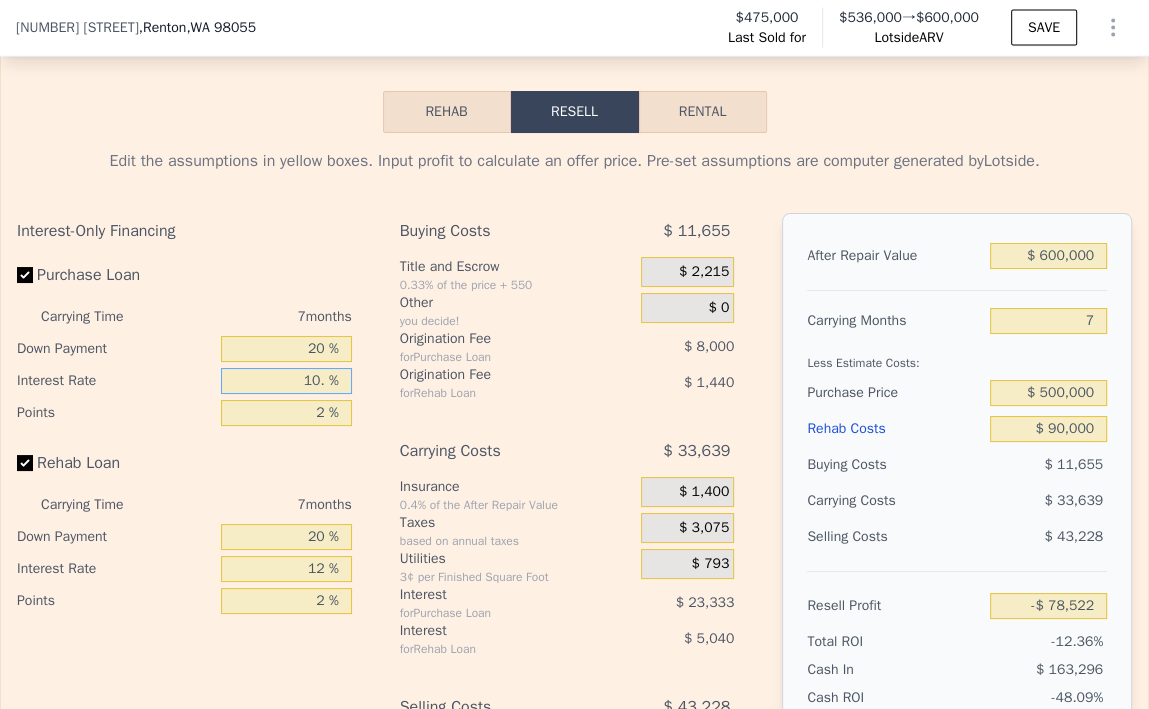 type on "10.5 %" 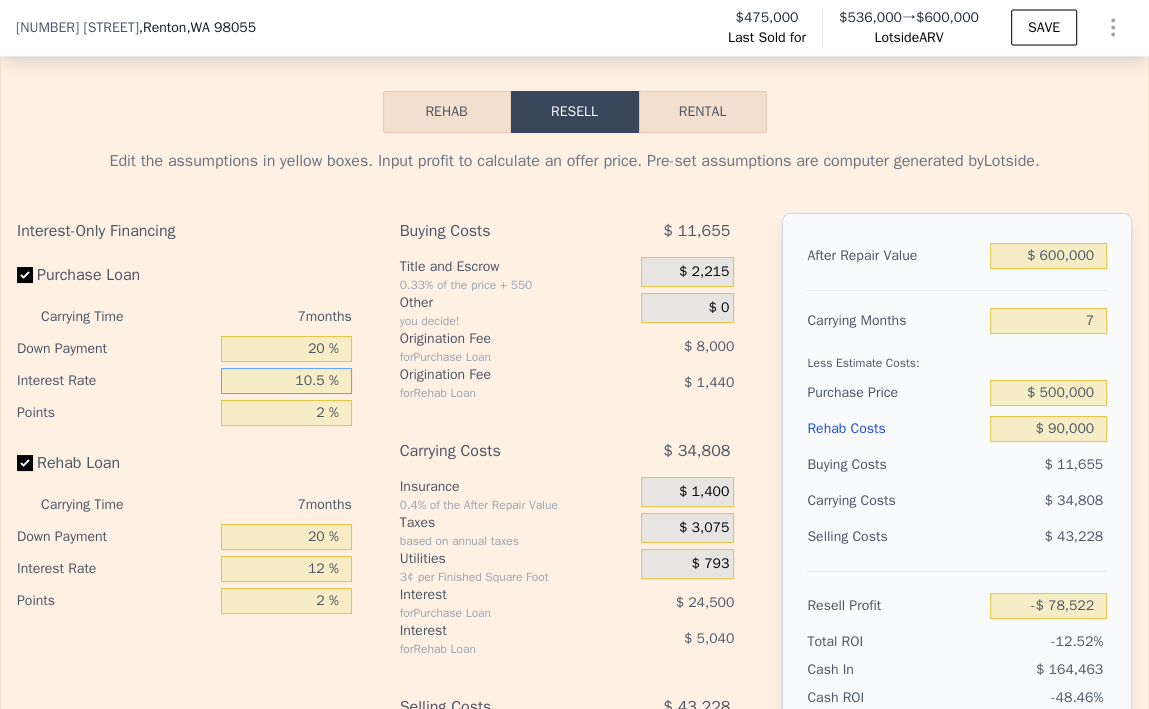 type on "-$ 79,691" 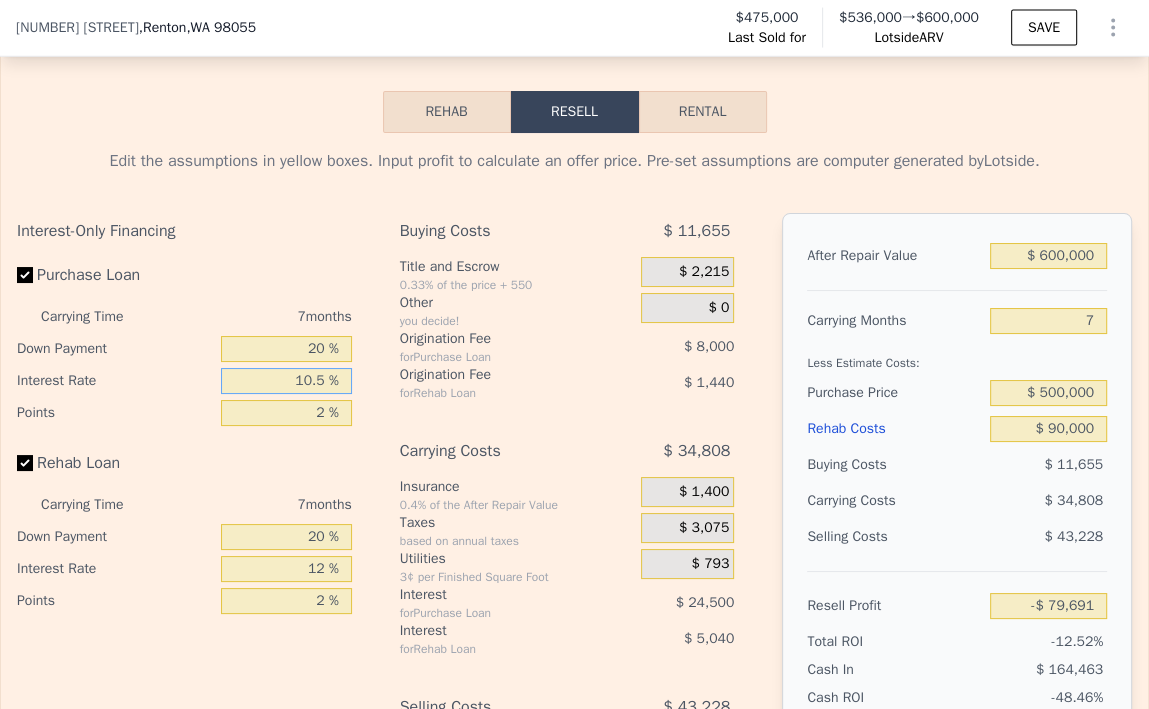 type on "10.5 %" 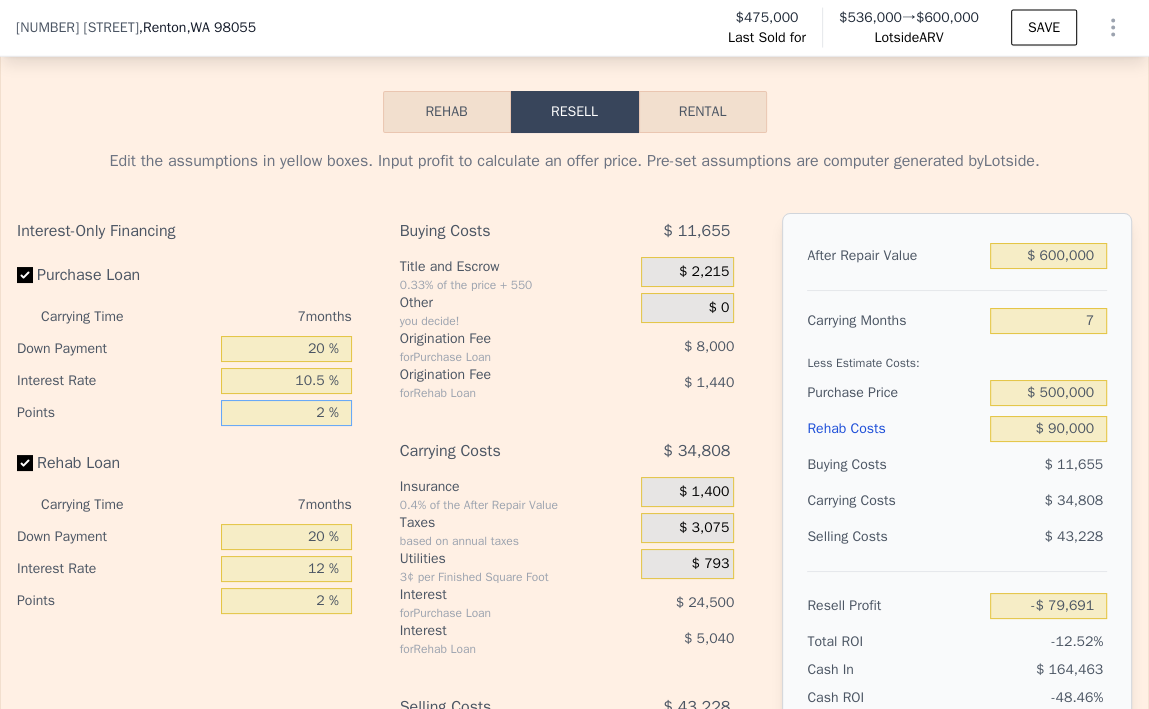 click on "2 %" at bounding box center [286, 413] 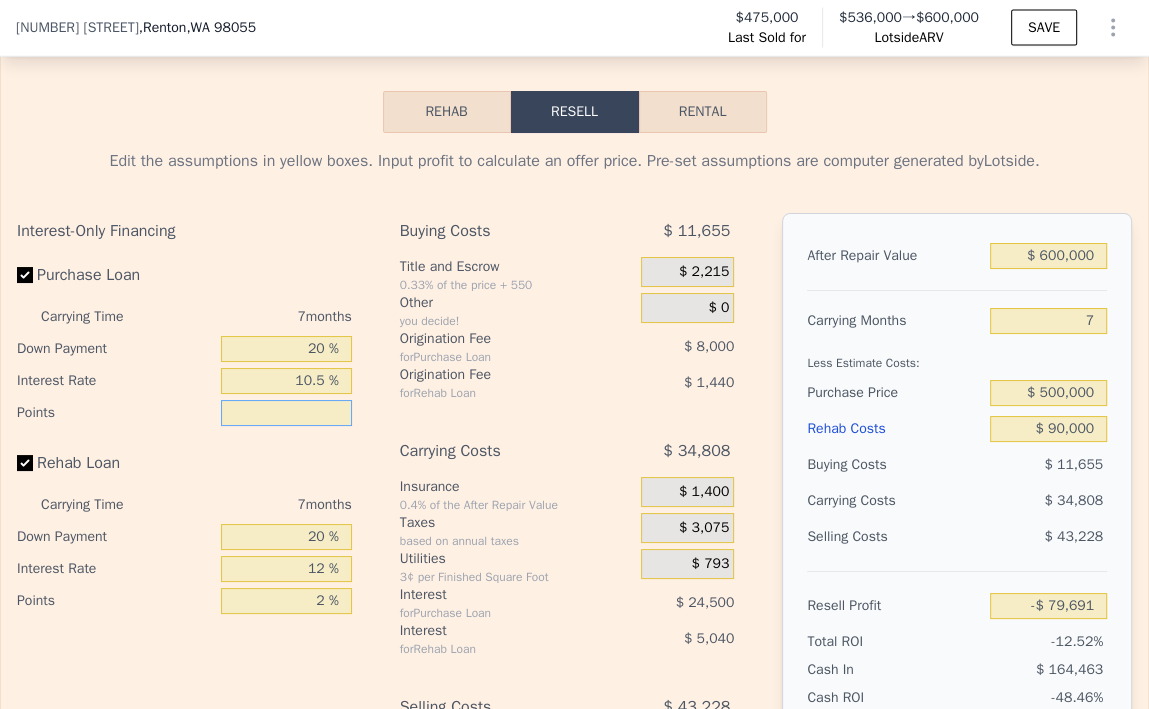 type on "1 %" 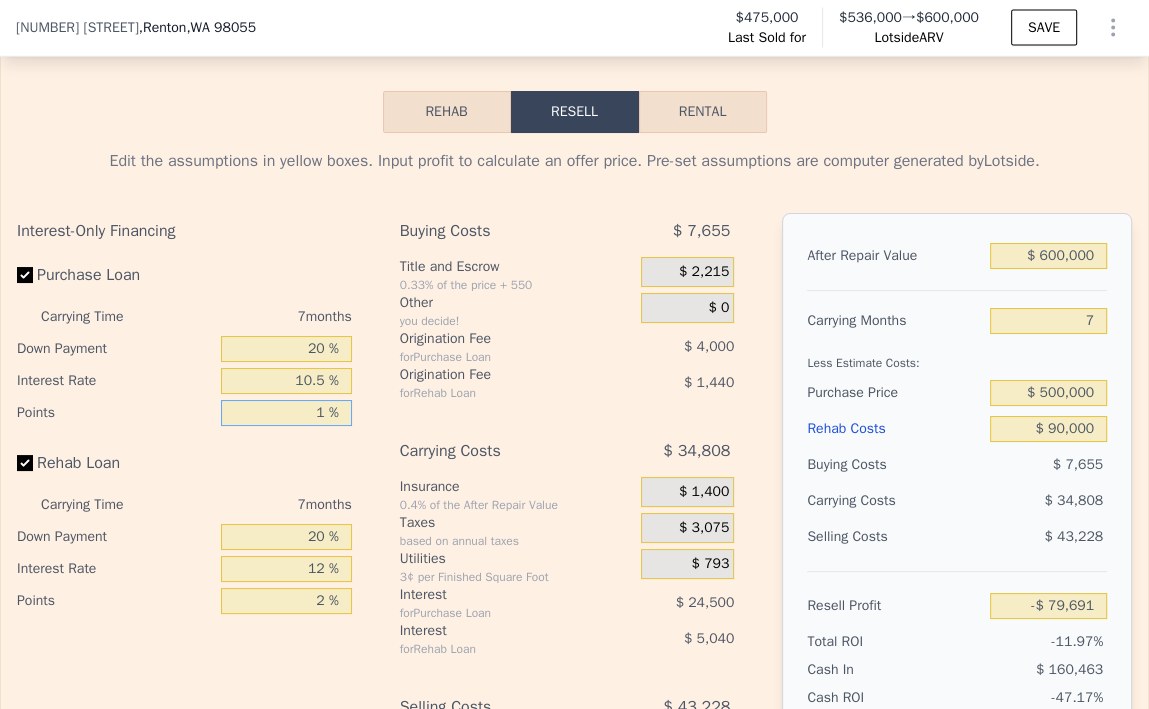 type on "-$ 75,691" 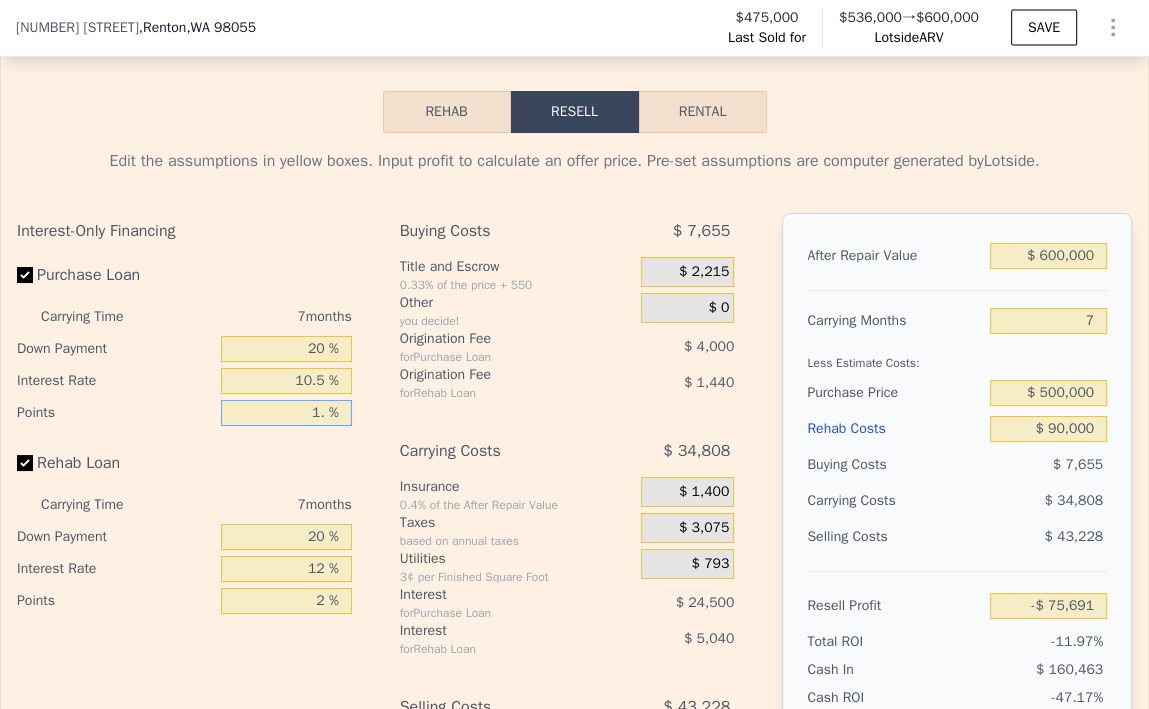 type on "1.2 %" 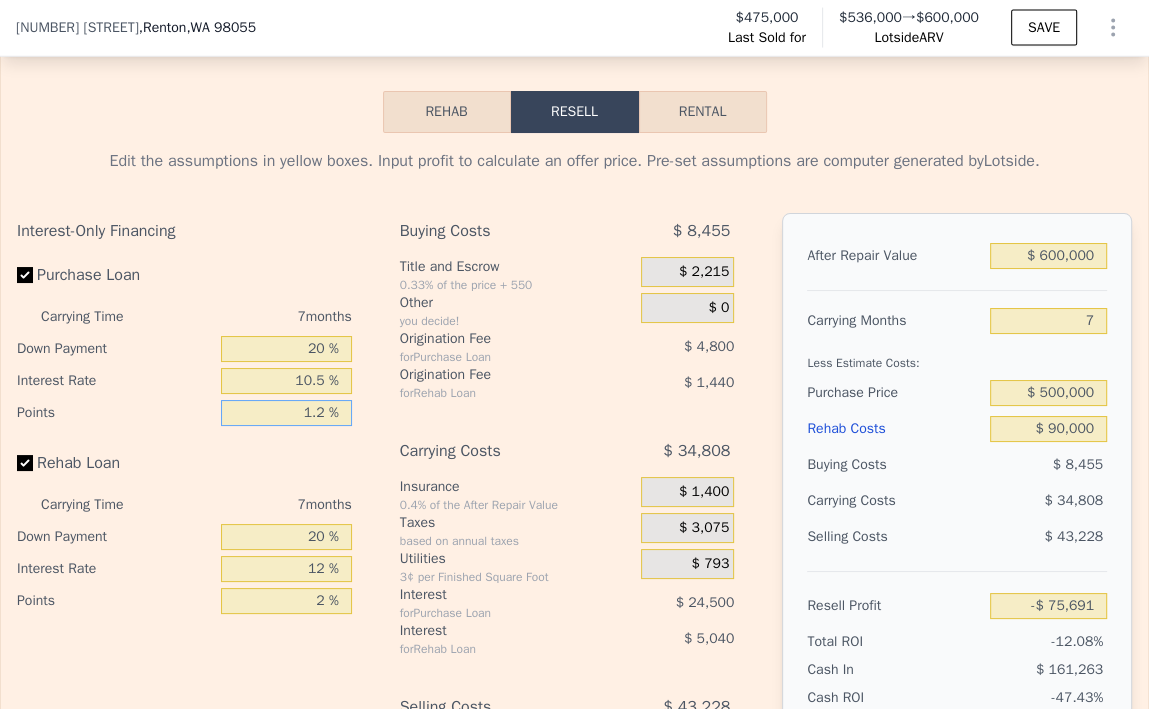 type on "-$ 76,491" 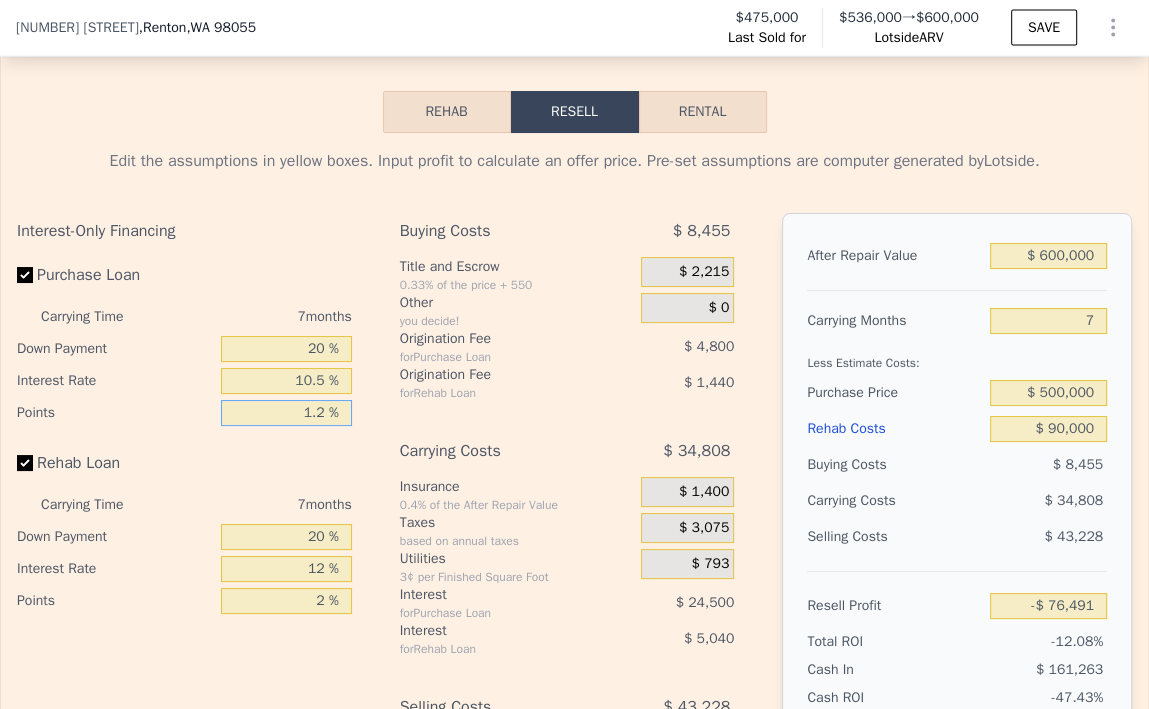 type on "1.25 %" 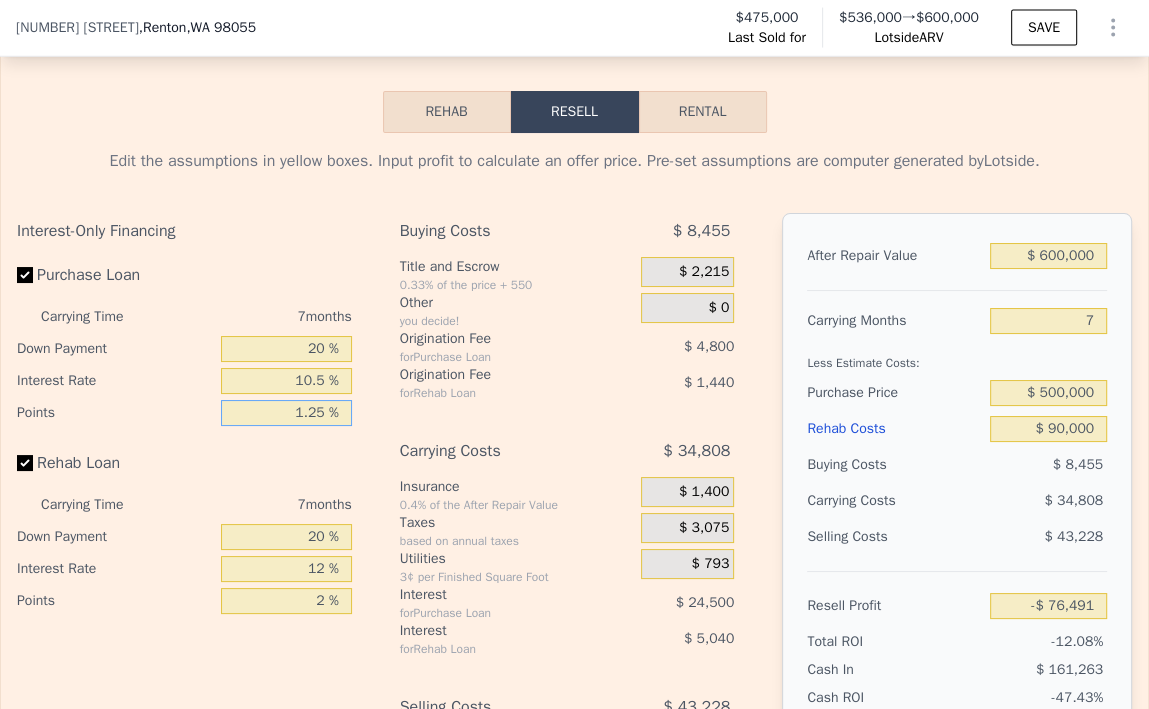 type on "-$ 76,691" 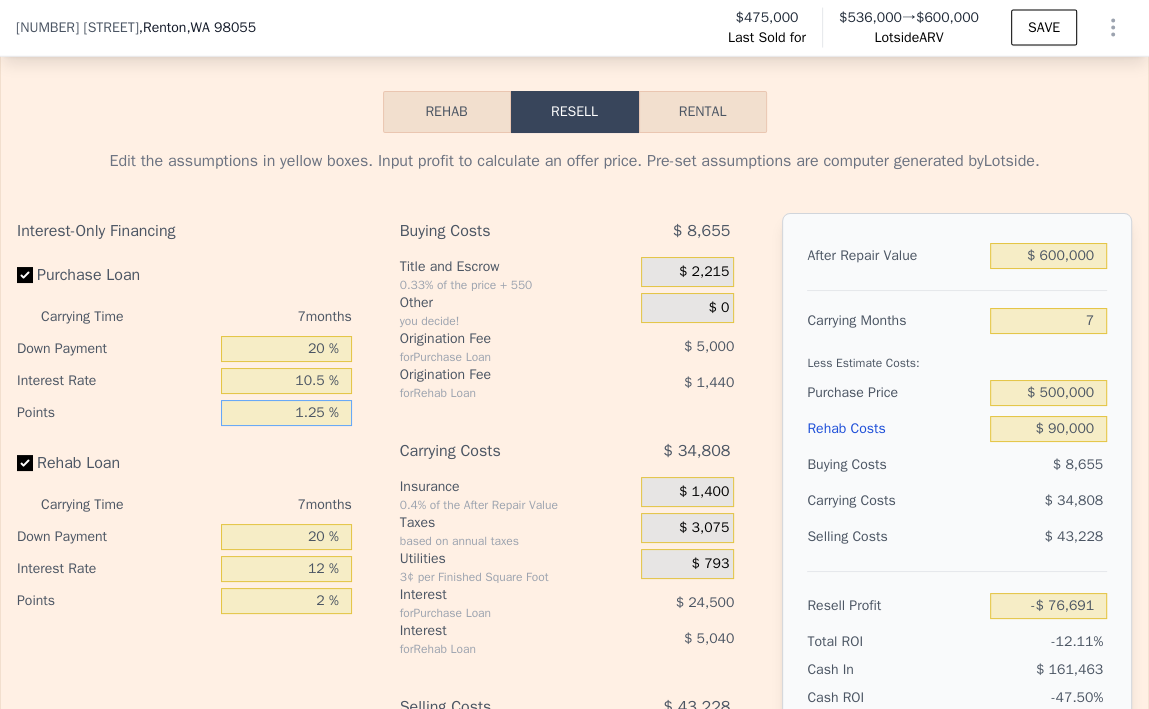 type on "1.25 %" 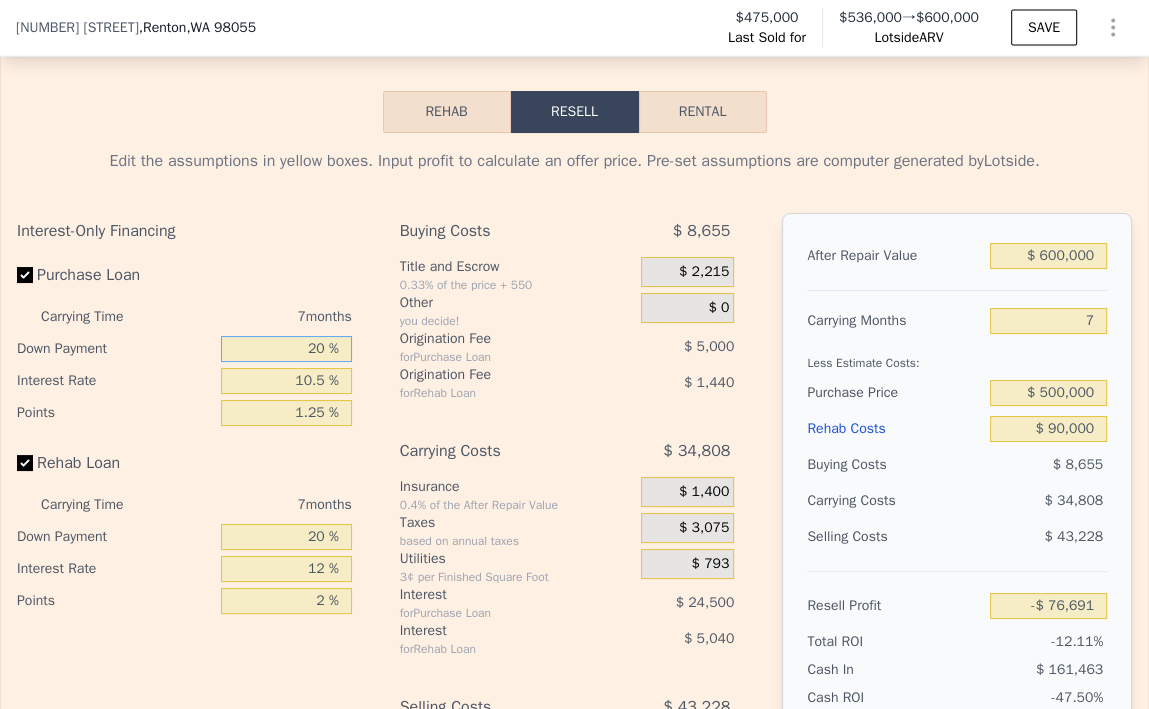 click on "20 %" at bounding box center (286, 349) 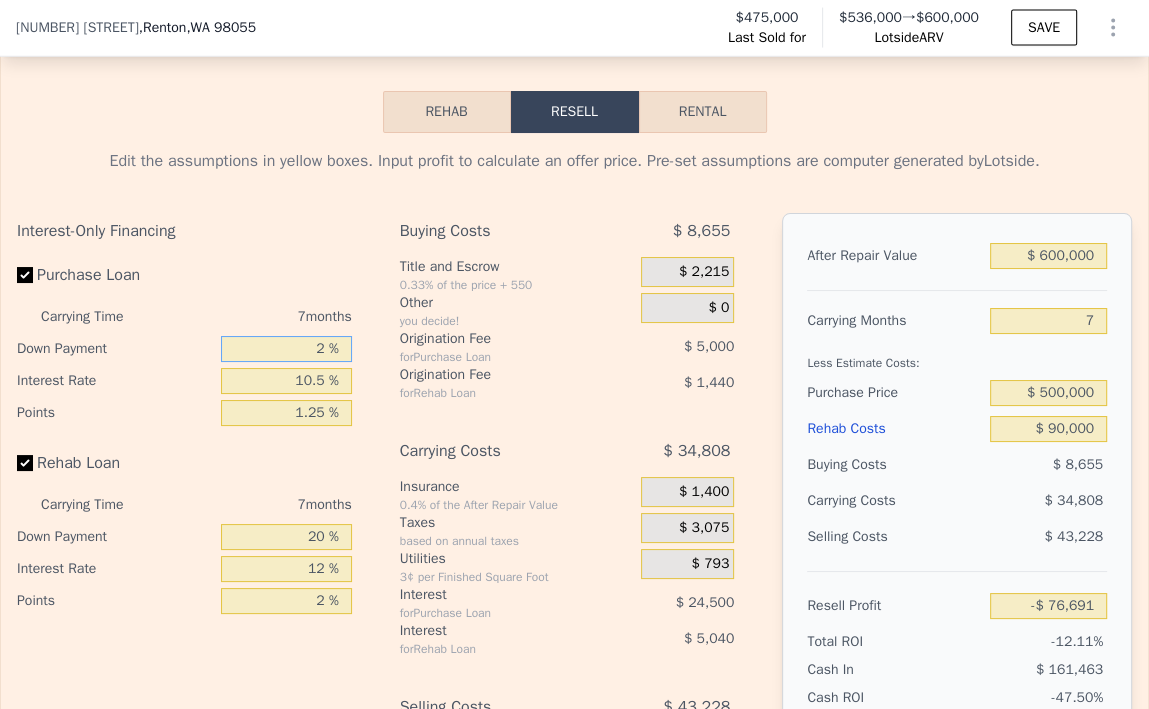 type on "-$ 83,332" 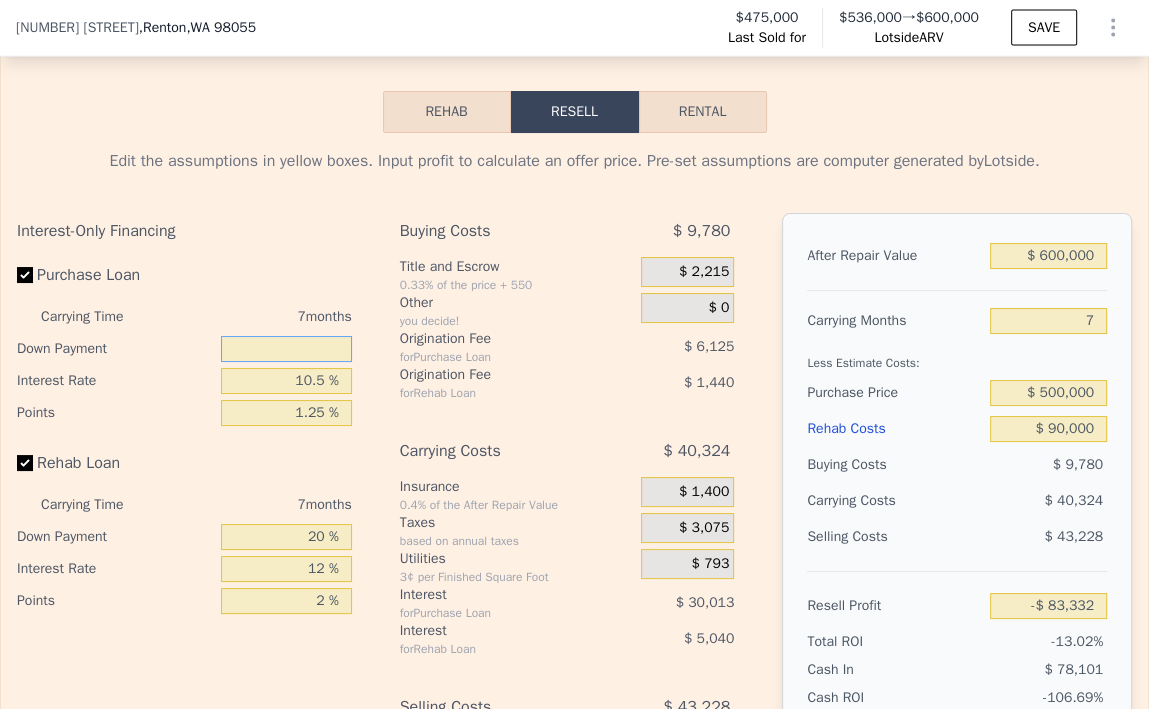type on "1 %" 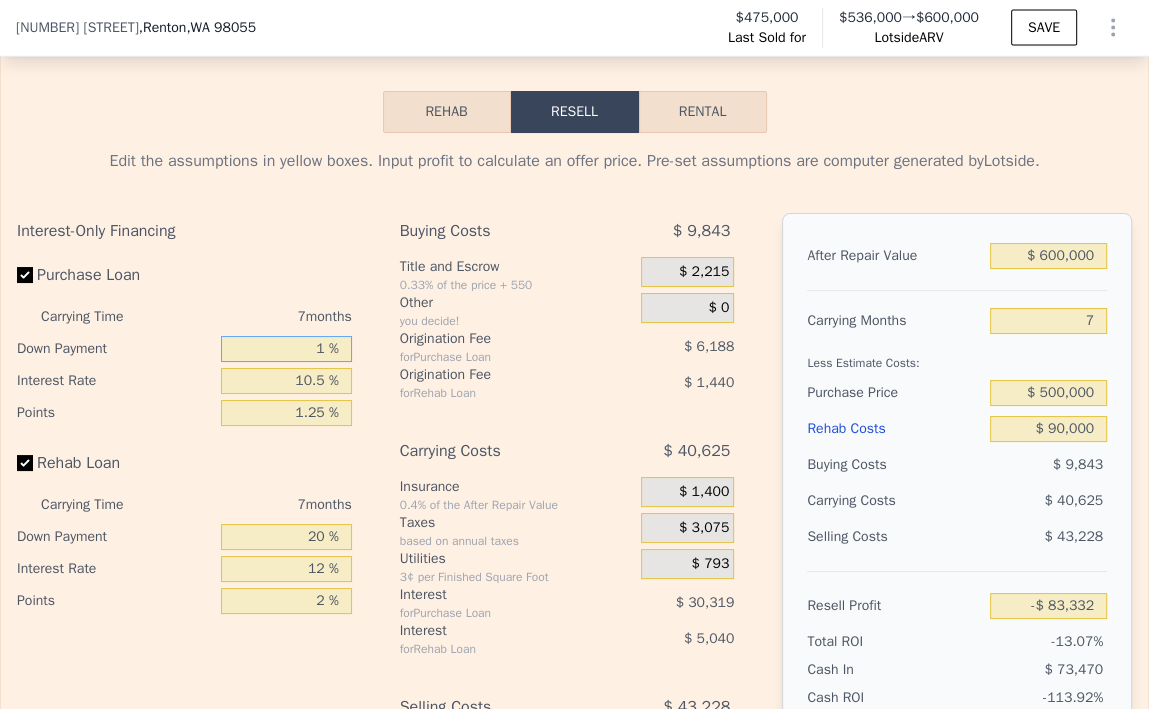 type on "-$ 83,696" 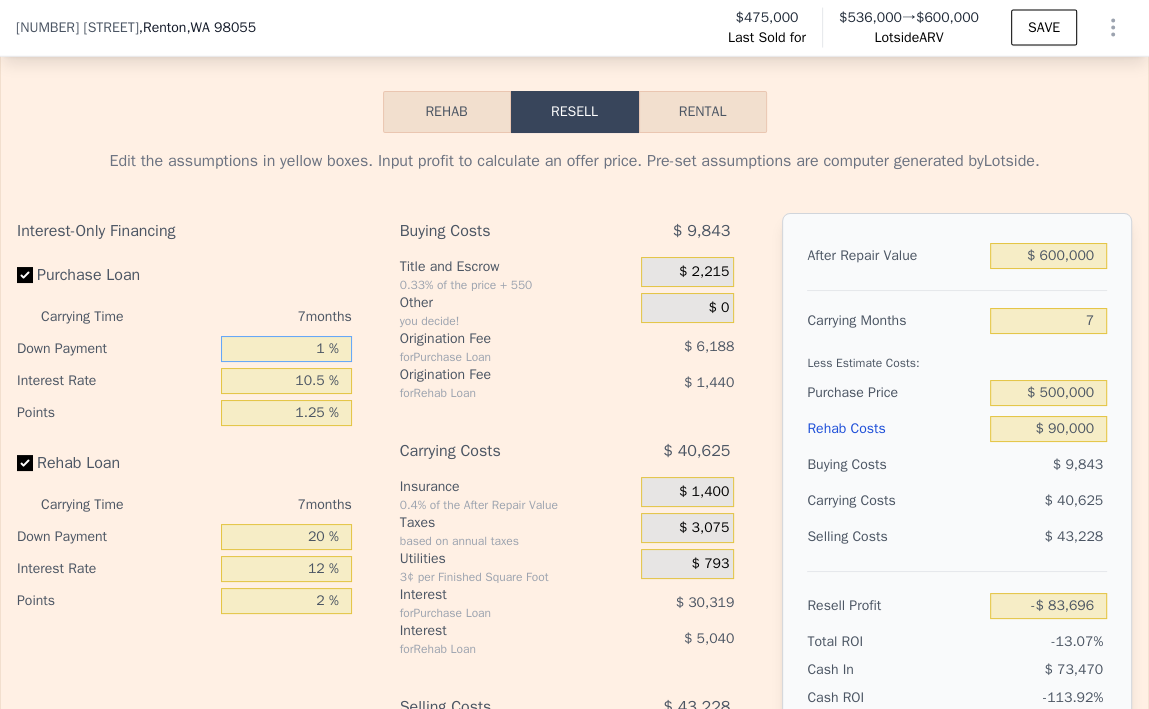 type on "10 %" 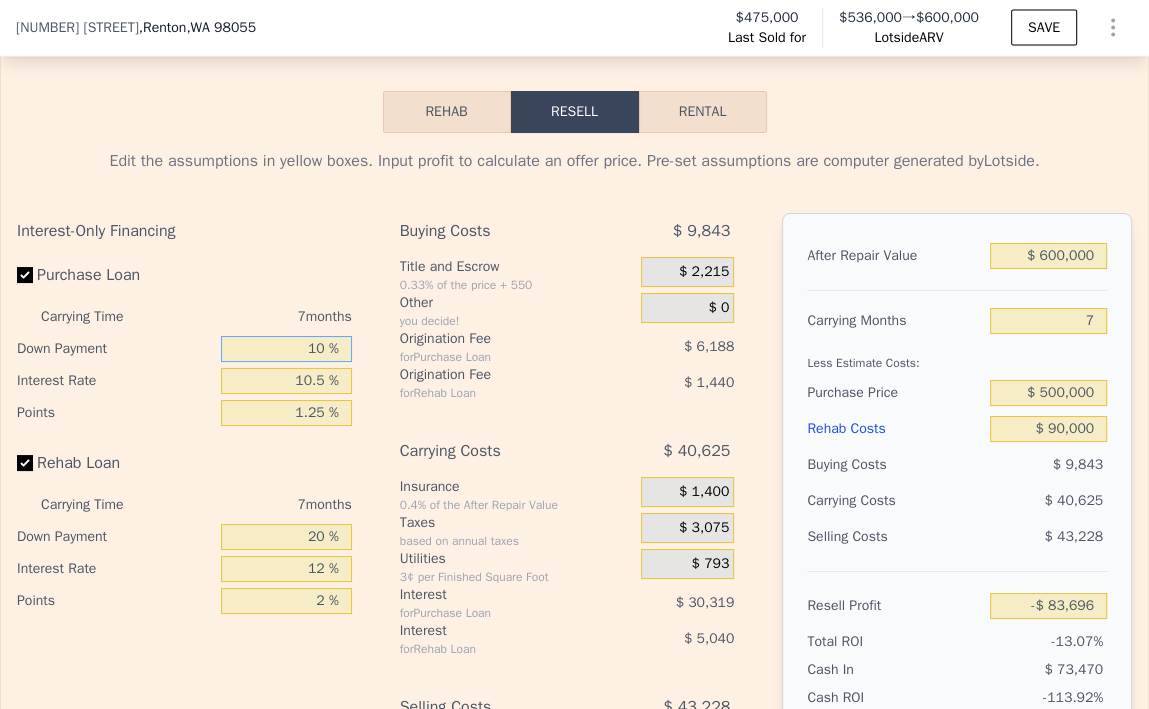 type on "-$ 80,375" 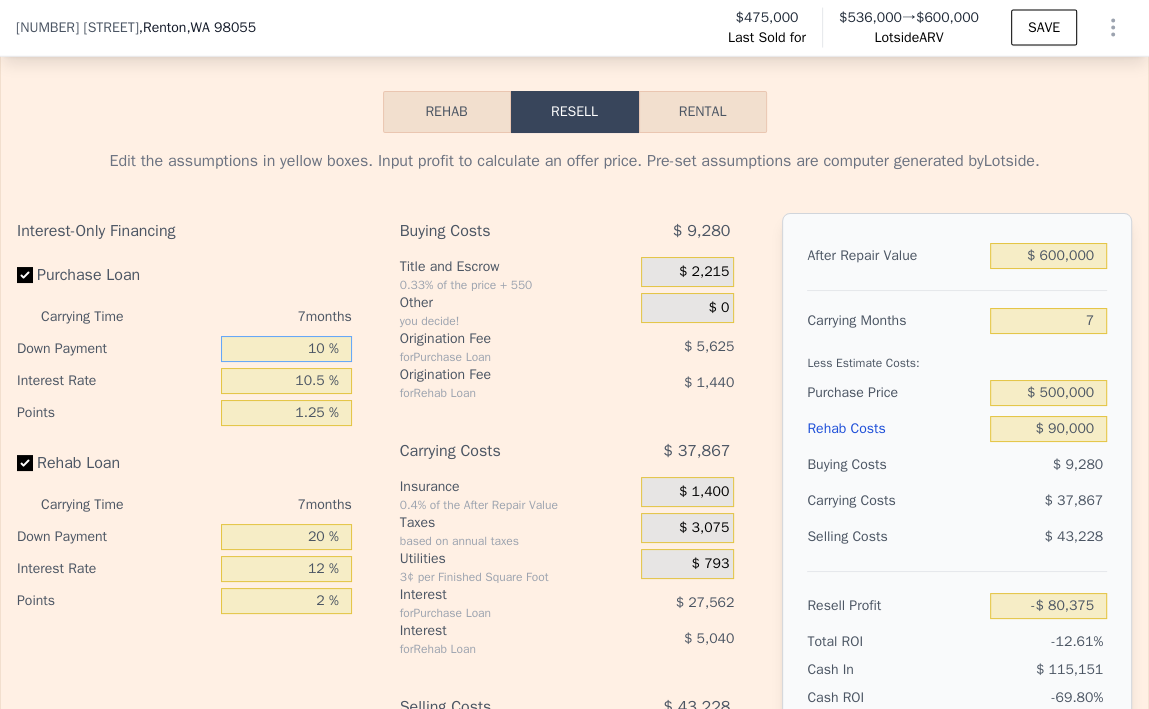 type on "10 %" 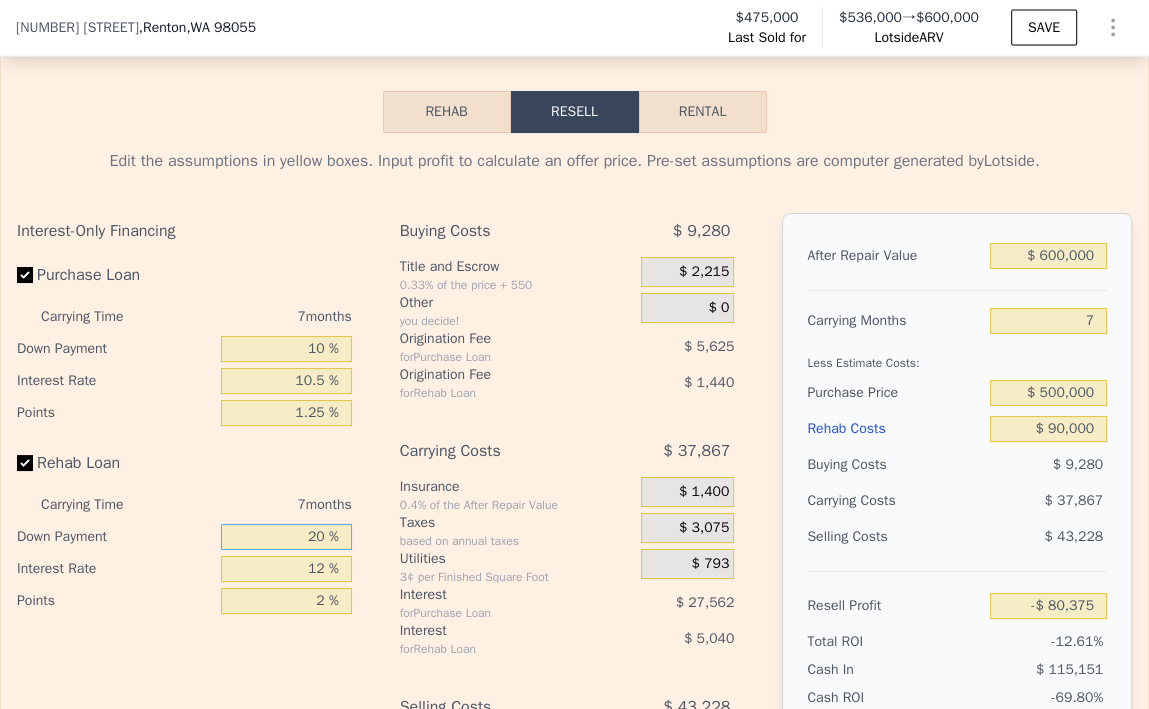 click on "20 %" at bounding box center [286, 537] 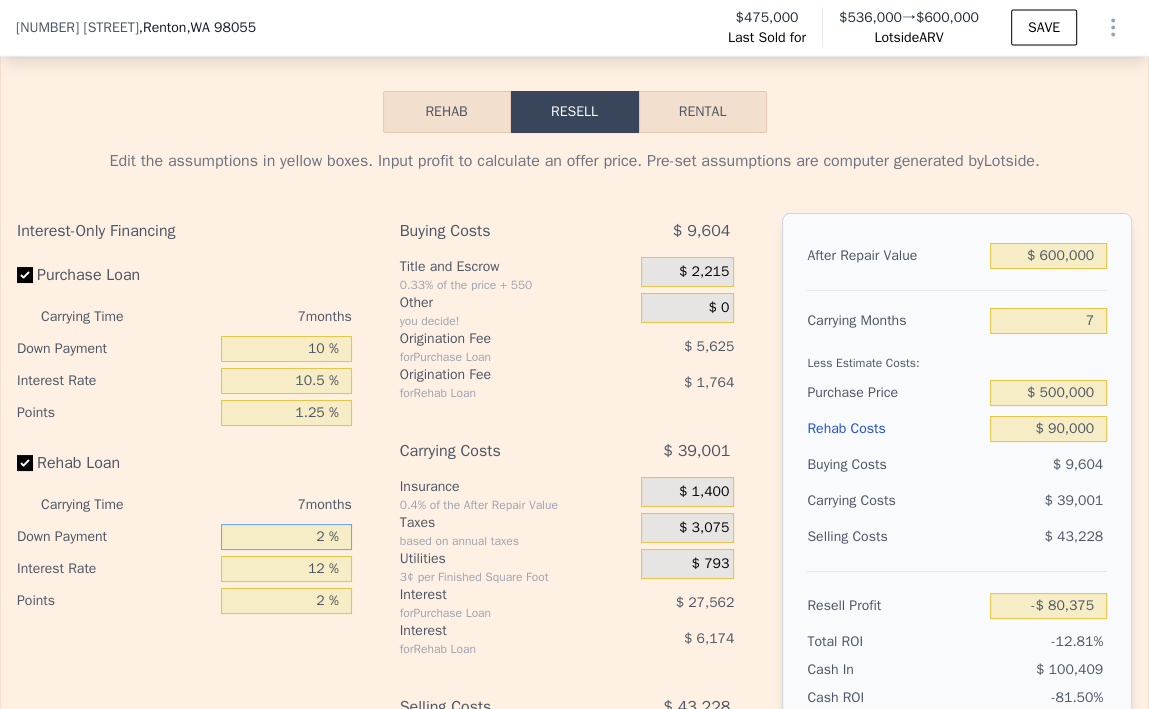 type on "-$ 81,833" 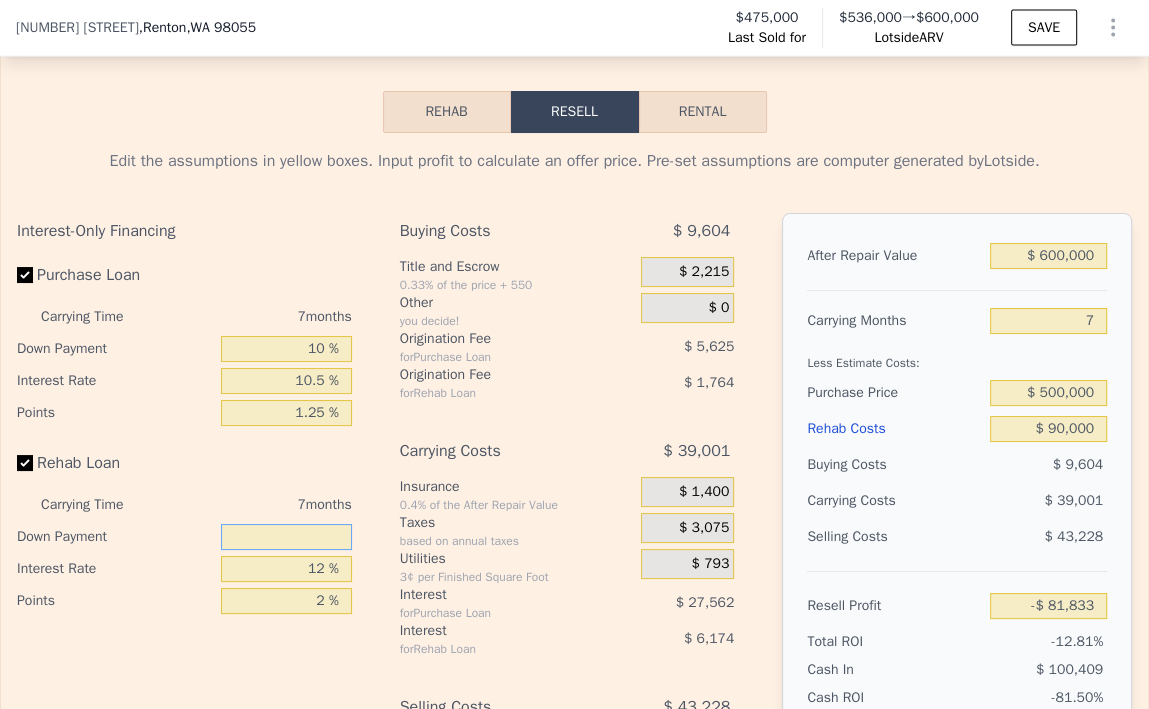 type on "1 %" 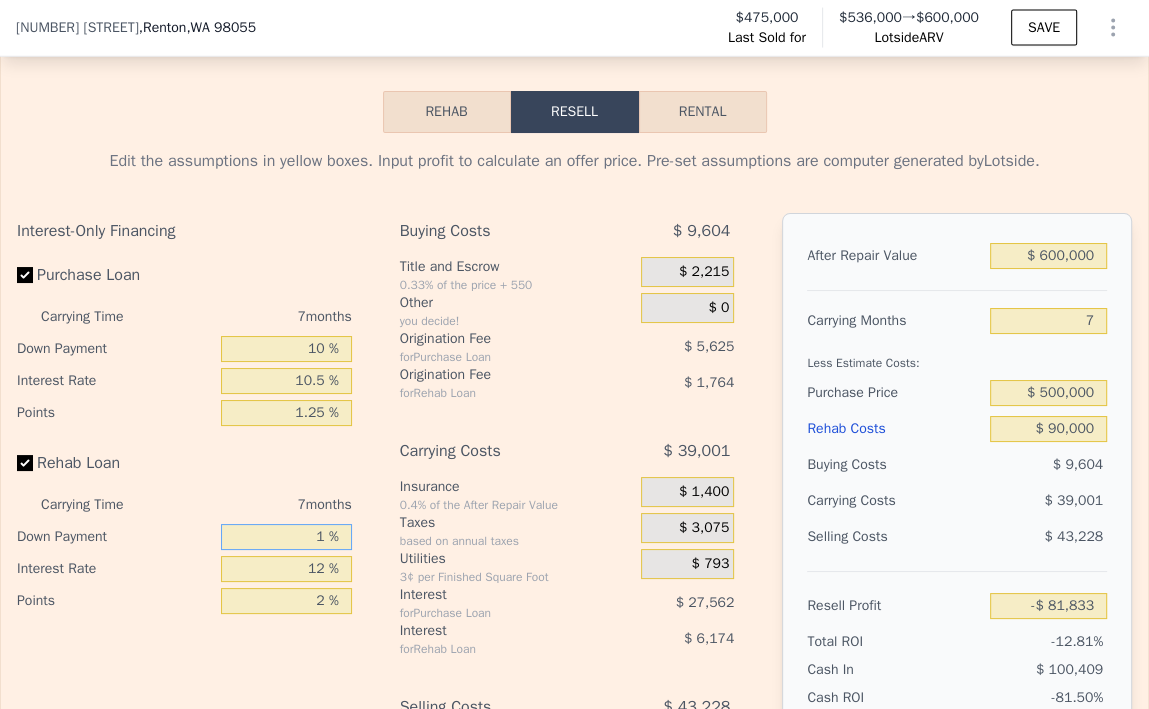 type on "-$ 81,914" 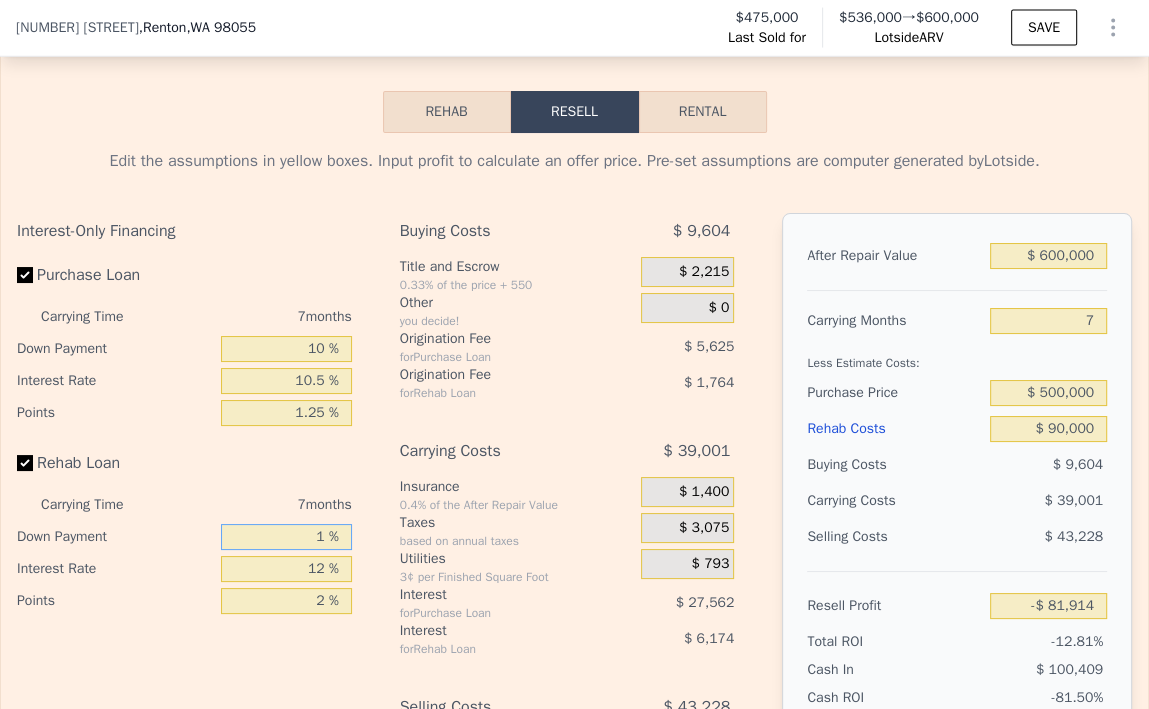 type on "10 %" 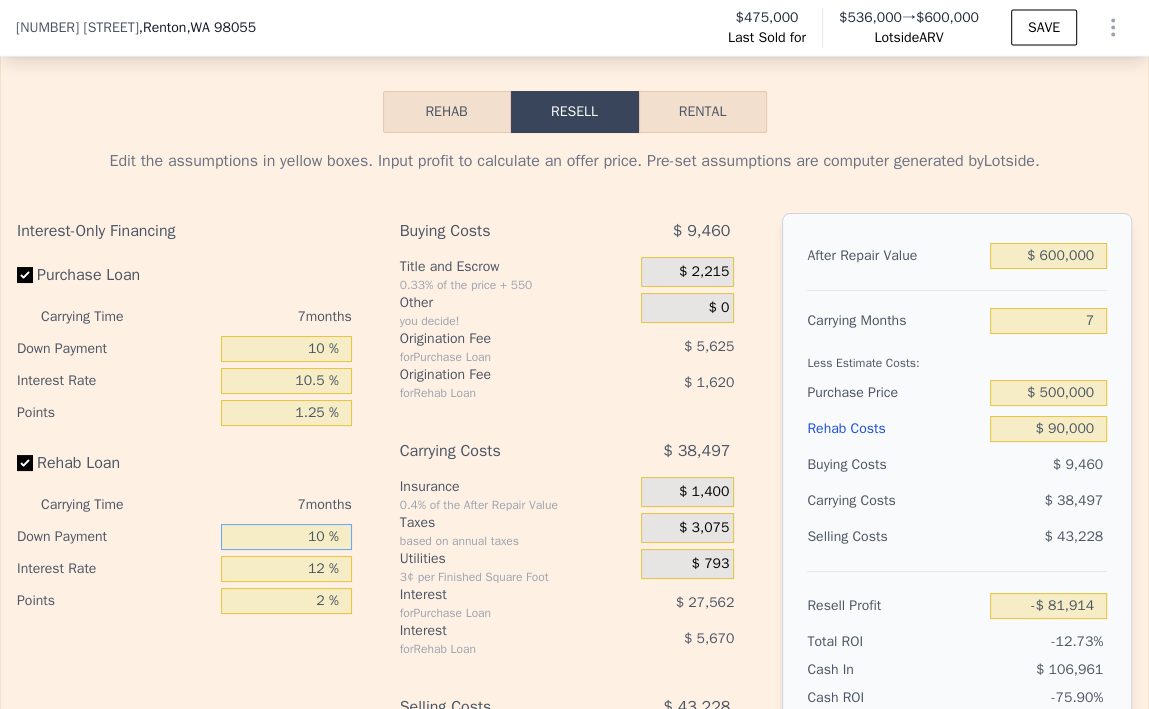 type on "-$ 81,185" 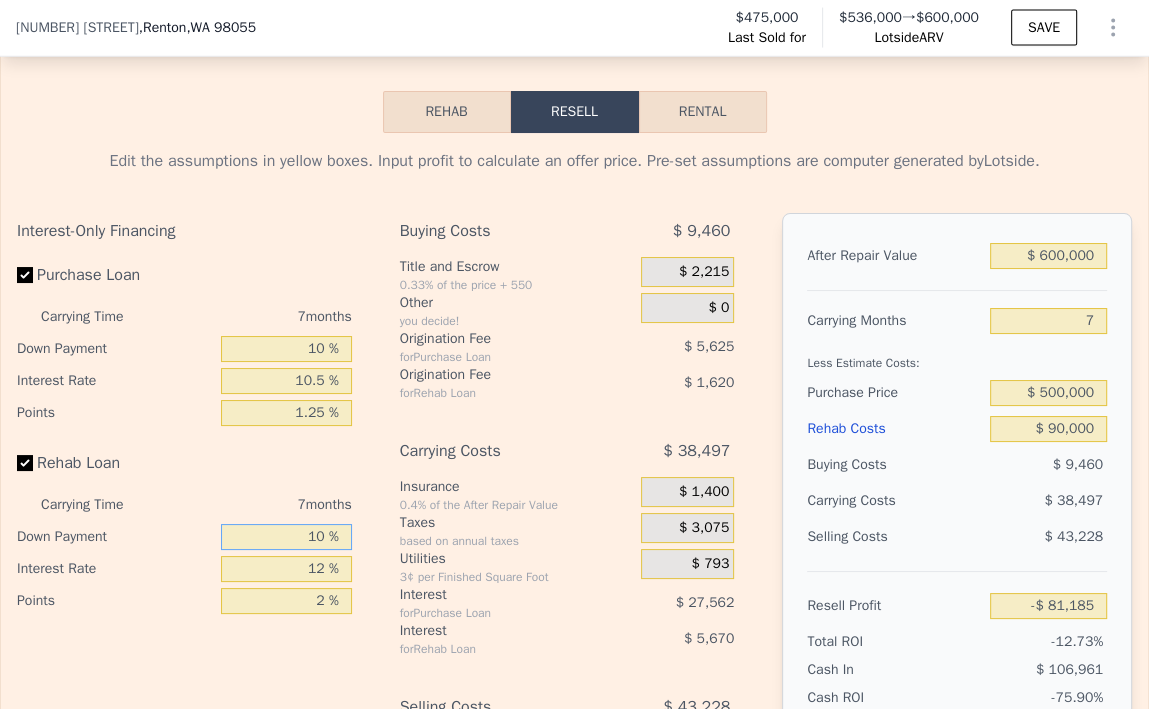 type on "10 %" 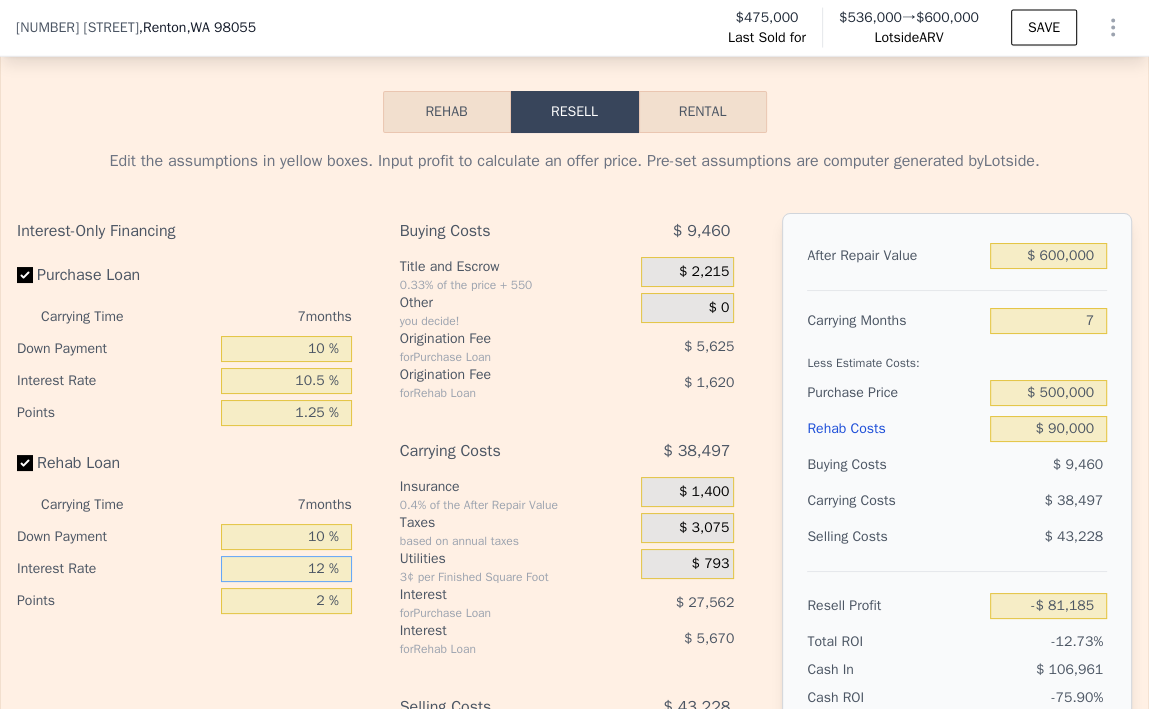 click on "12 %" at bounding box center (286, 569) 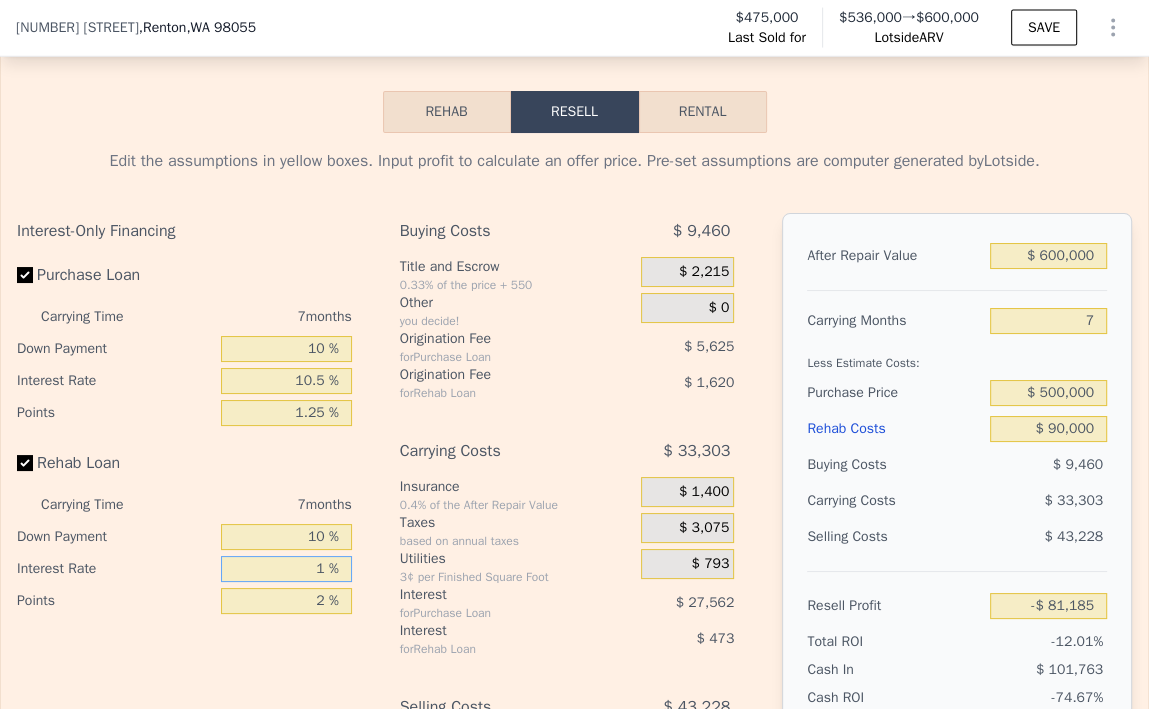 type on "-$ 75,991" 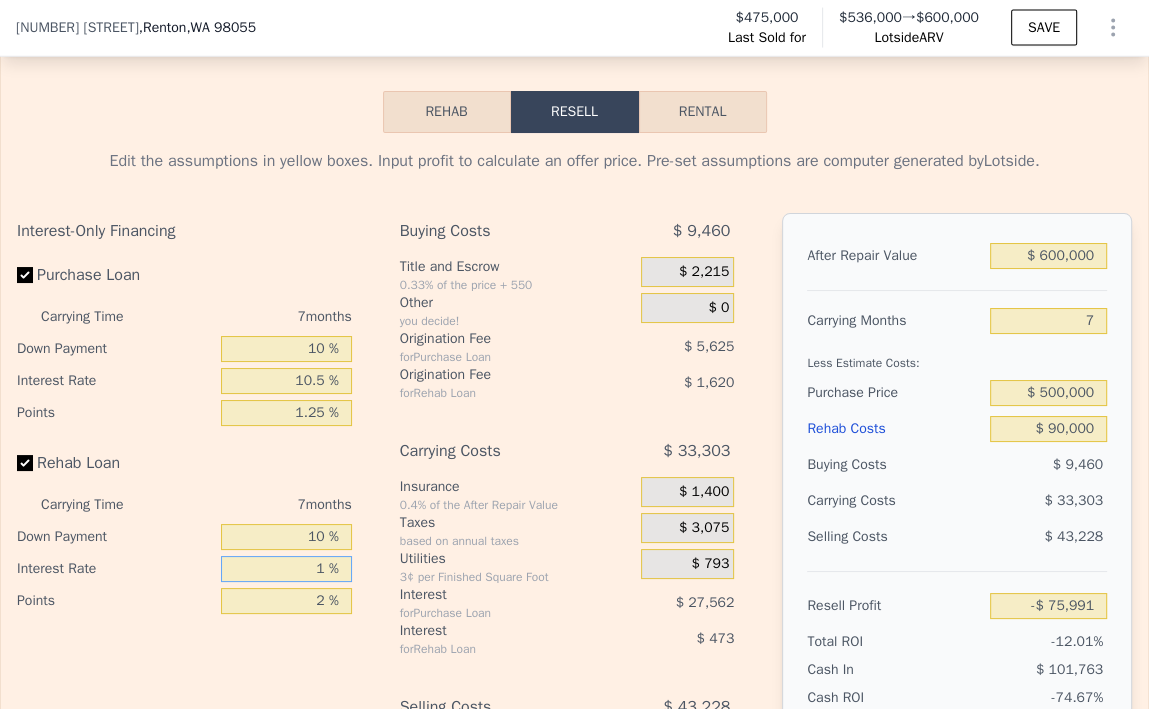 type on "10 %" 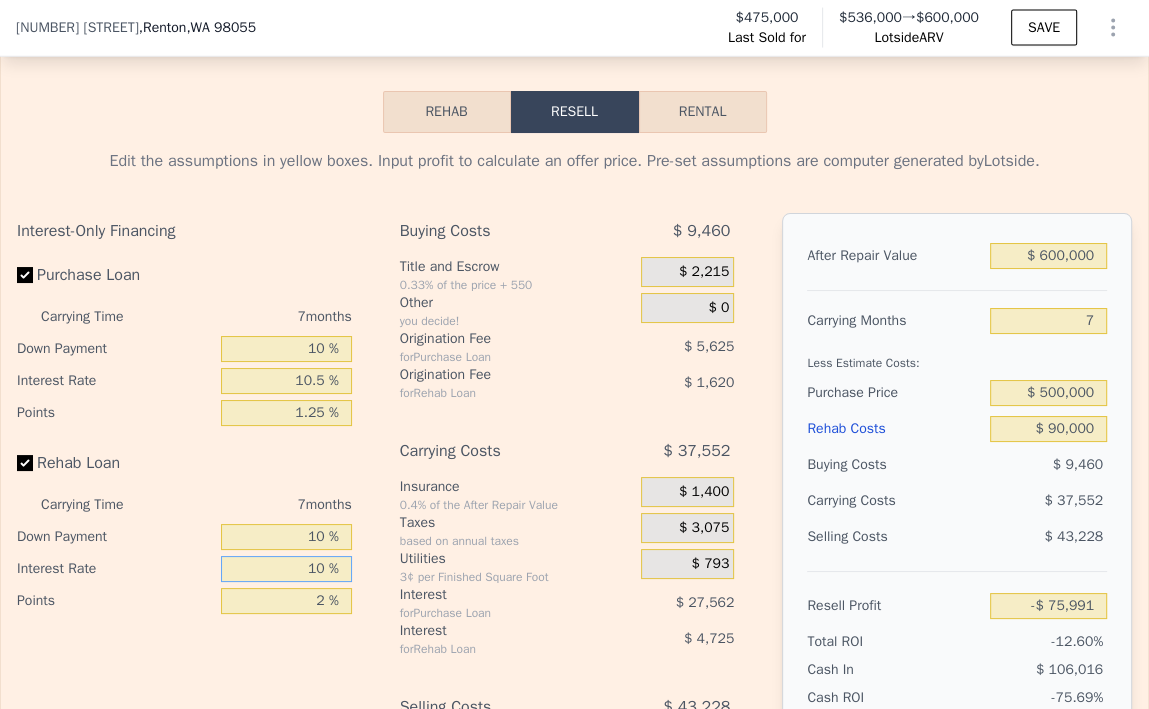 type on "-$ 80,240" 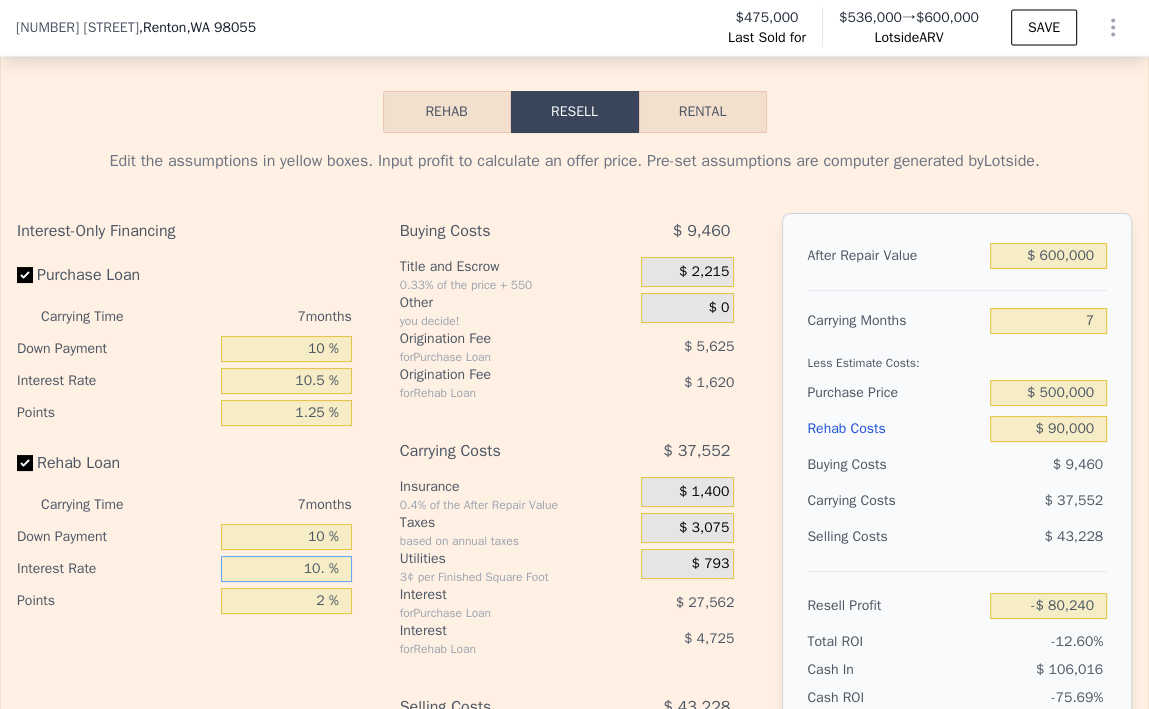 type on "10.5 %" 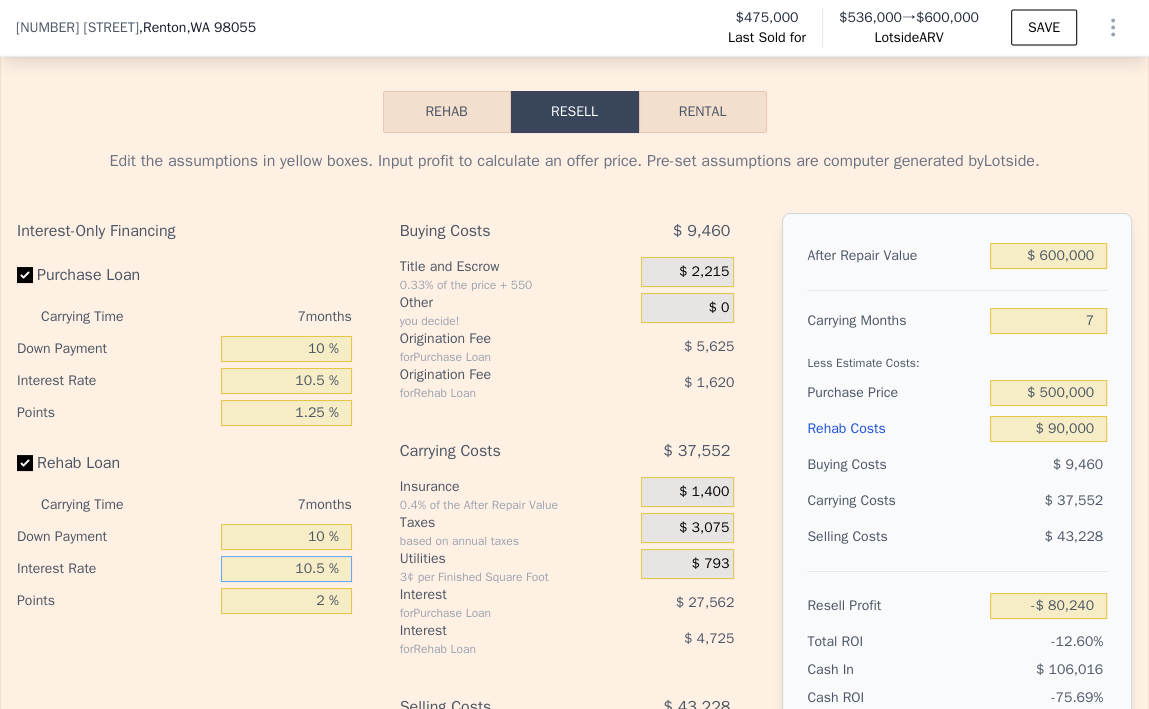 type on "-$ 80,478" 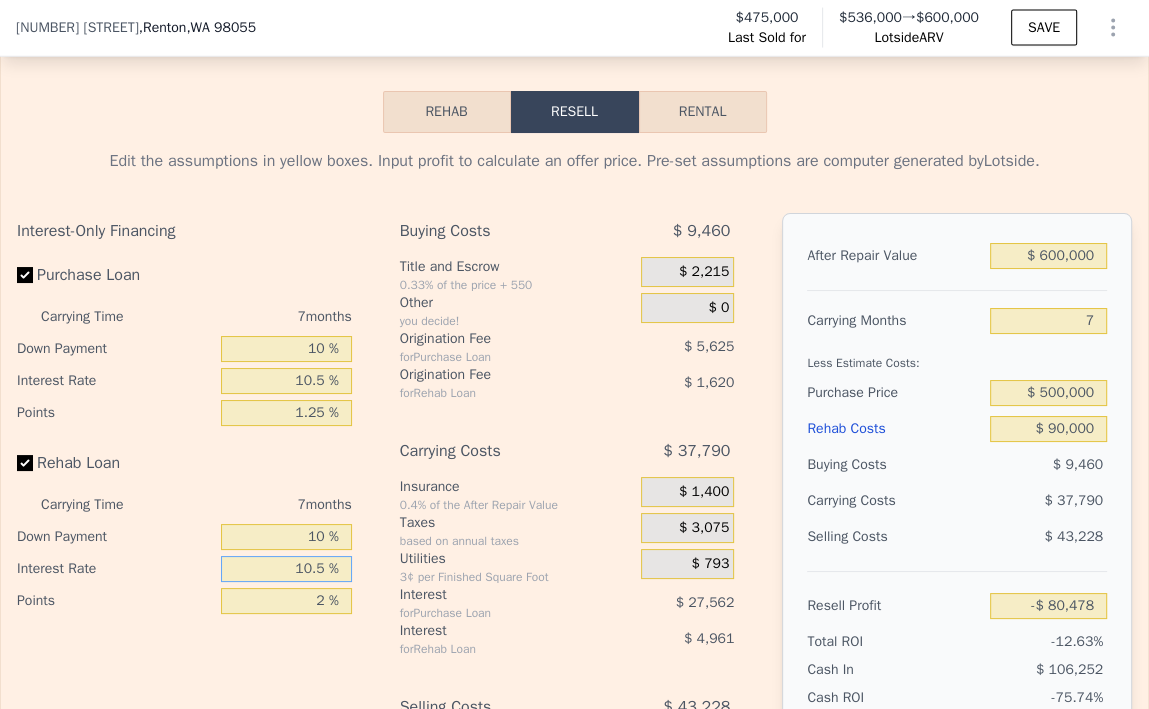 type on "10.5 %" 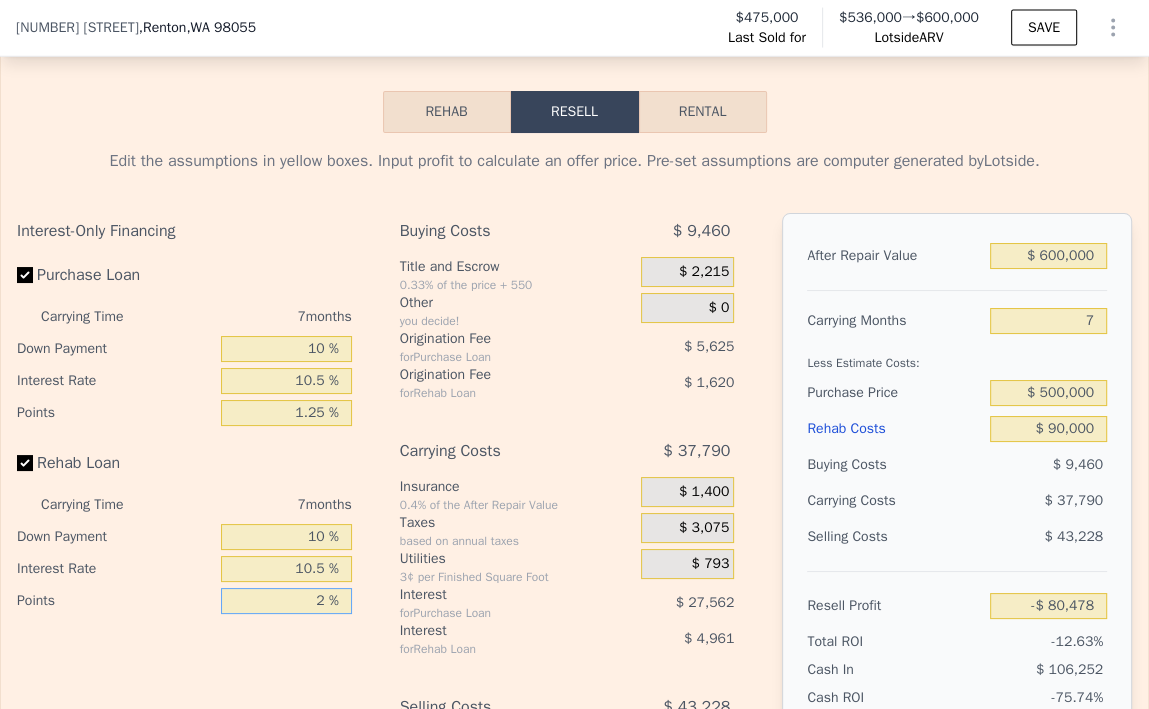 click on "2 %" at bounding box center (286, 601) 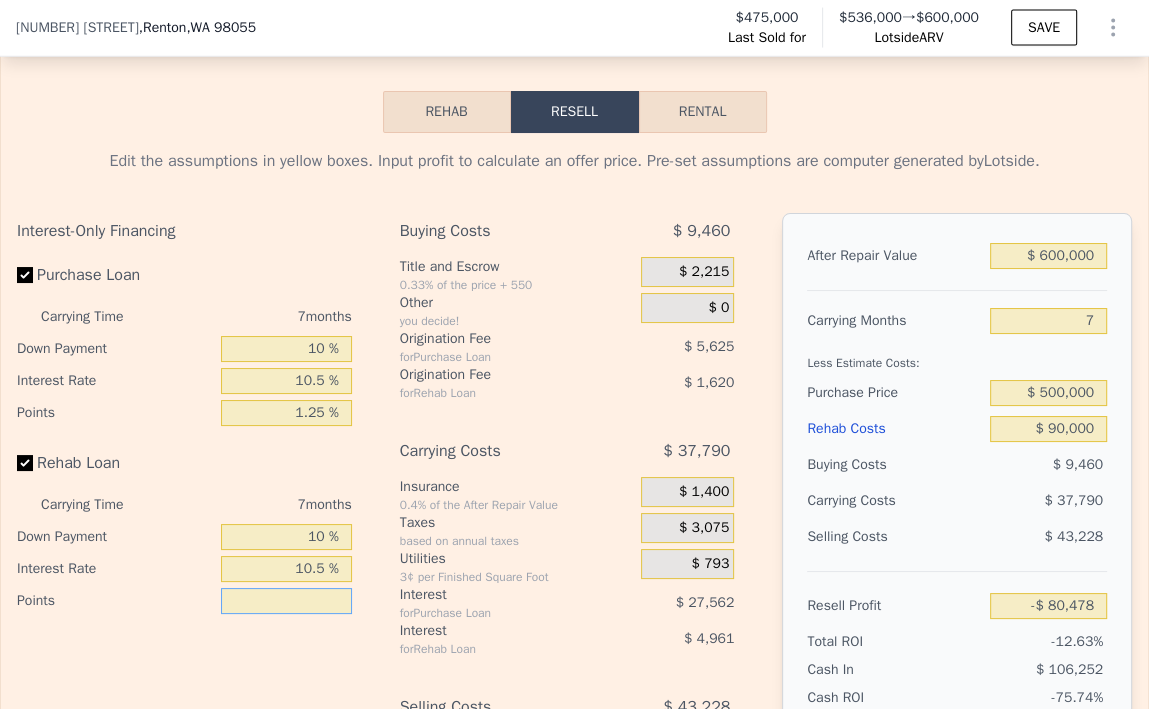 type on "1 %" 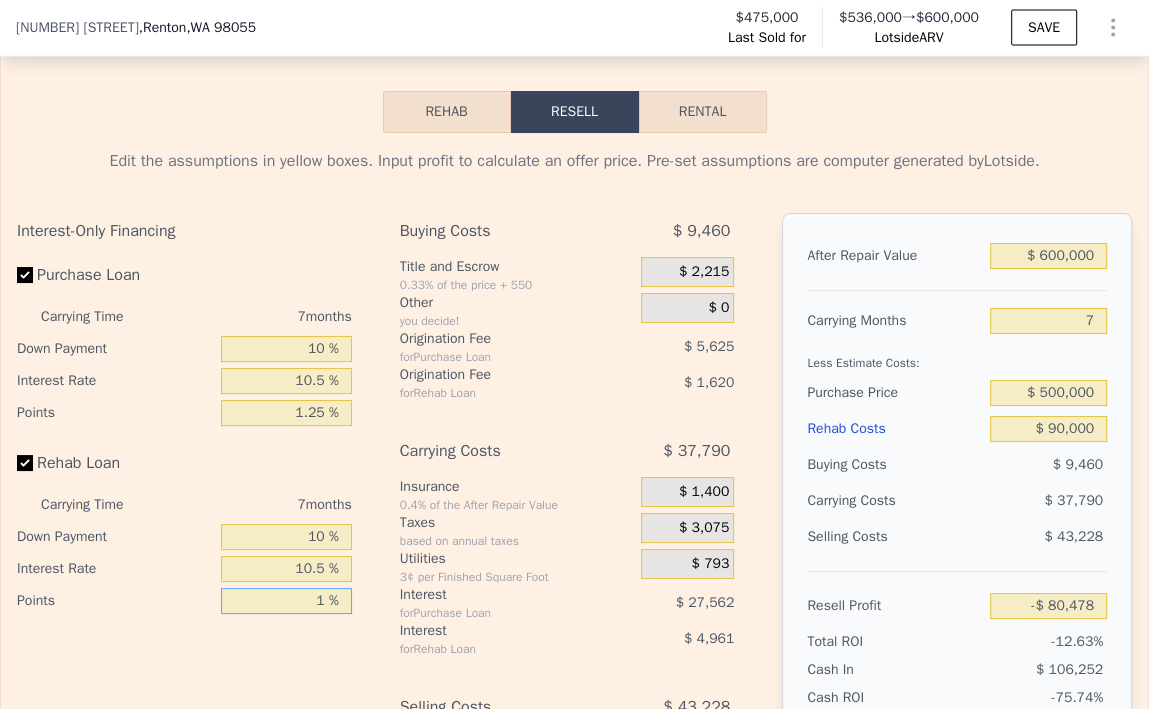 type on "-$ 79,668" 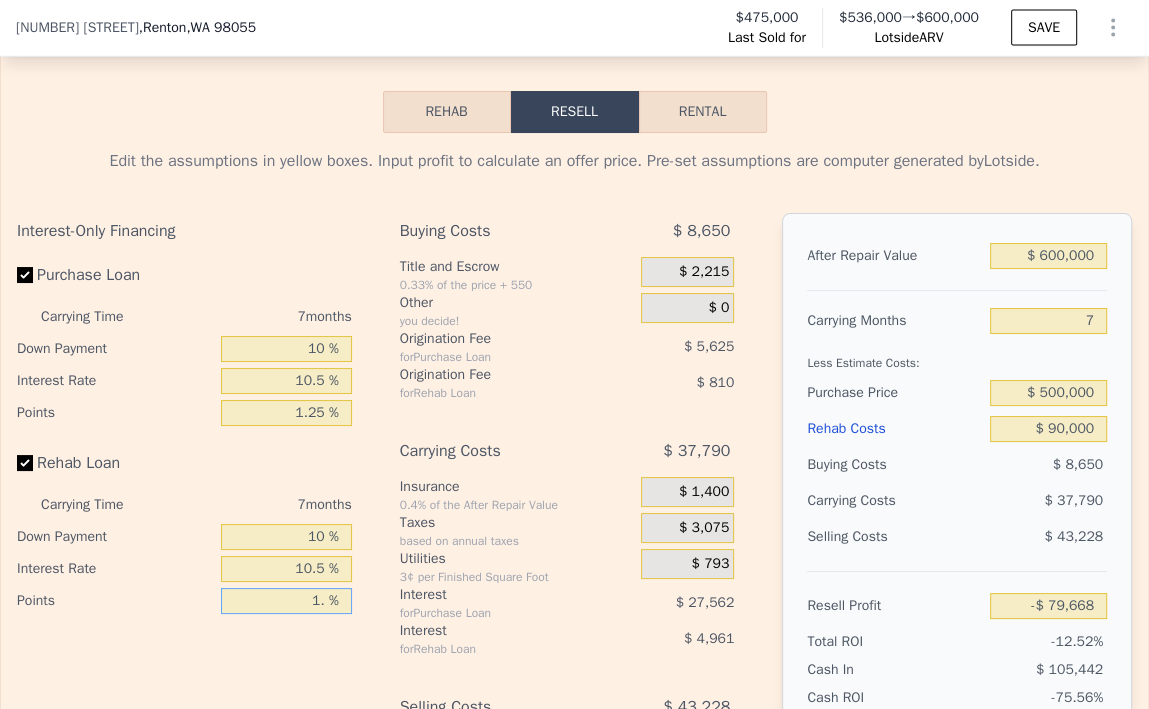 type on "1.4 %" 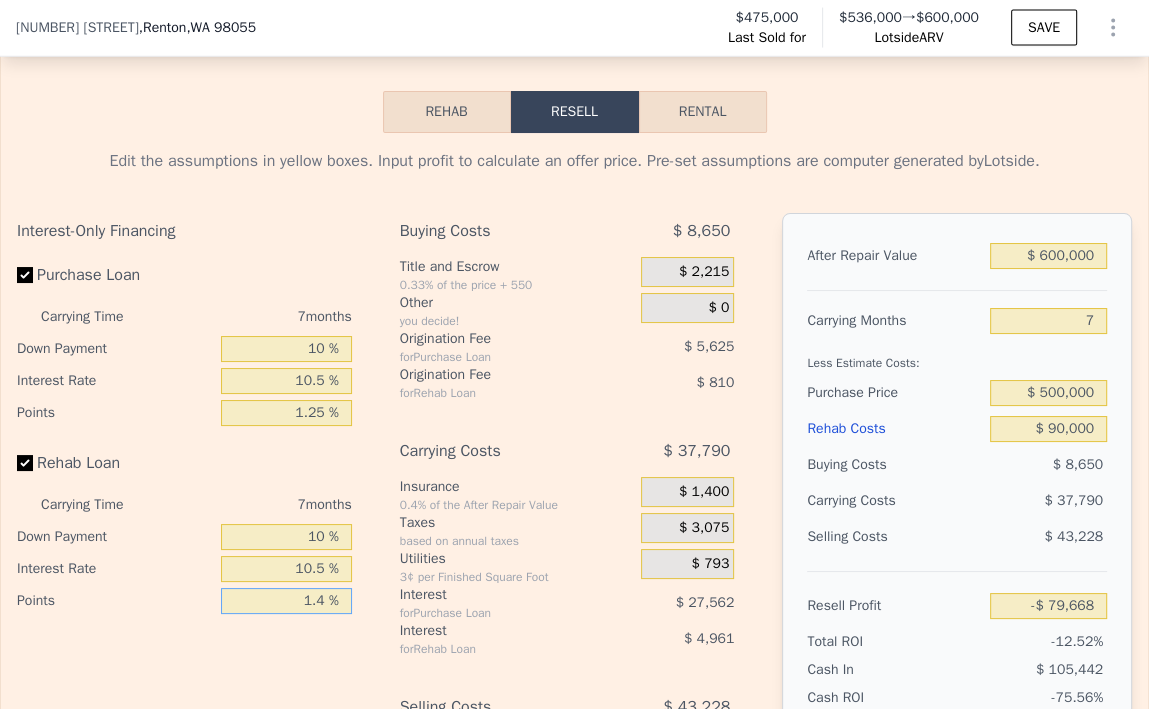 type on "-$ 79,992" 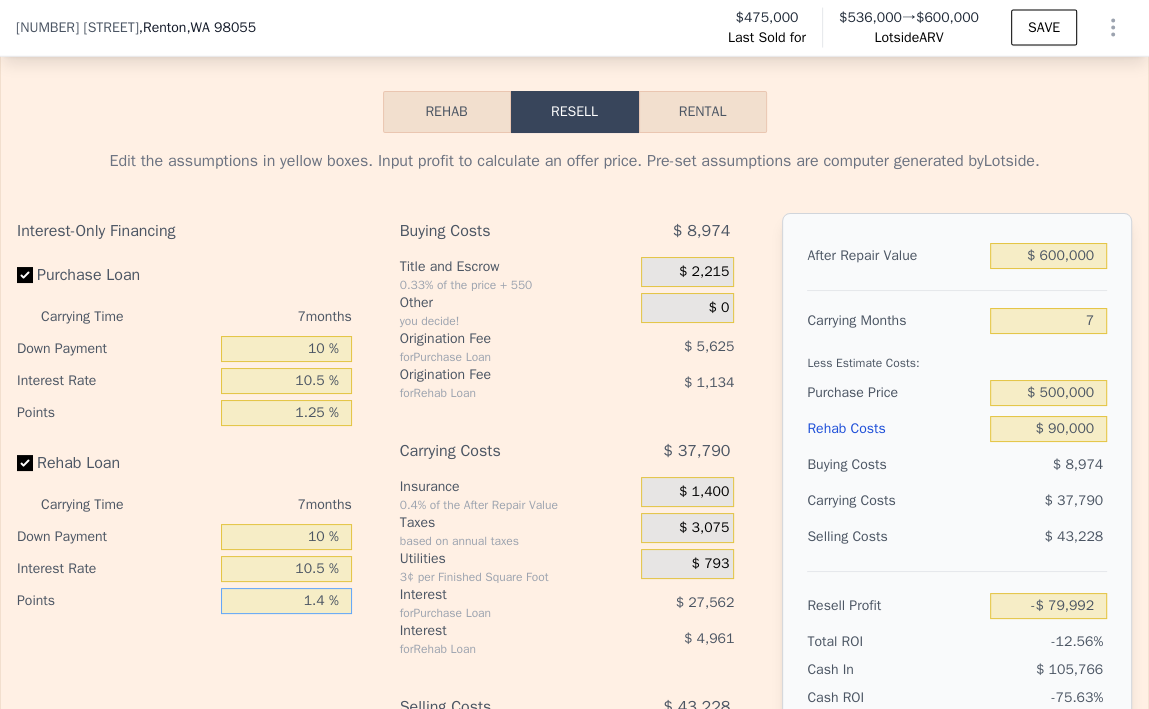 type on "1.45 %" 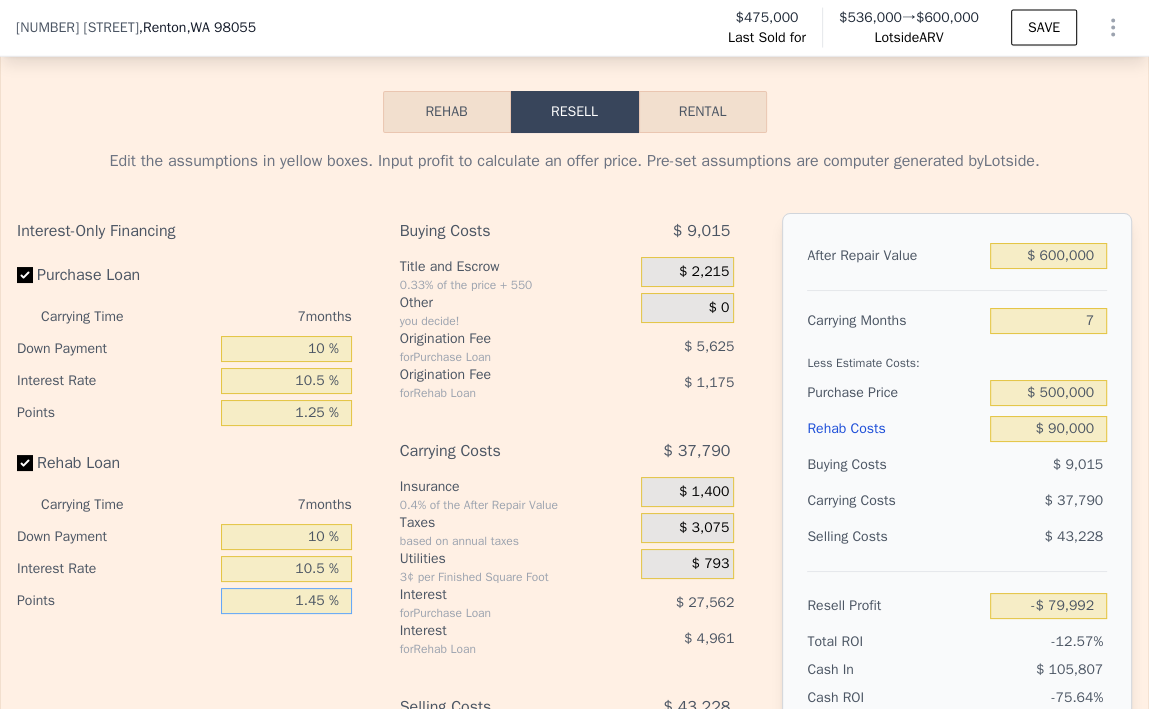 type on "-$ 80,033" 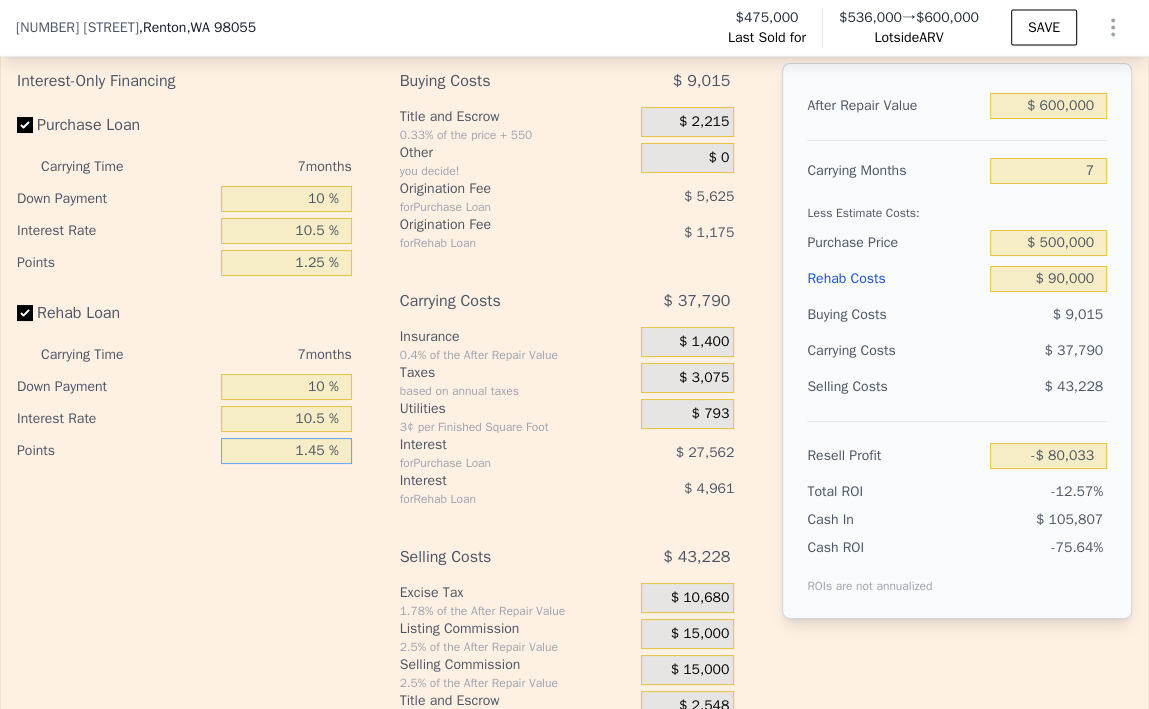 type on "1.45 %" 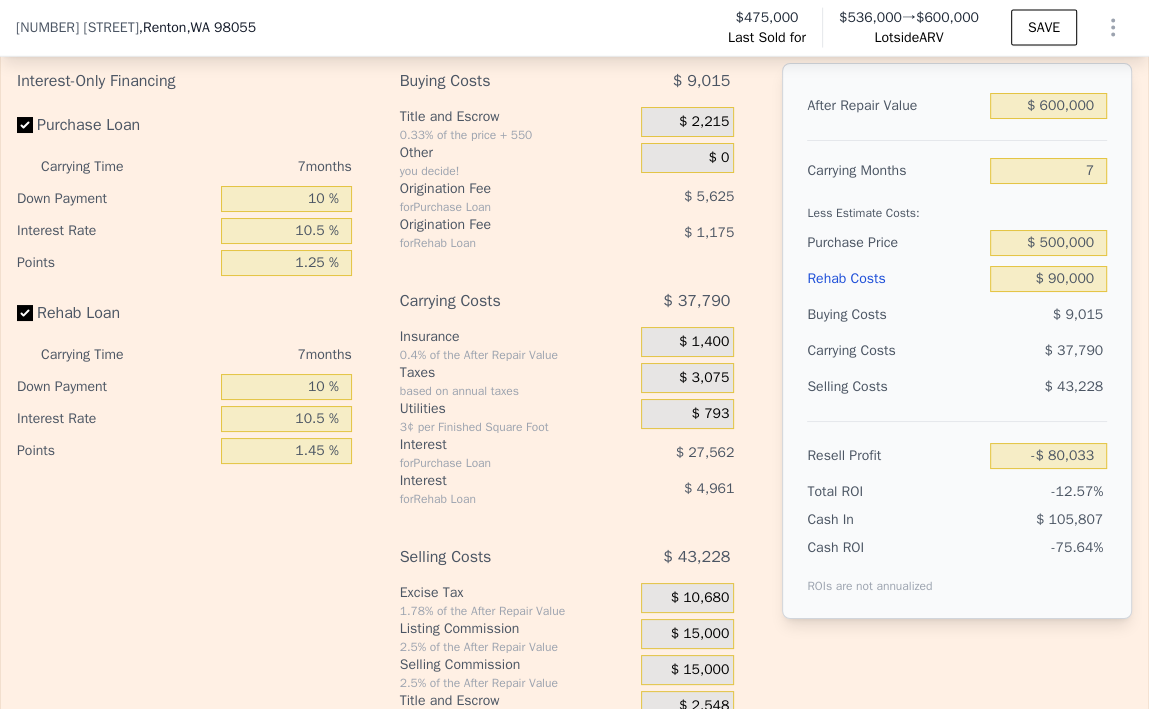 click on "Selling Costs" at bounding box center (498, 557) 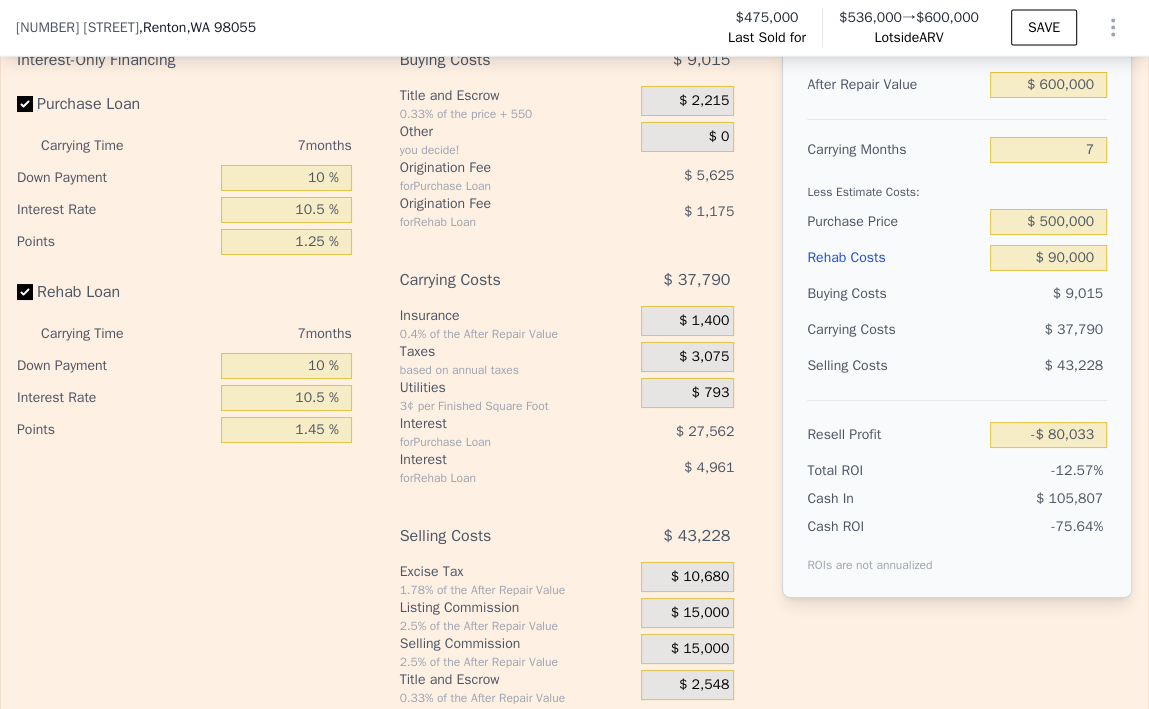 click on "$ 15,000" at bounding box center (687, 649) 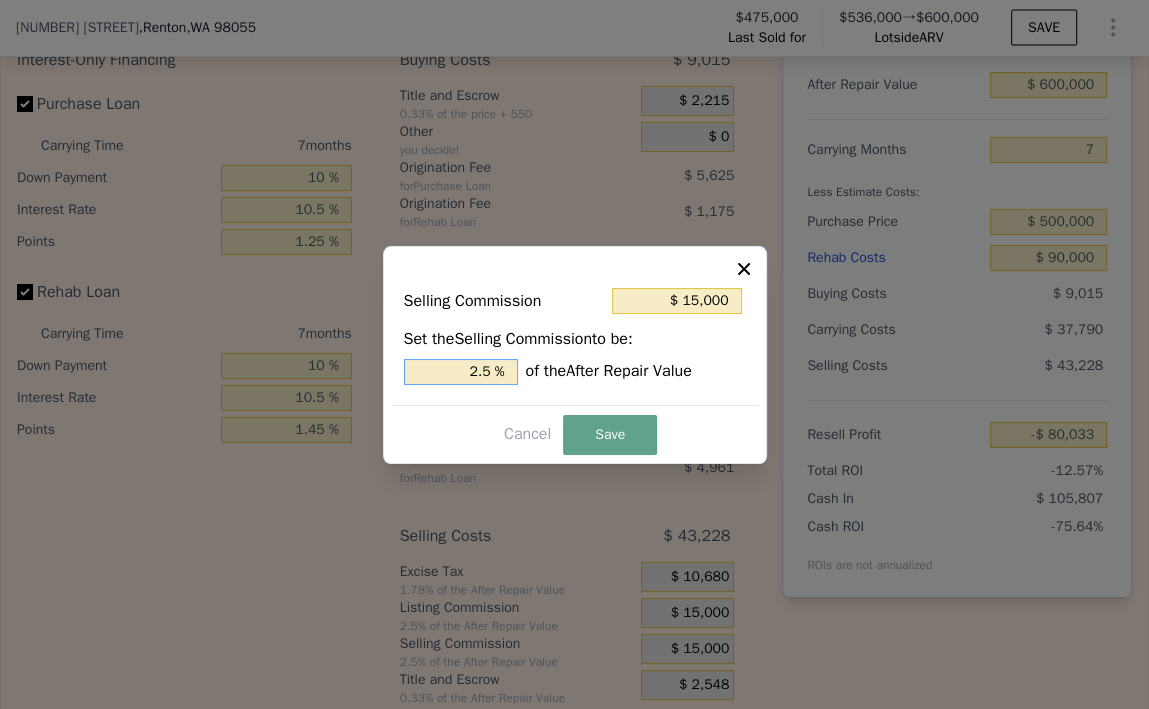 click on "2.5 %" at bounding box center (461, 372) 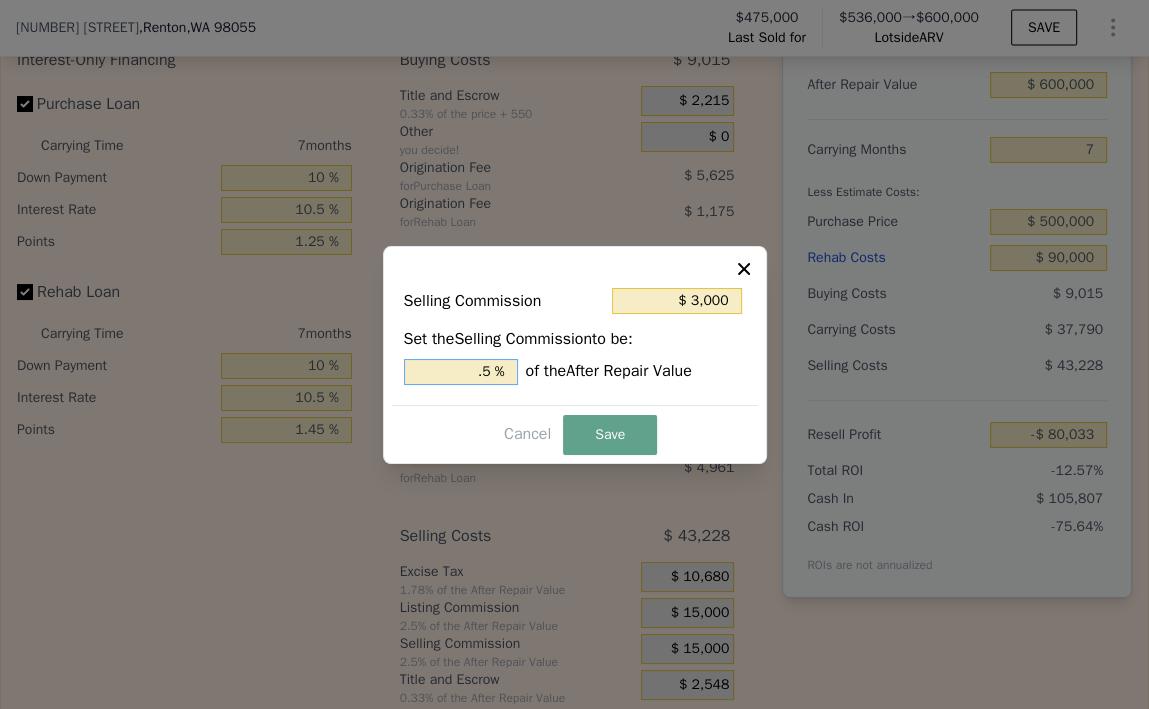 type on "1.5 %" 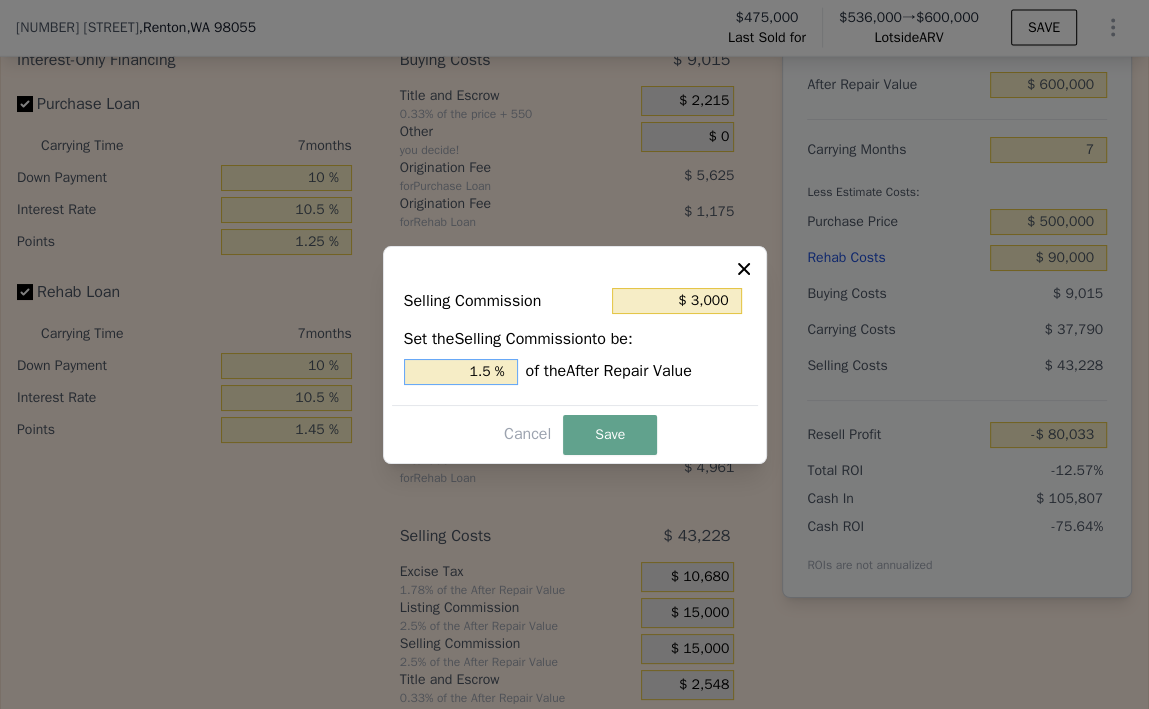 type on "$ 9,000" 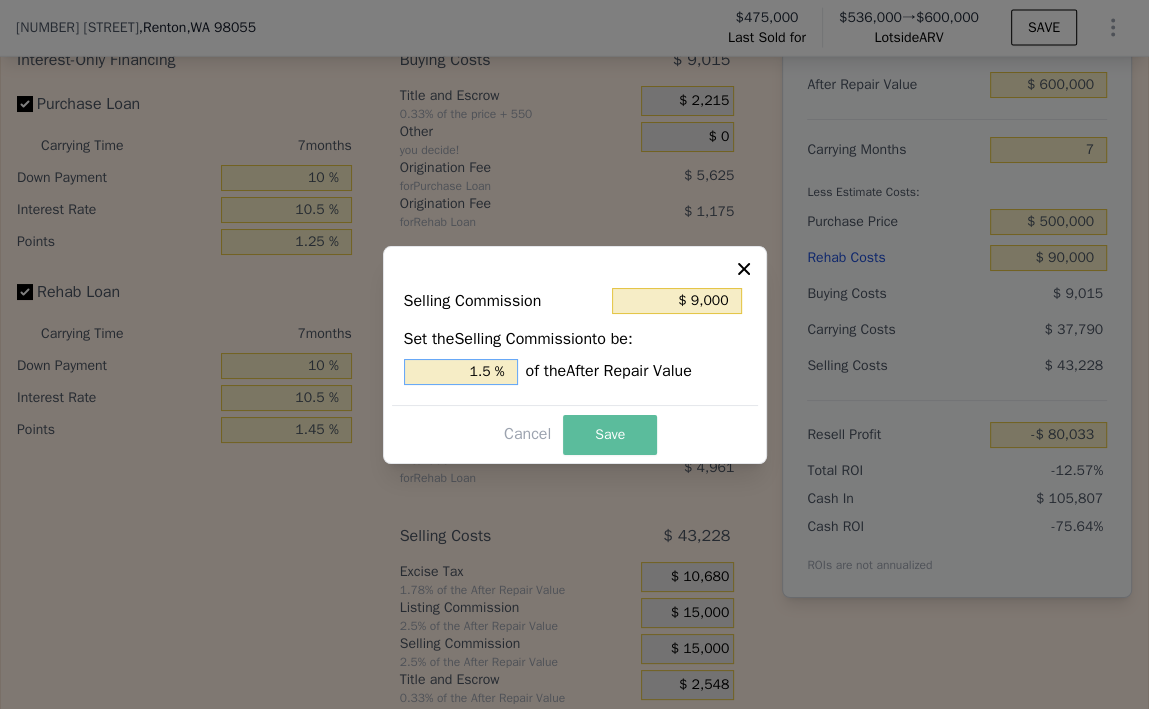 type on "1.5 %" 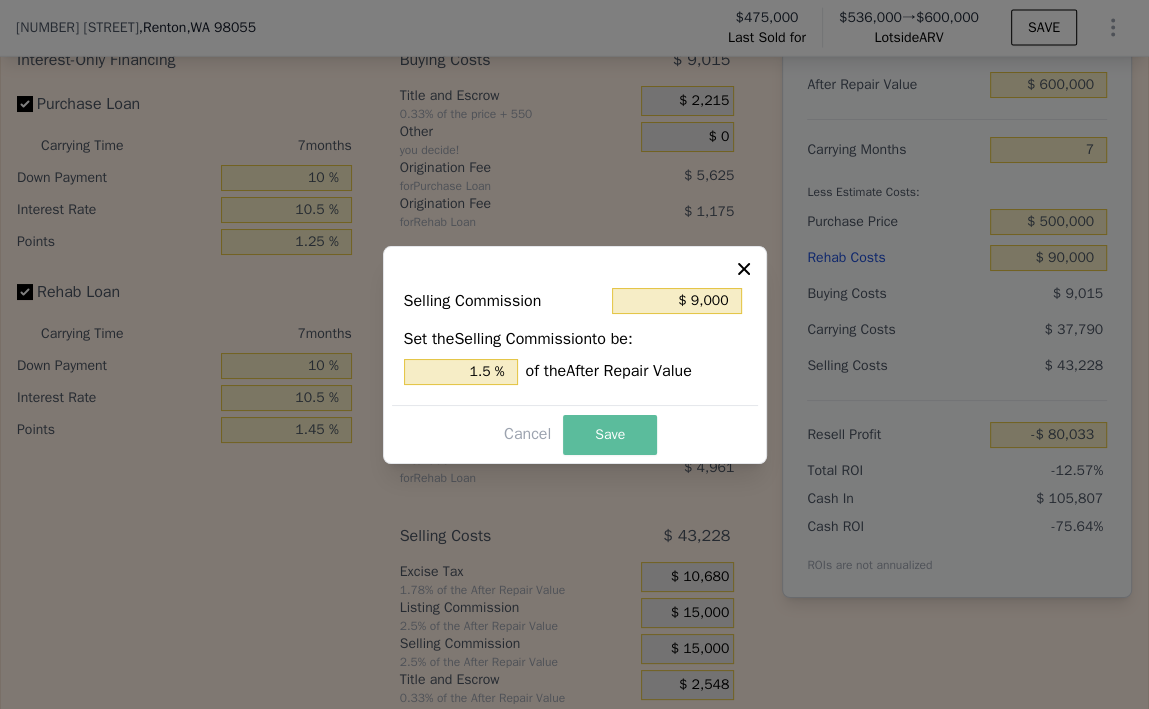 click on "Save" at bounding box center (610, 435) 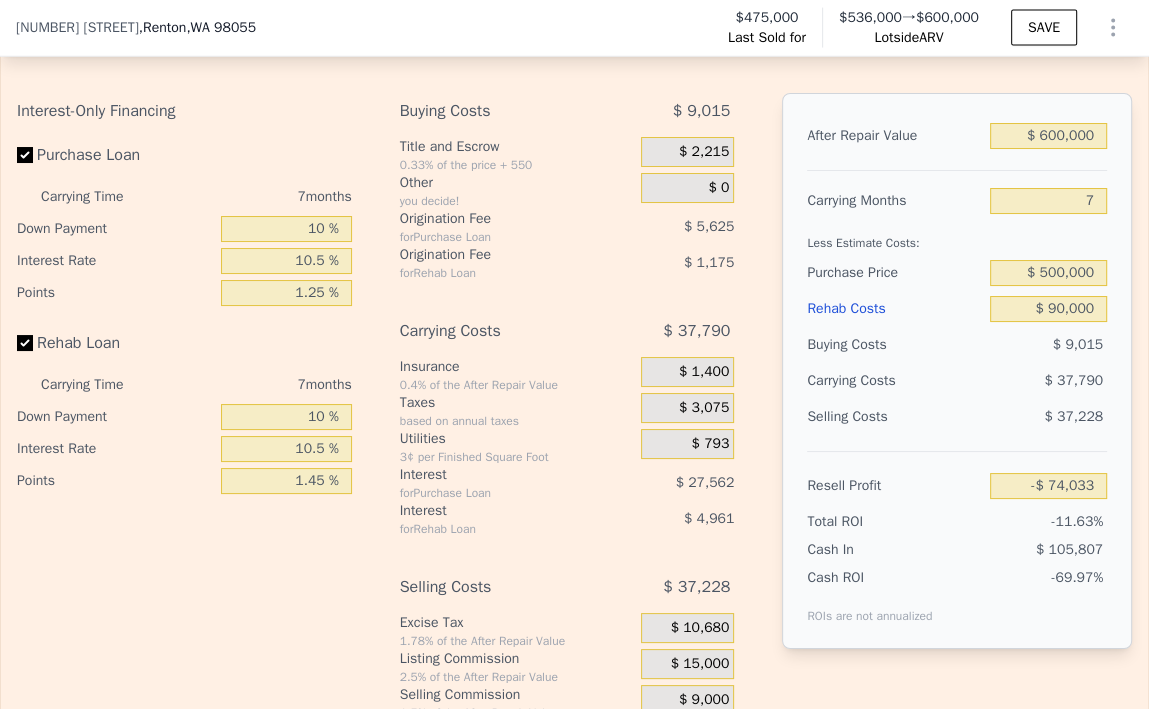 scroll, scrollTop: 3288, scrollLeft: 0, axis: vertical 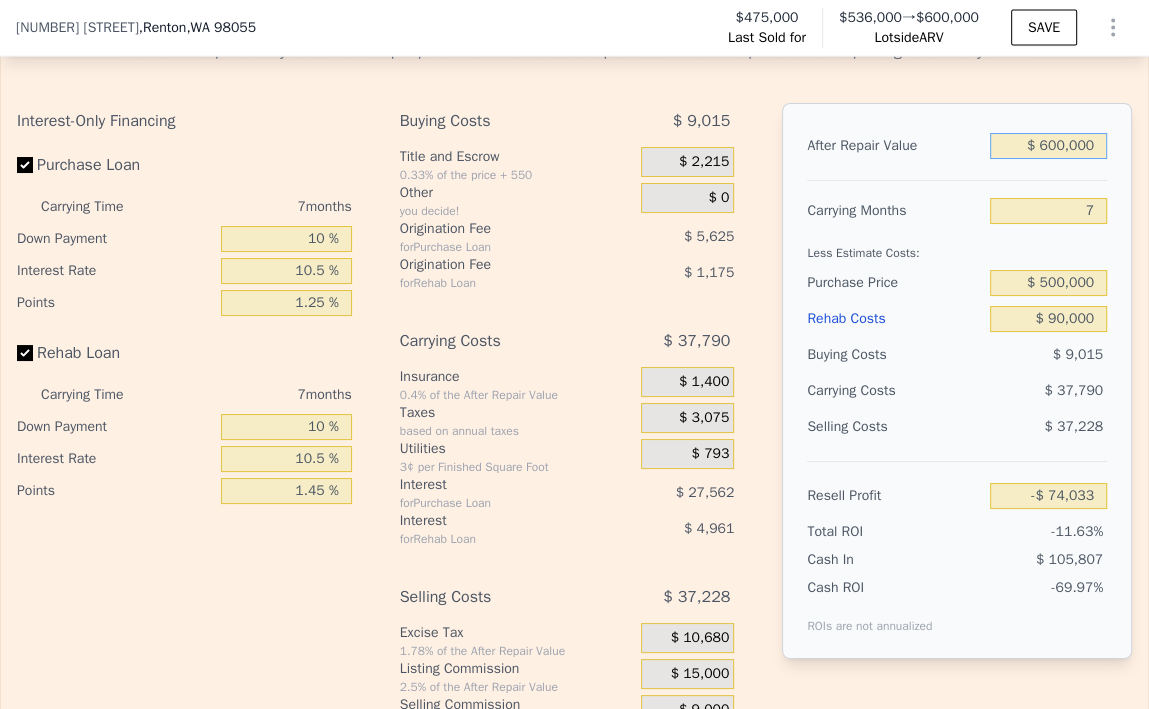 click on "$ 600,000" at bounding box center (1048, 146) 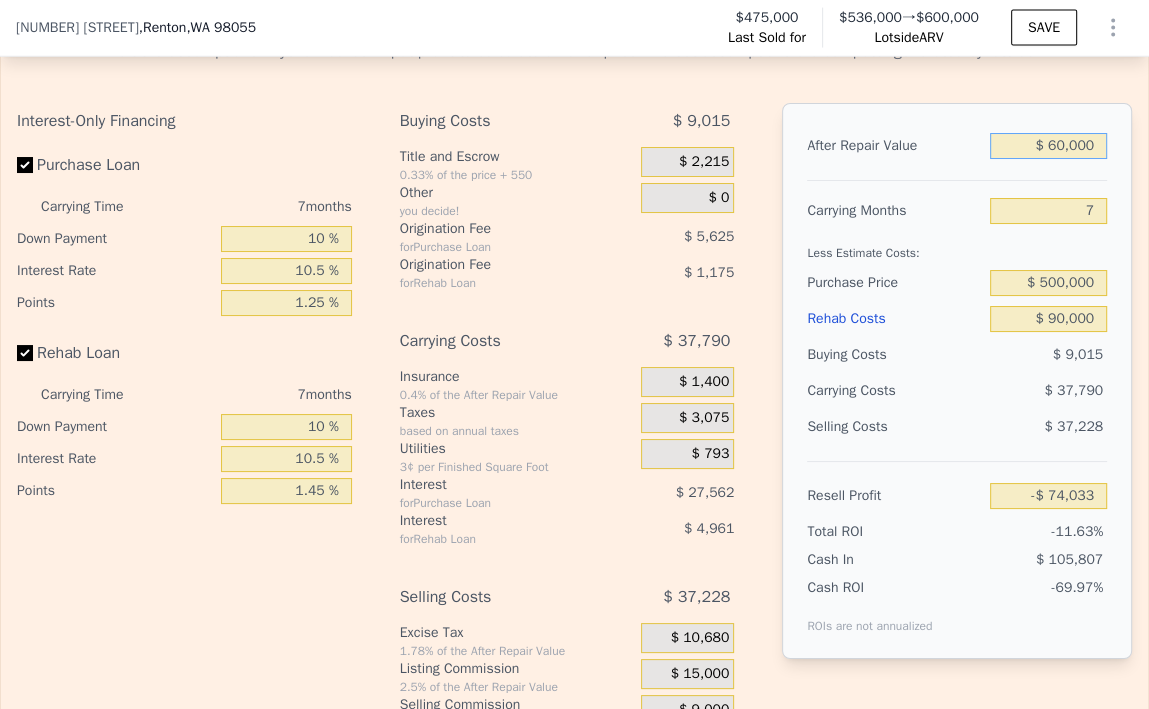 type on "-$ 579,763" 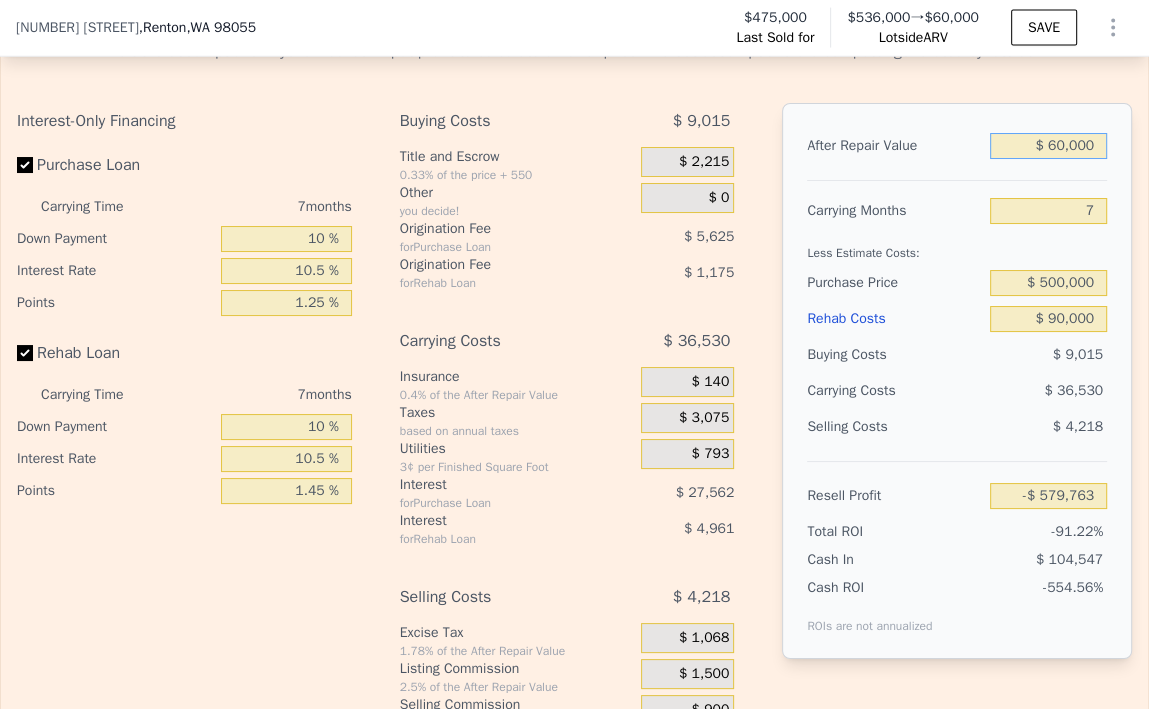 type on "$ 6,000" 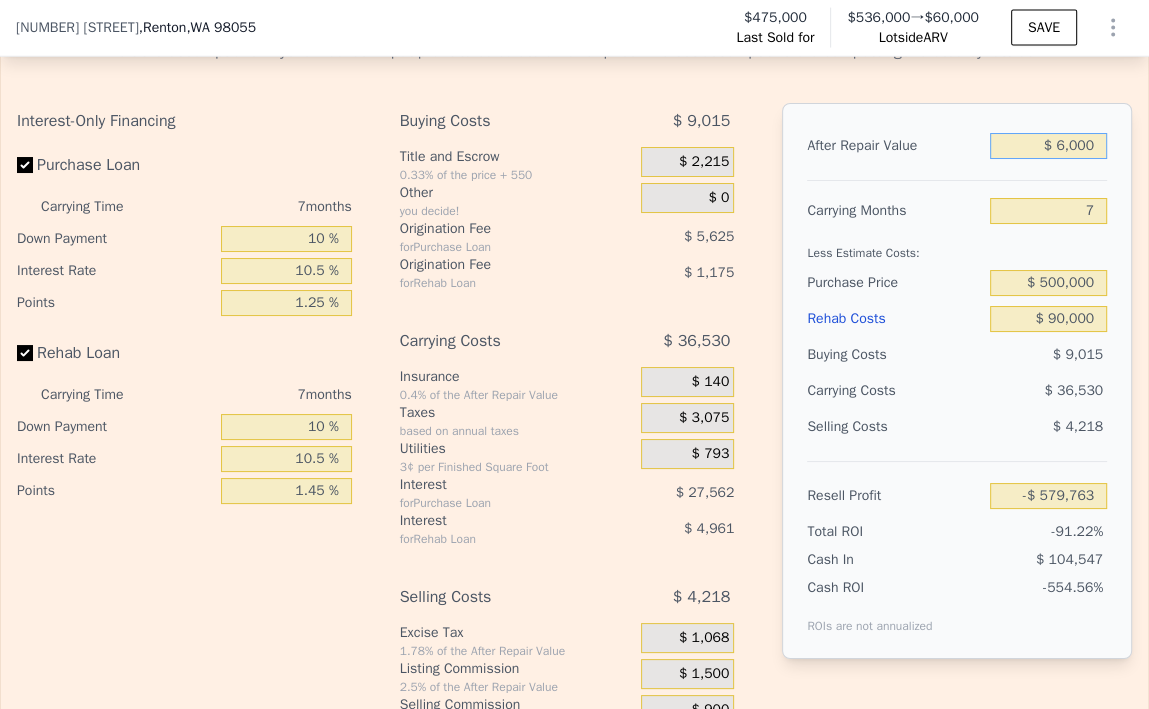 type on "-$ 630,336" 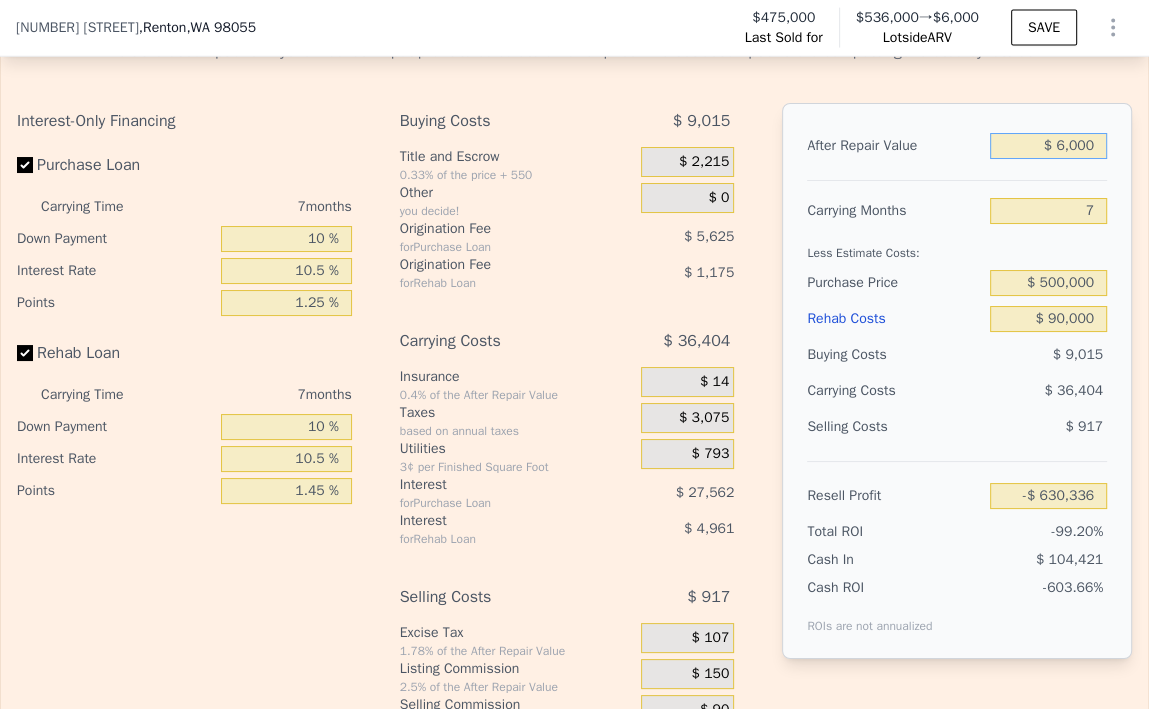 type on "$ 62,000" 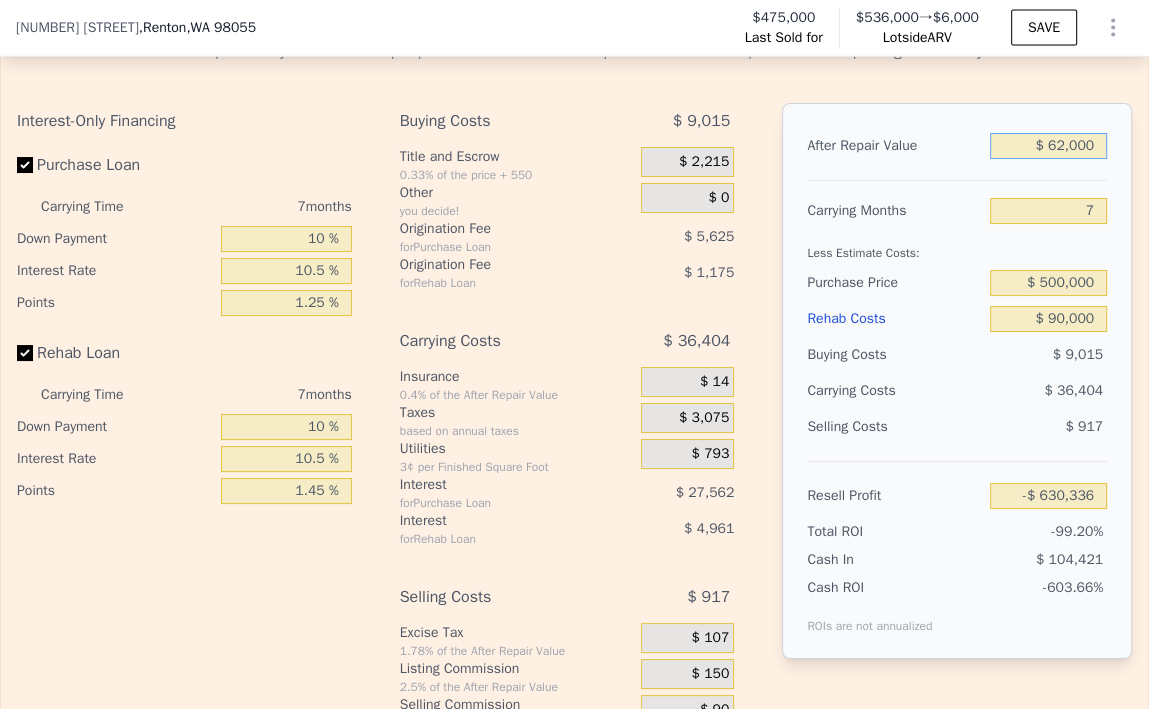 type on "-$ 577,890" 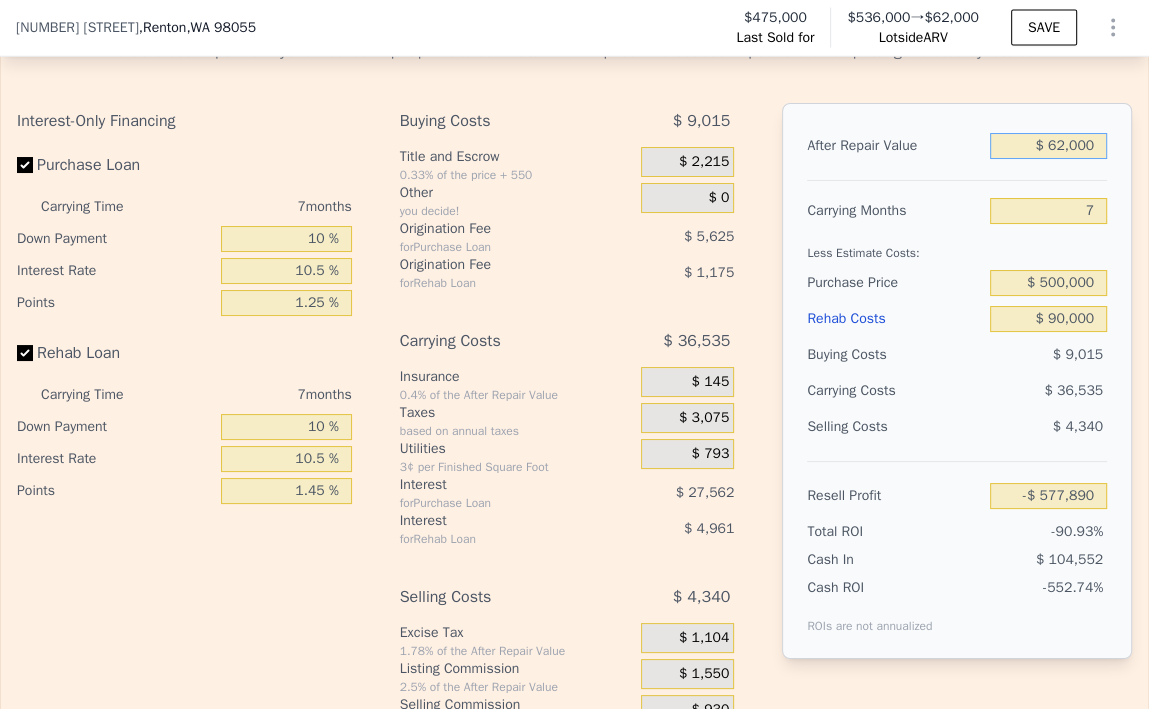 type on "$ 625,000" 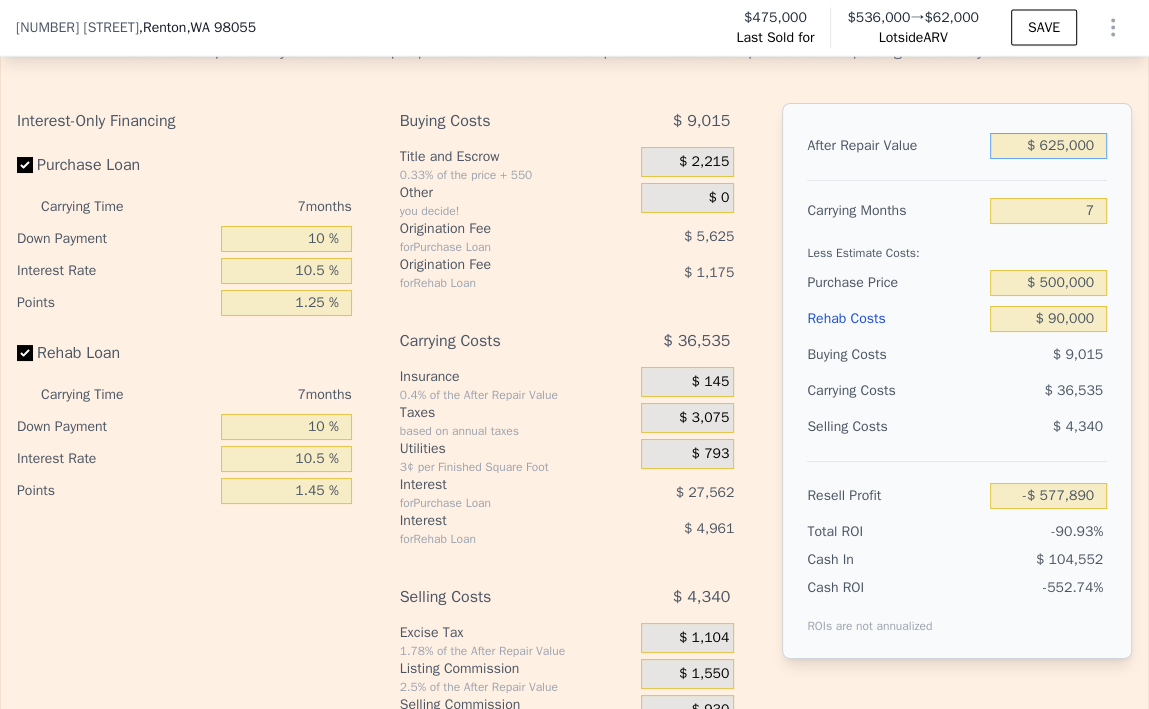 type on "-$ 50,619" 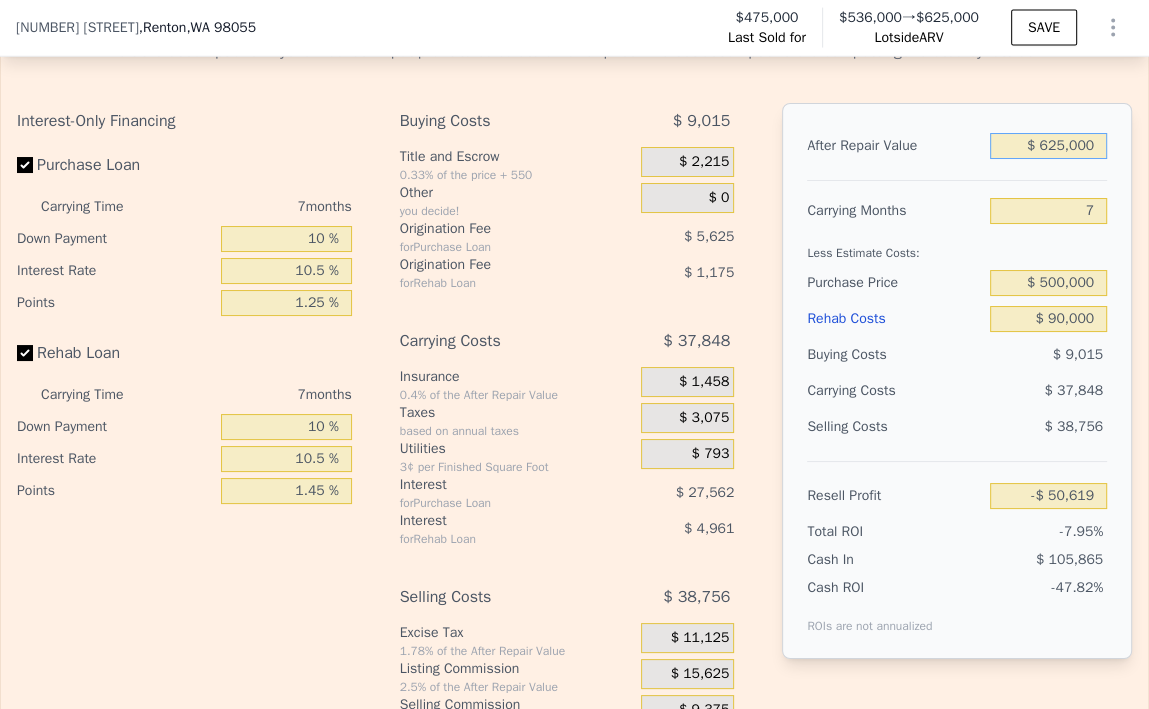 click on "$ 625,000" at bounding box center (1048, 146) 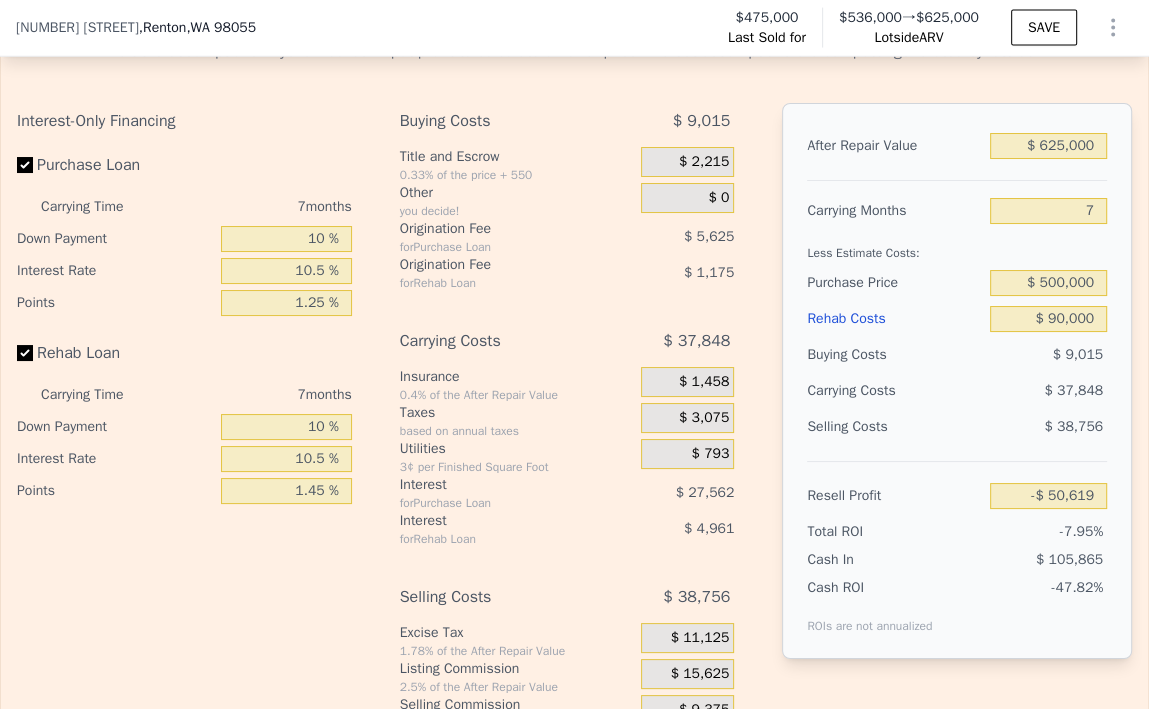 click on "After Repair Value" at bounding box center (894, 146) 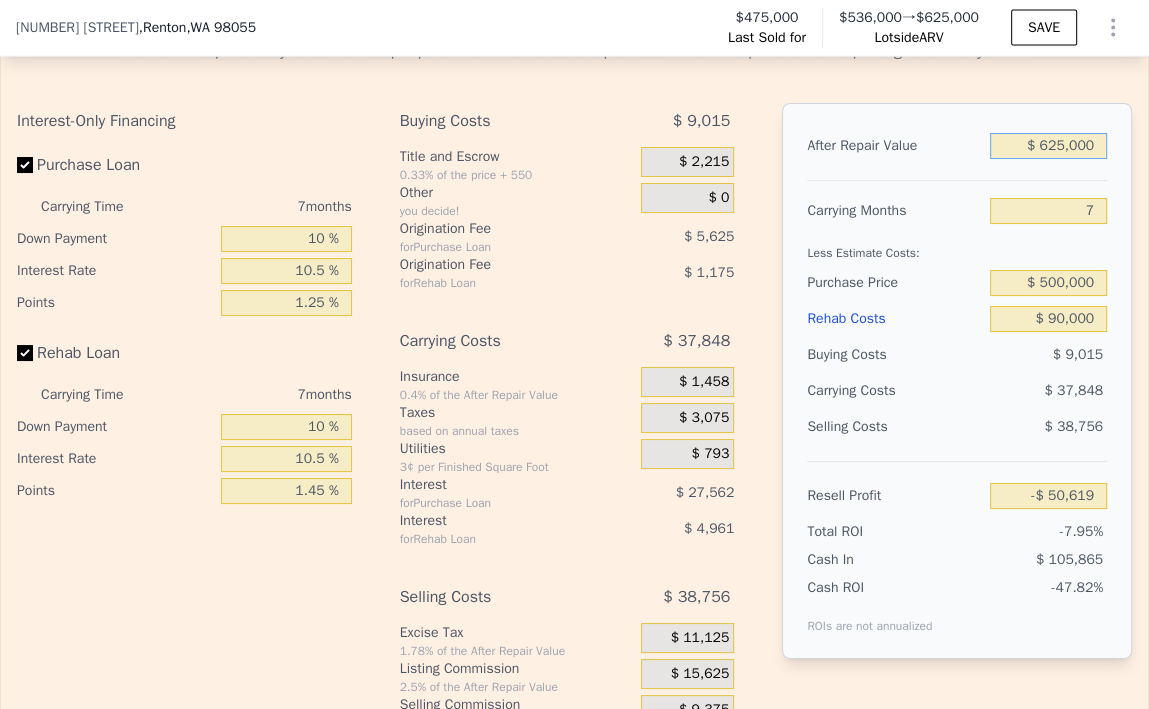 click on "$ 625,000" at bounding box center [1048, 146] 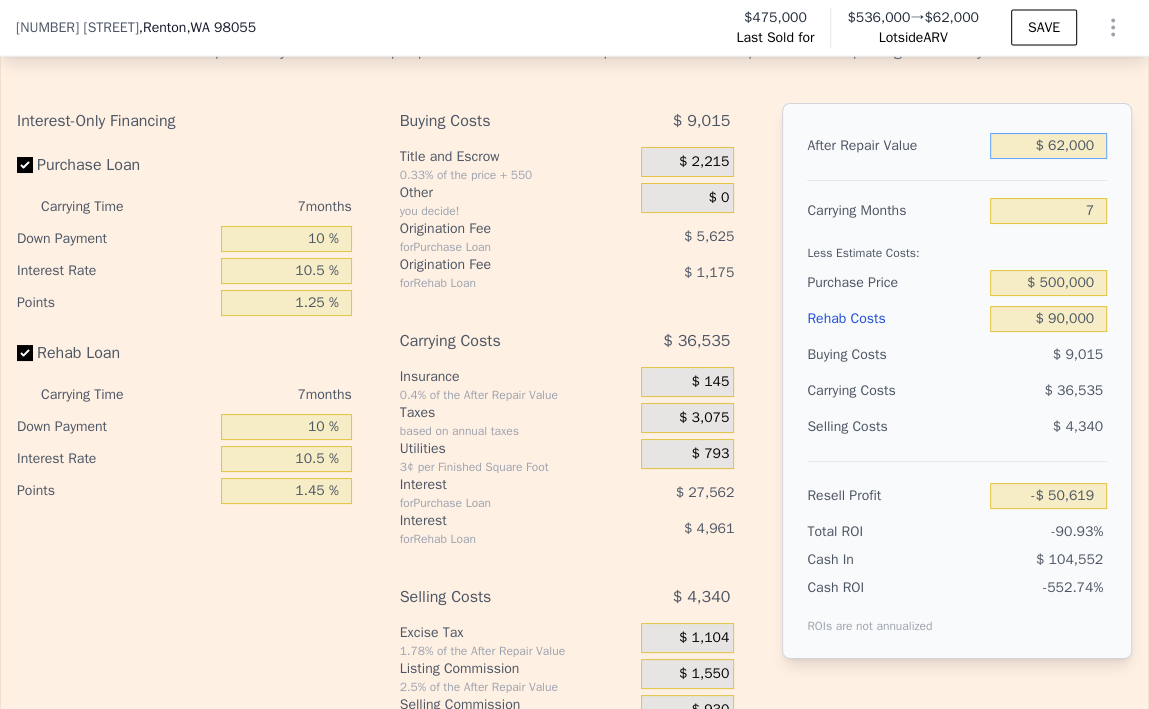 type on "-$ 577,890" 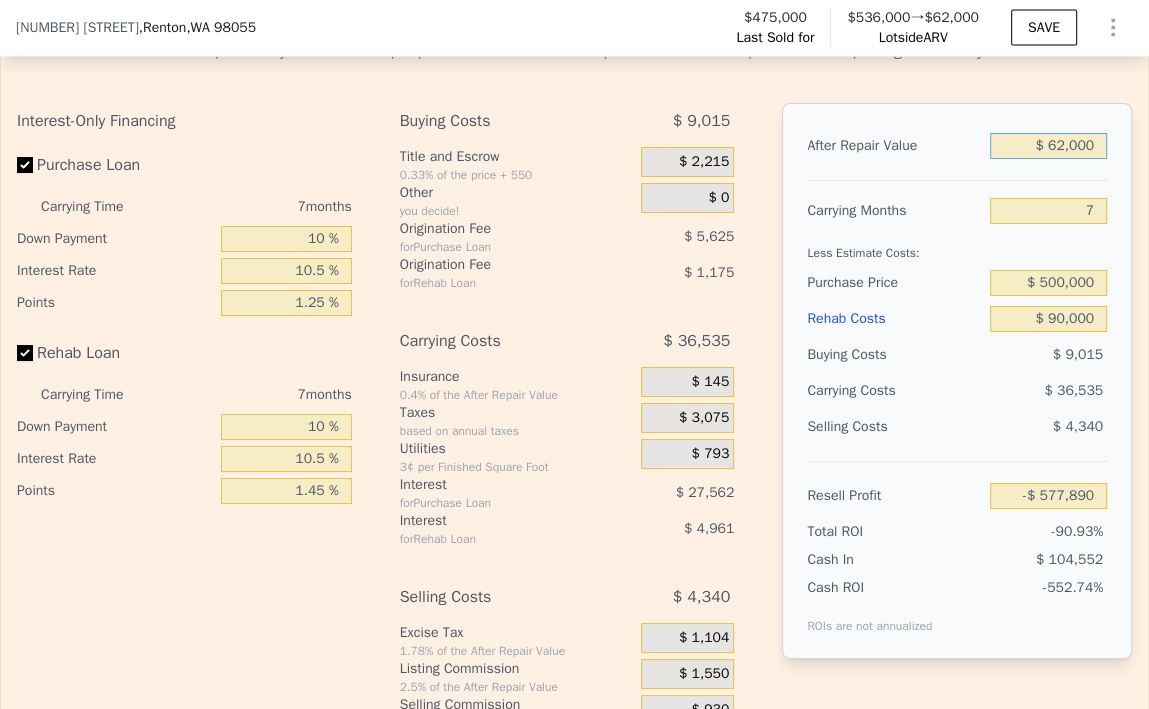 type on "$ 6,000" 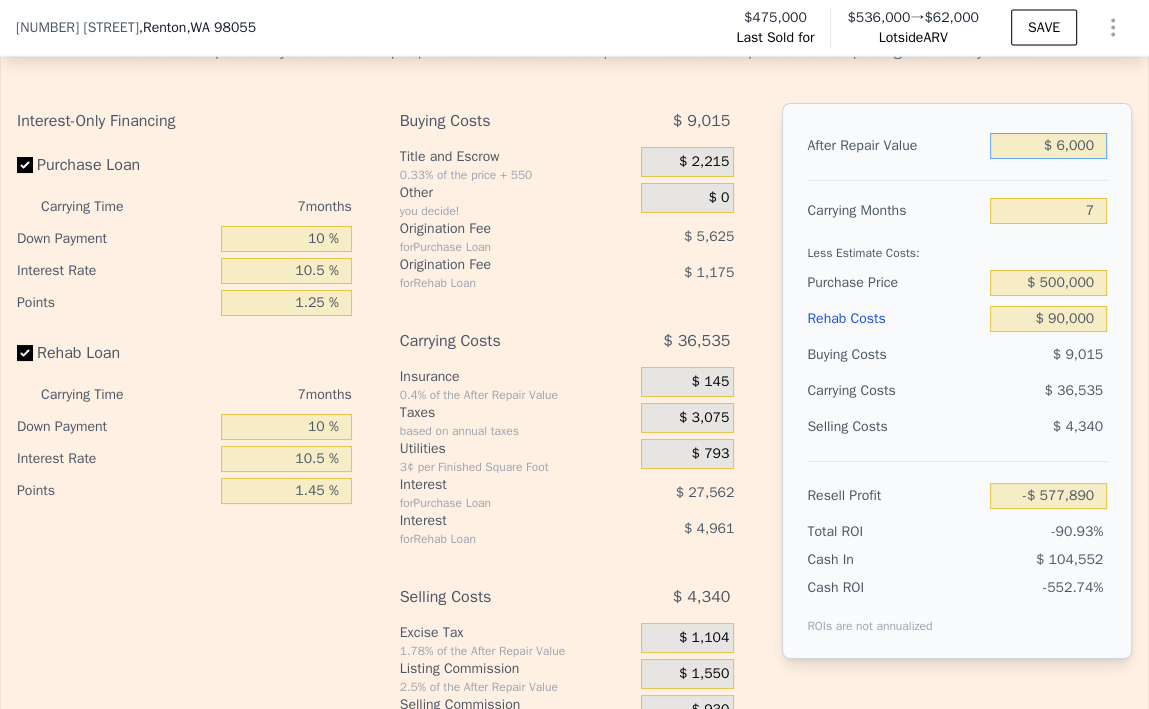 type on "-$ 630,336" 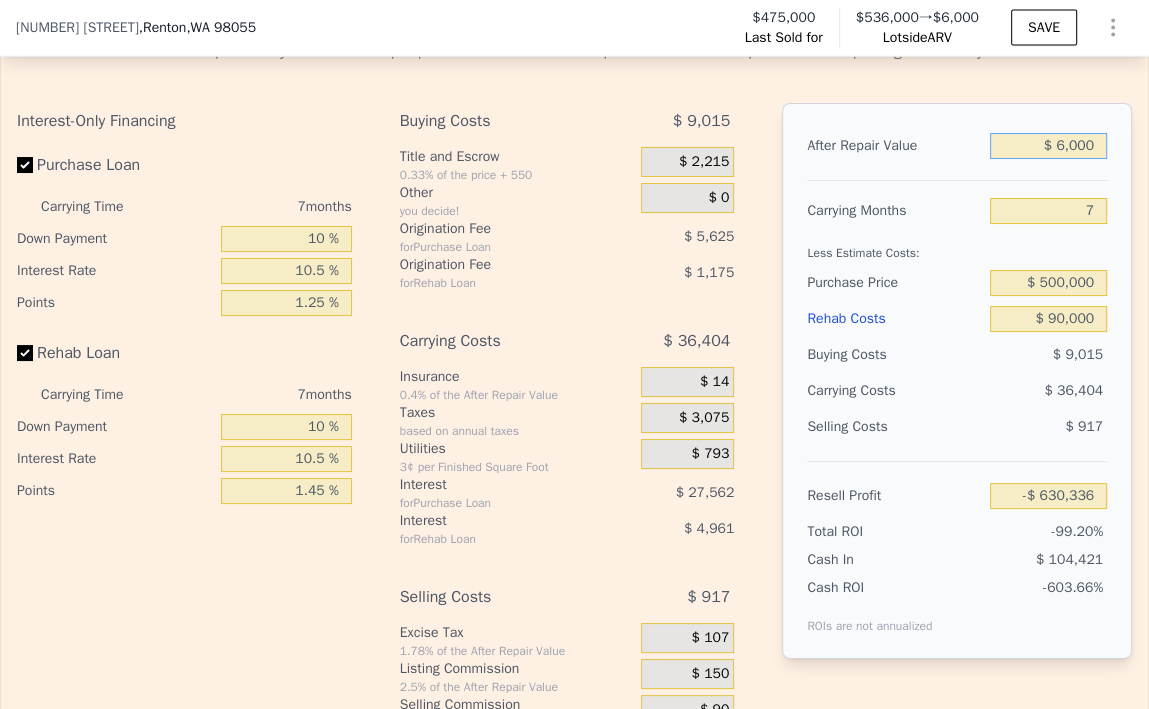 type on "$ 60,000" 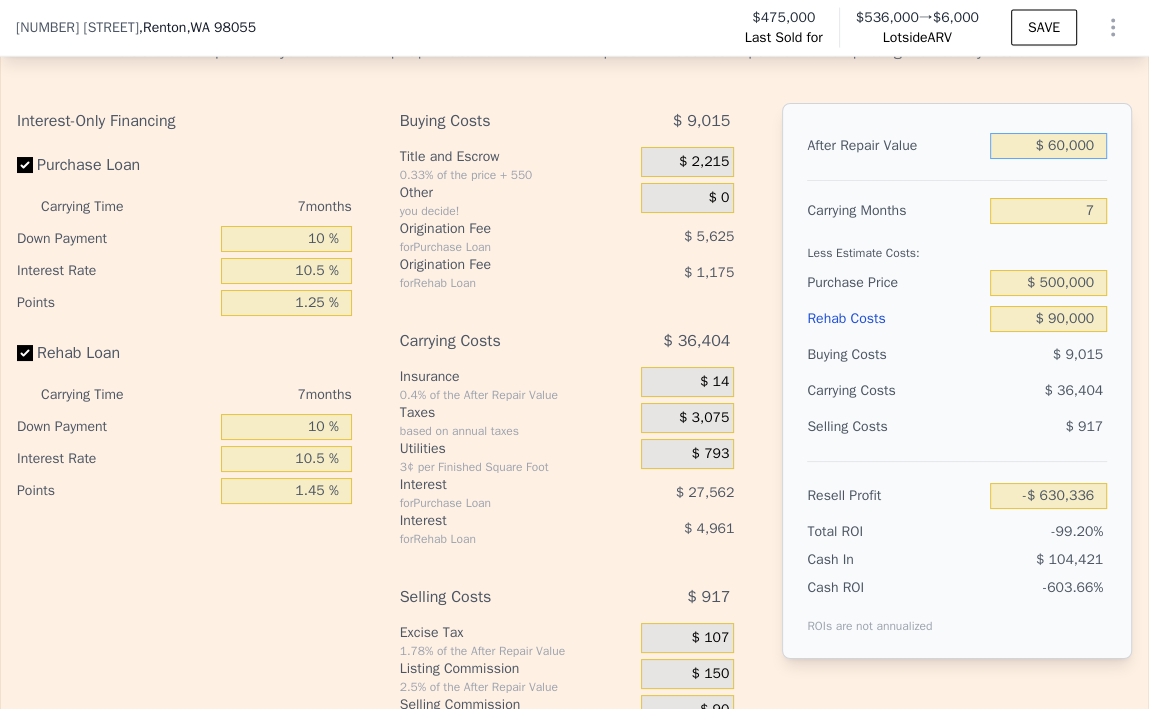 type on "-$ 579,763" 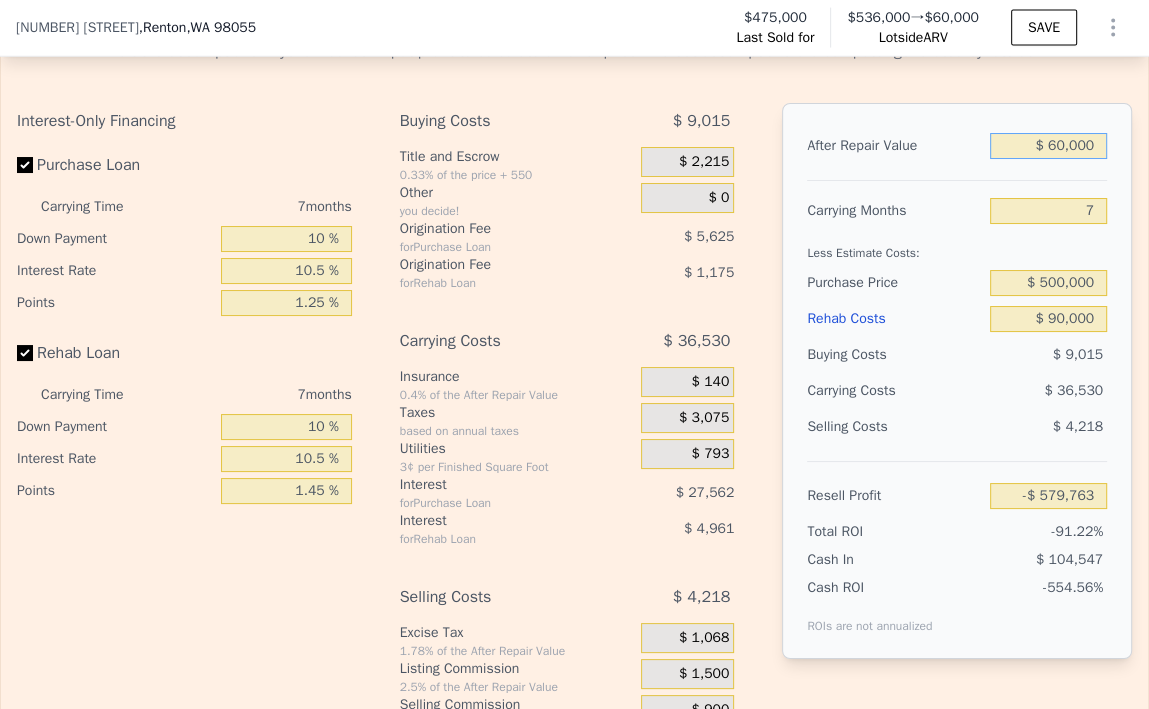 type on "$ 600,000" 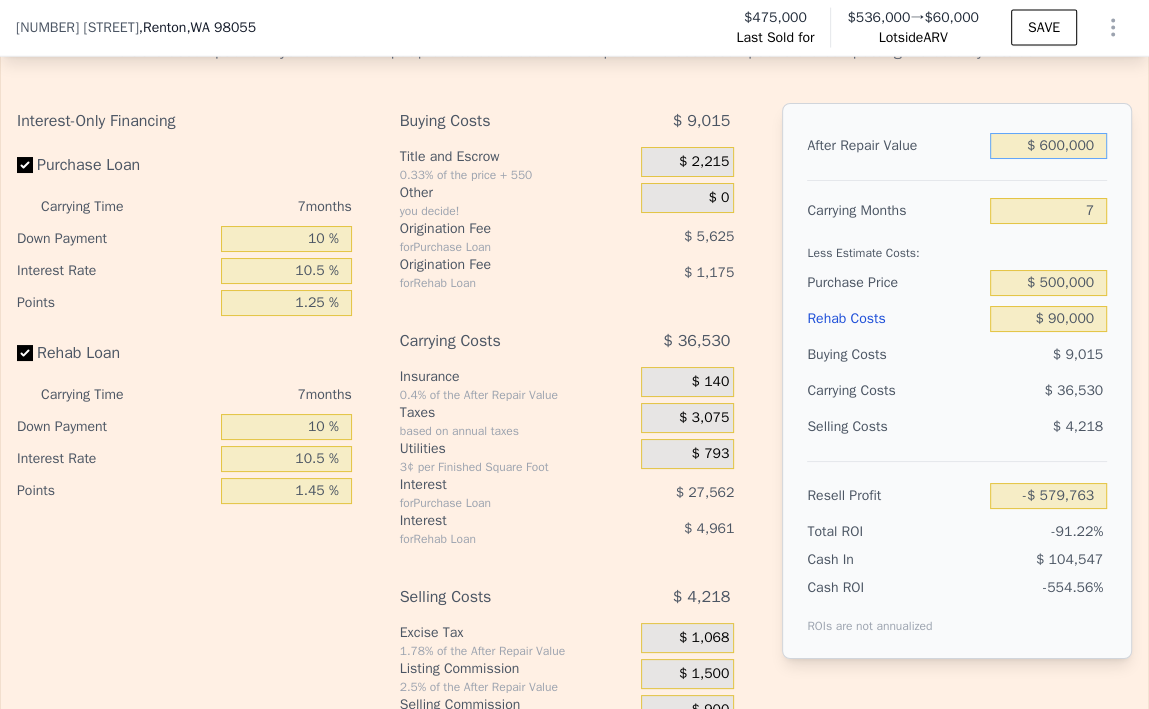 type on "-$ 74,033" 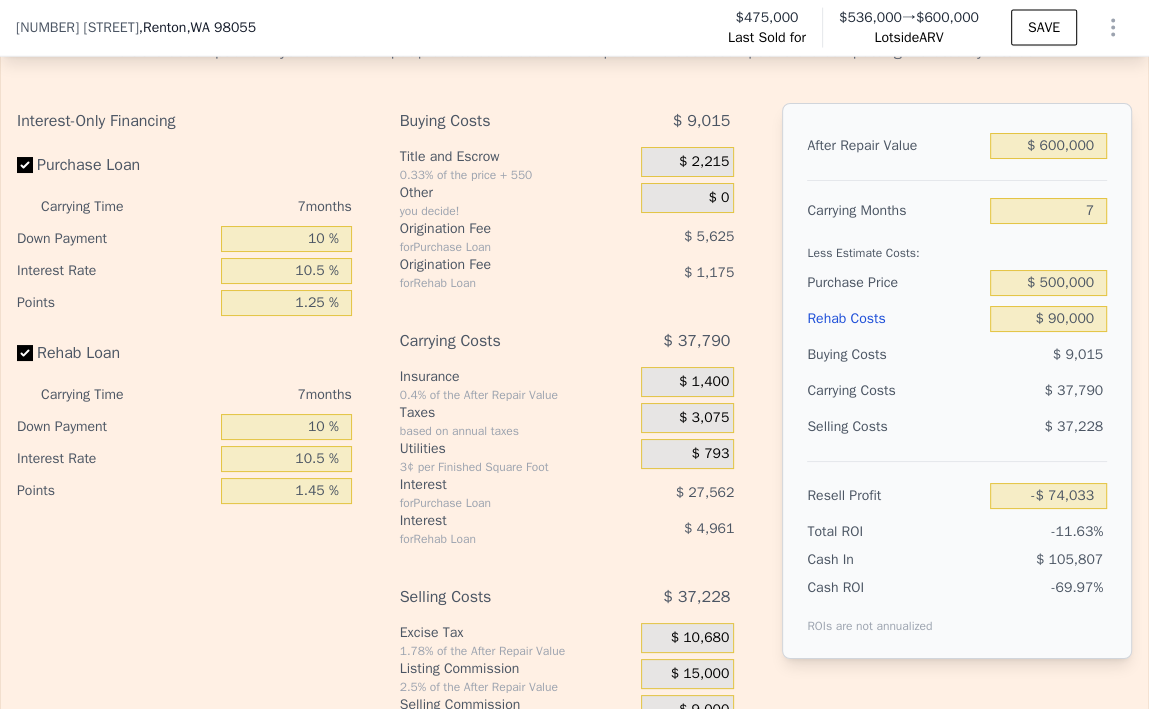 click on "After Repair Value $ 600,000 Carrying Months 7 Less Estimate Costs: Purchase Price $ 500,000 Rehab Costs $ 90,000 Buying Costs $ 9,015 Carrying Costs $ 37,790 Selling Costs $ 37,228 Resell Profit -$ 74,033 Total ROI -11.63% Cash In $ 105,807 Cash ROI ROIs are not annualized -69.97%" at bounding box center (957, 381) 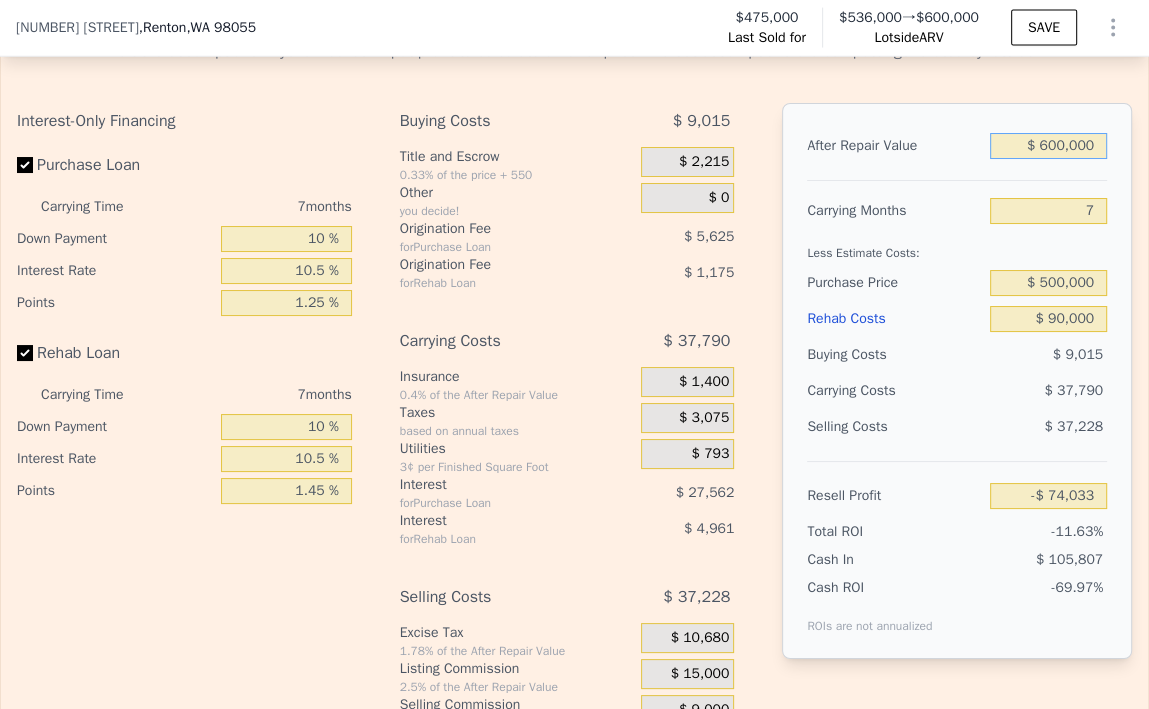 click on "$ 600,000" at bounding box center [1048, 146] 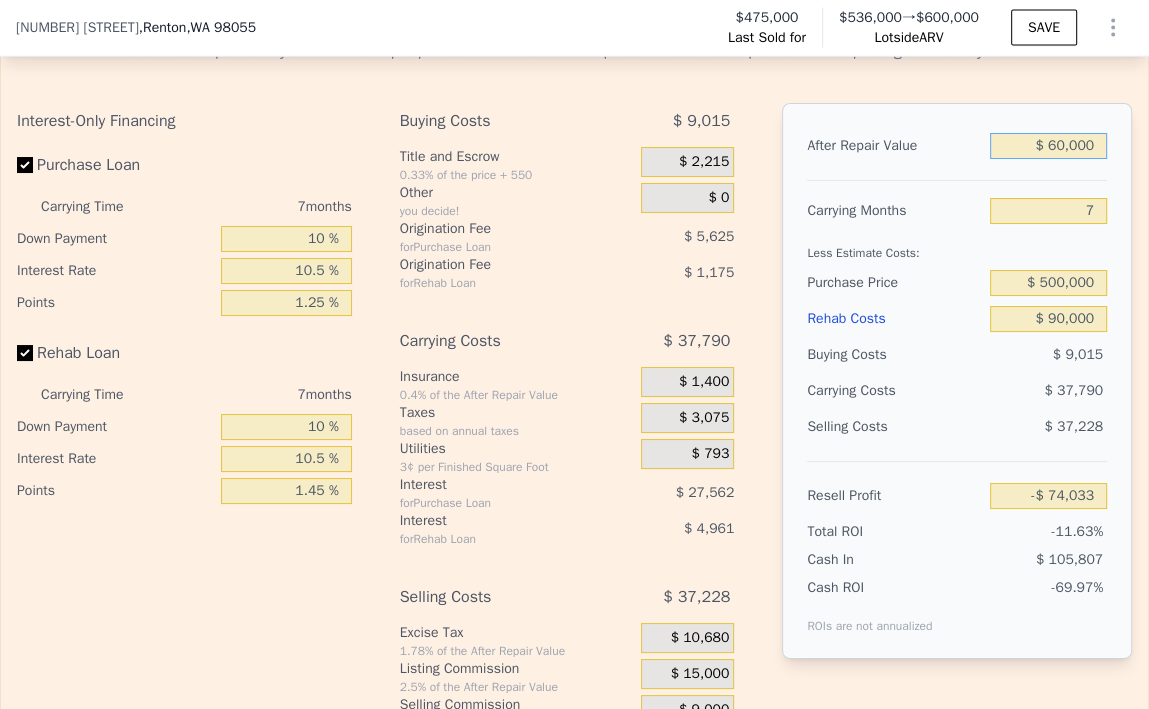 type on "-$ 579,763" 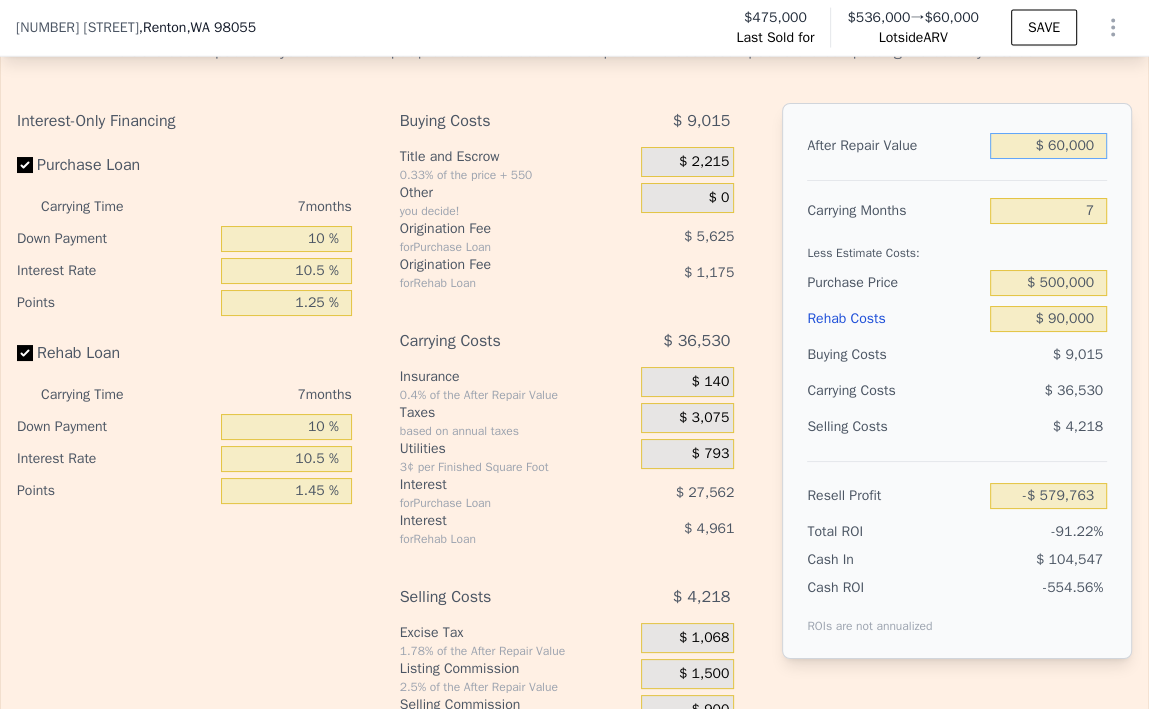 type on "$ 6,000" 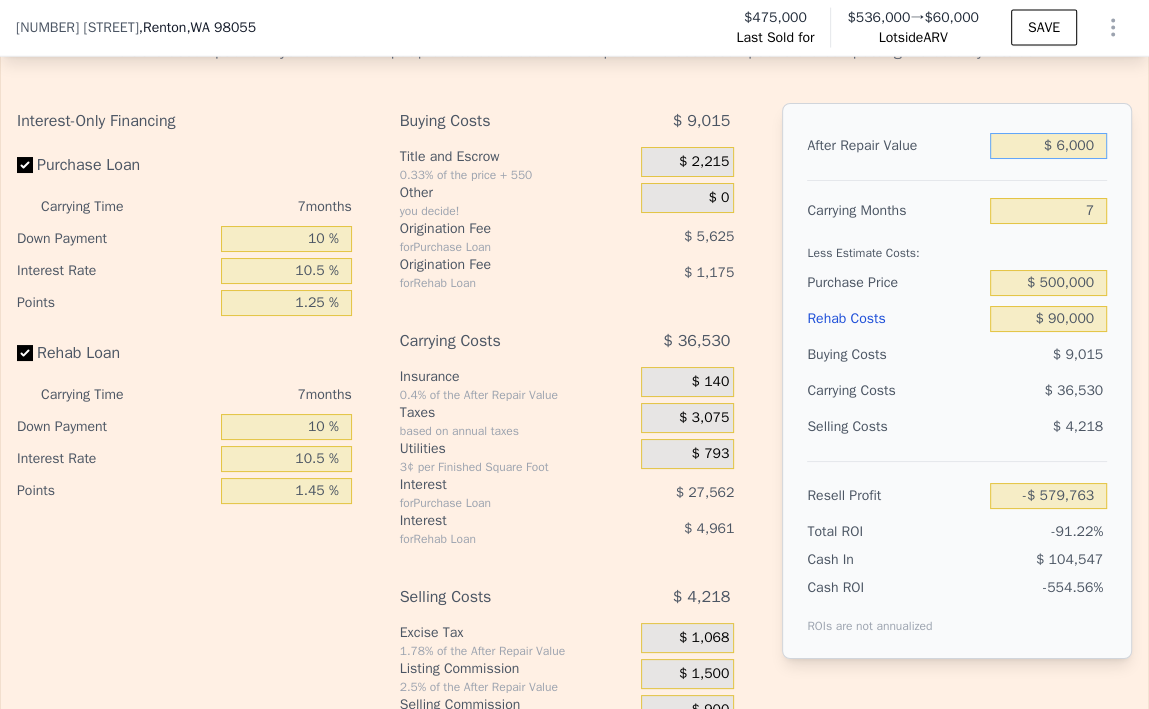 type on "-$ 630,336" 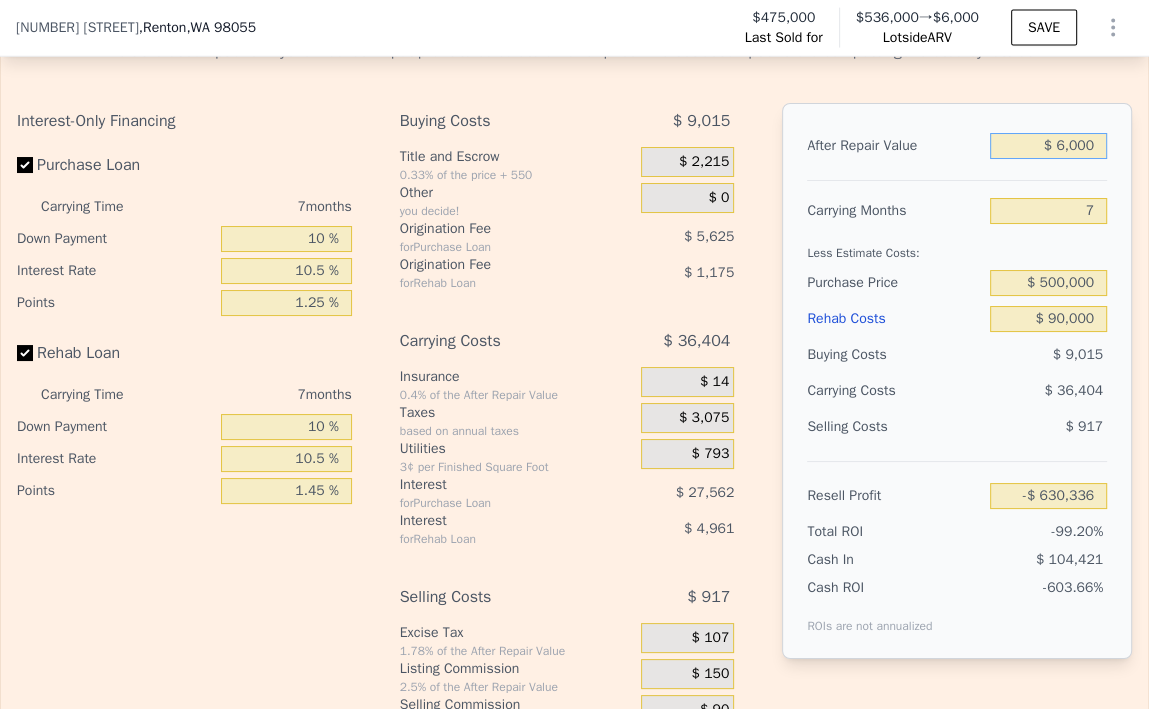 type on "$ 62,000" 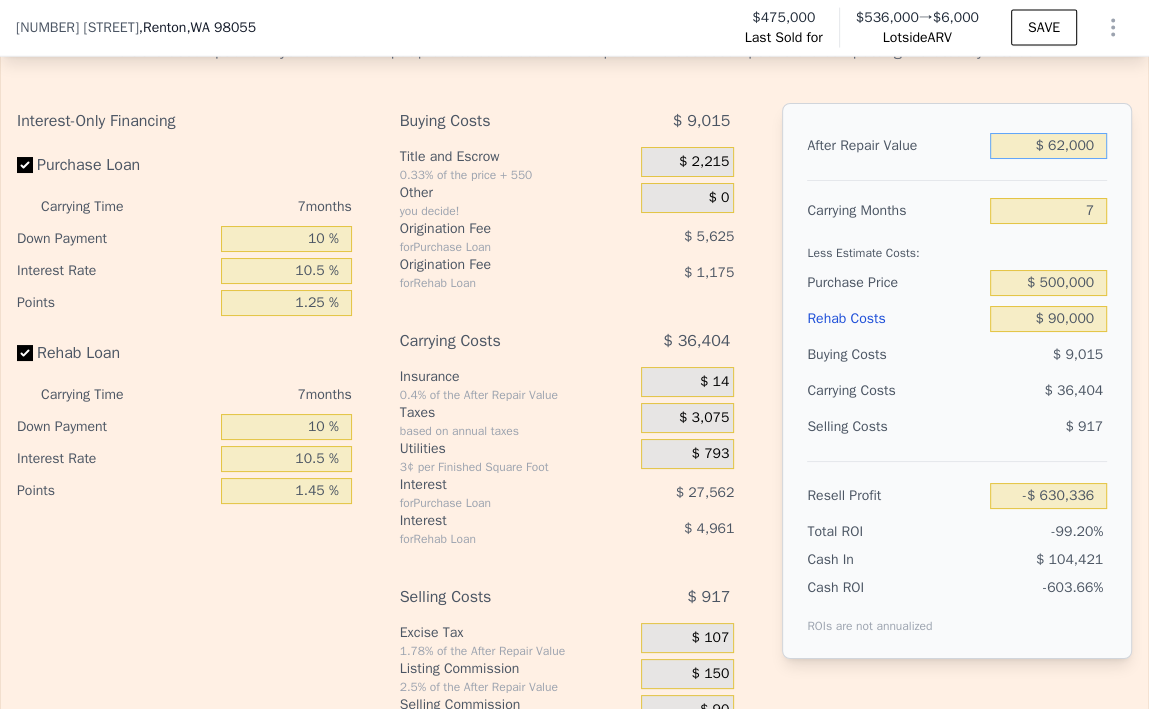 type on "-$ 577,890" 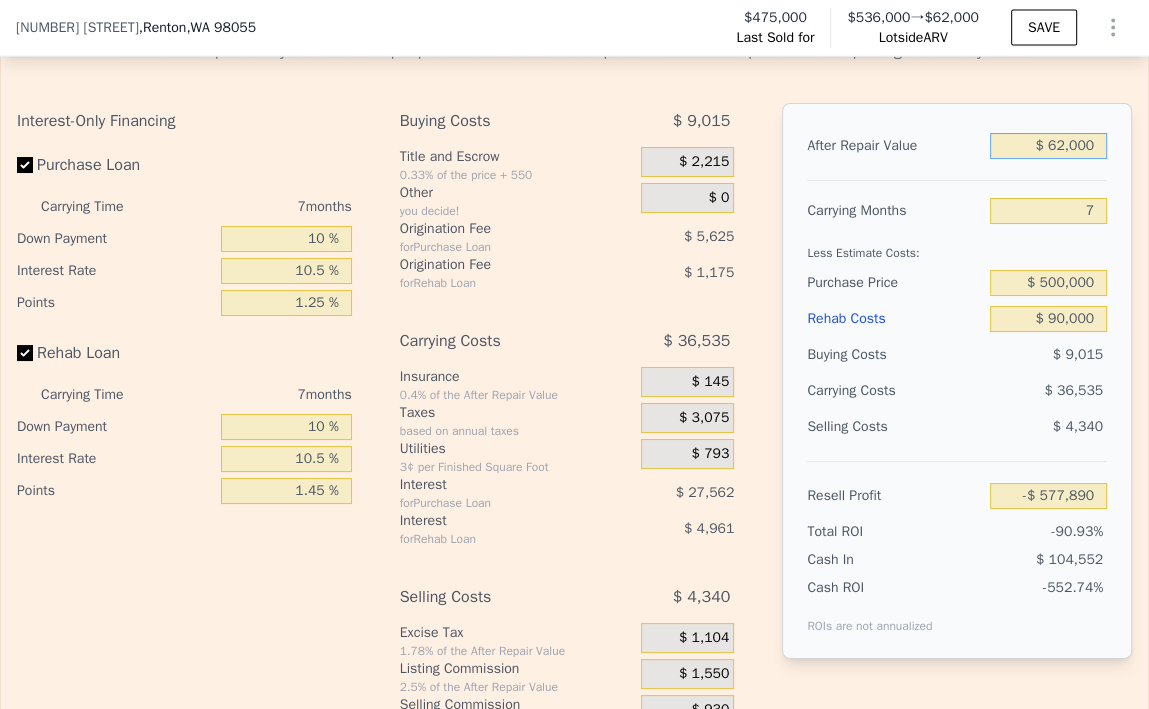 type on "$ 625,000" 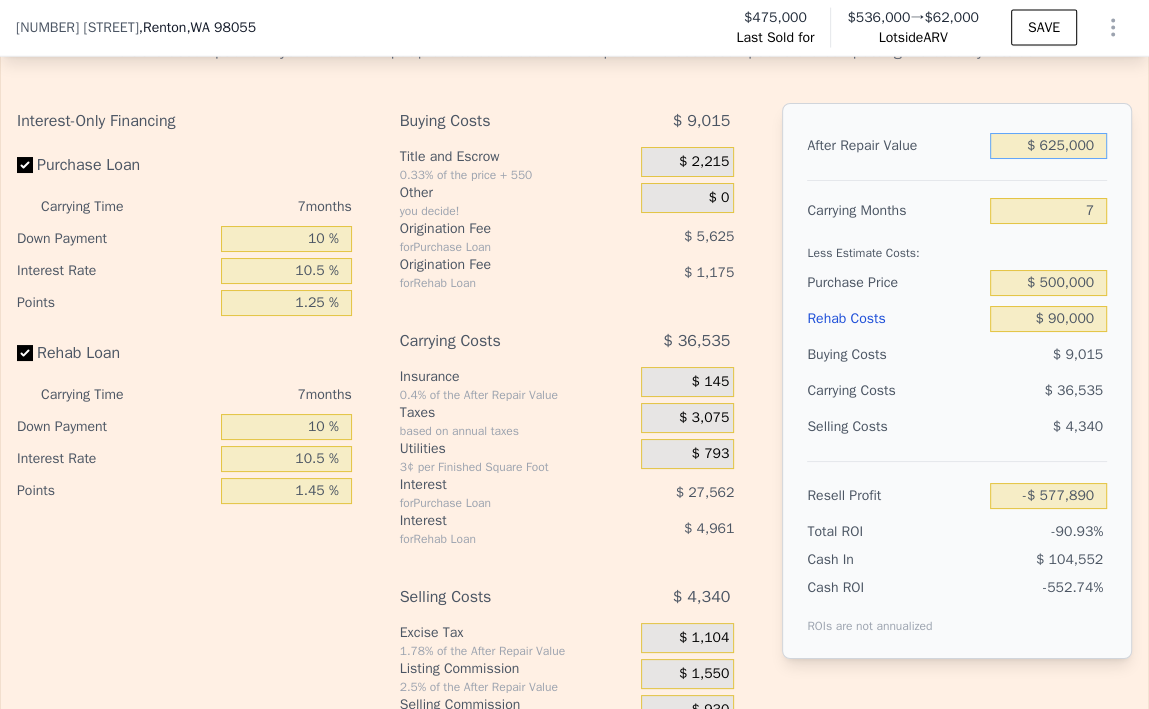 type on "-$ 50,619" 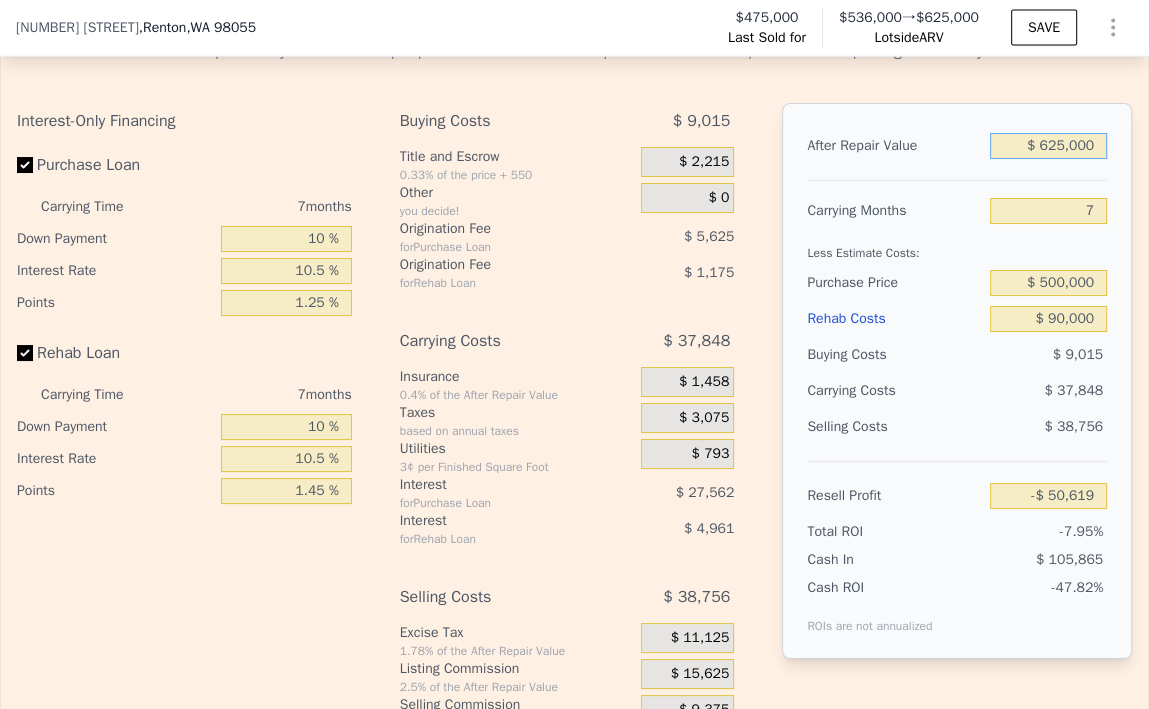 type on "$ 625,000" 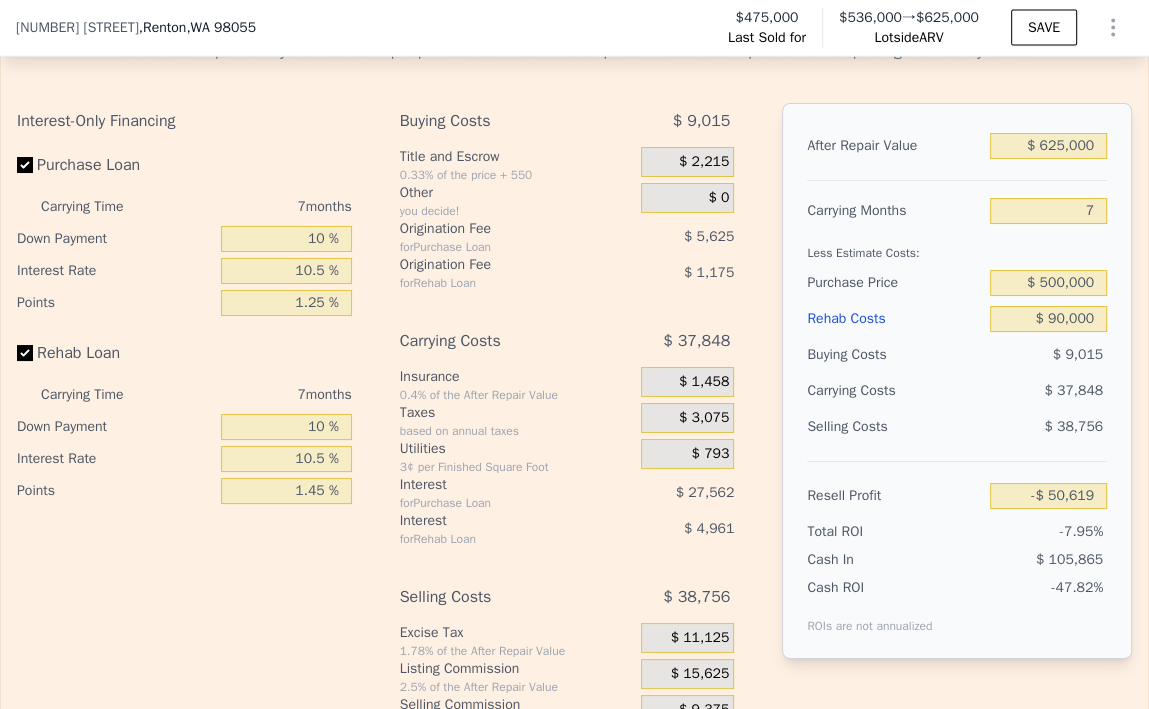 click at bounding box center (957, 172) 